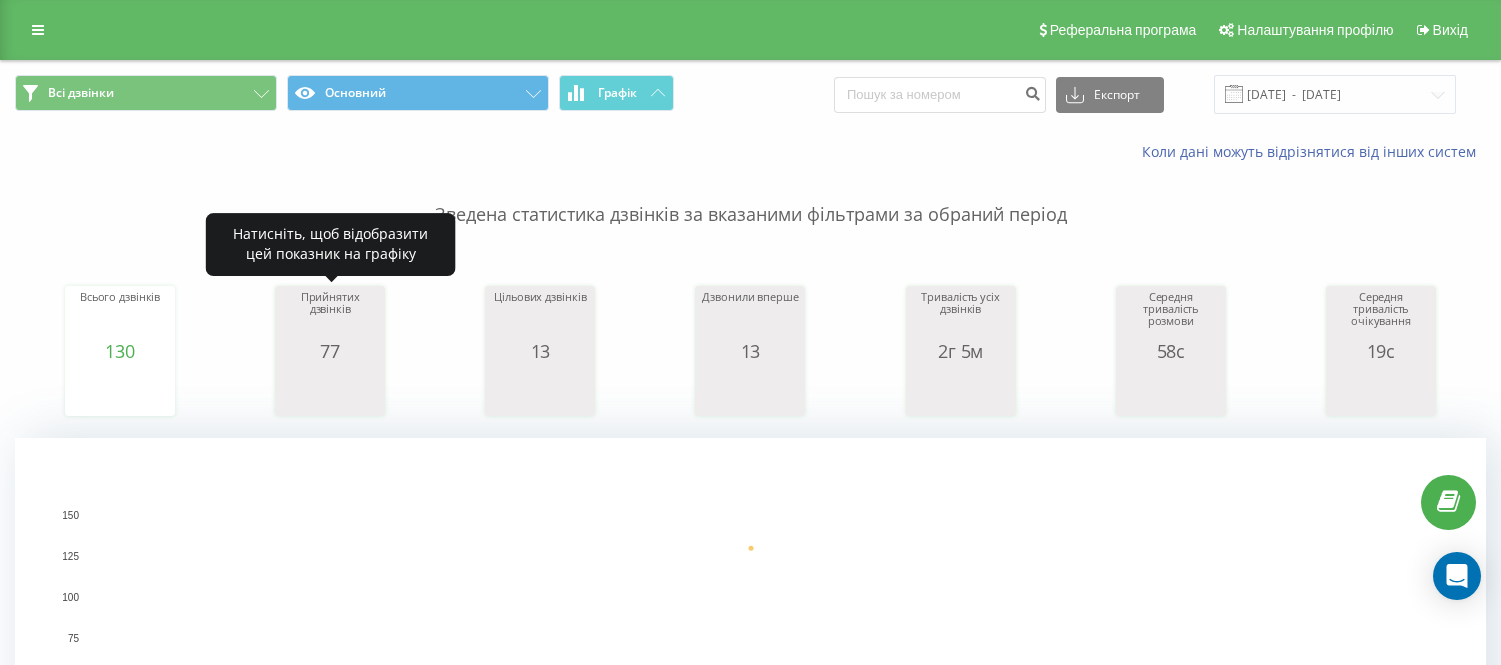 scroll, scrollTop: 0, scrollLeft: 0, axis: both 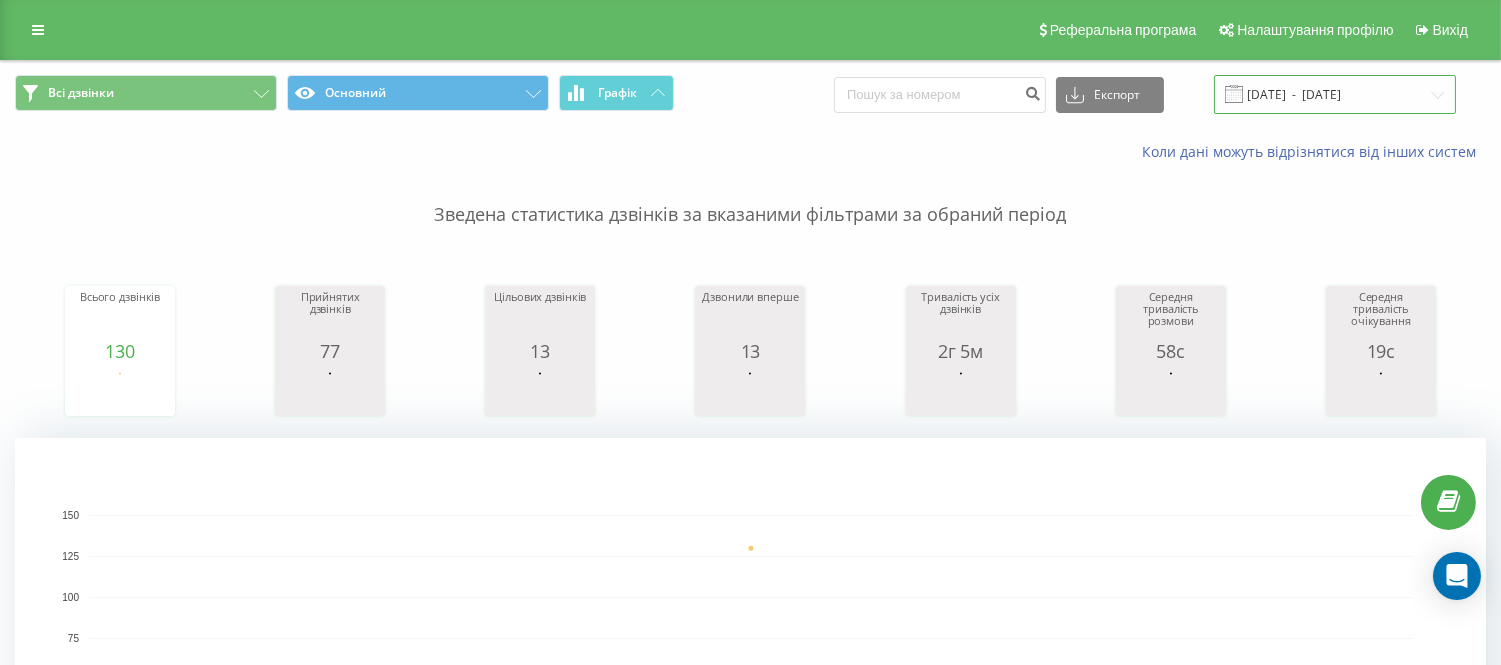 click on "[DATE]  -  [DATE]" at bounding box center [1335, 94] 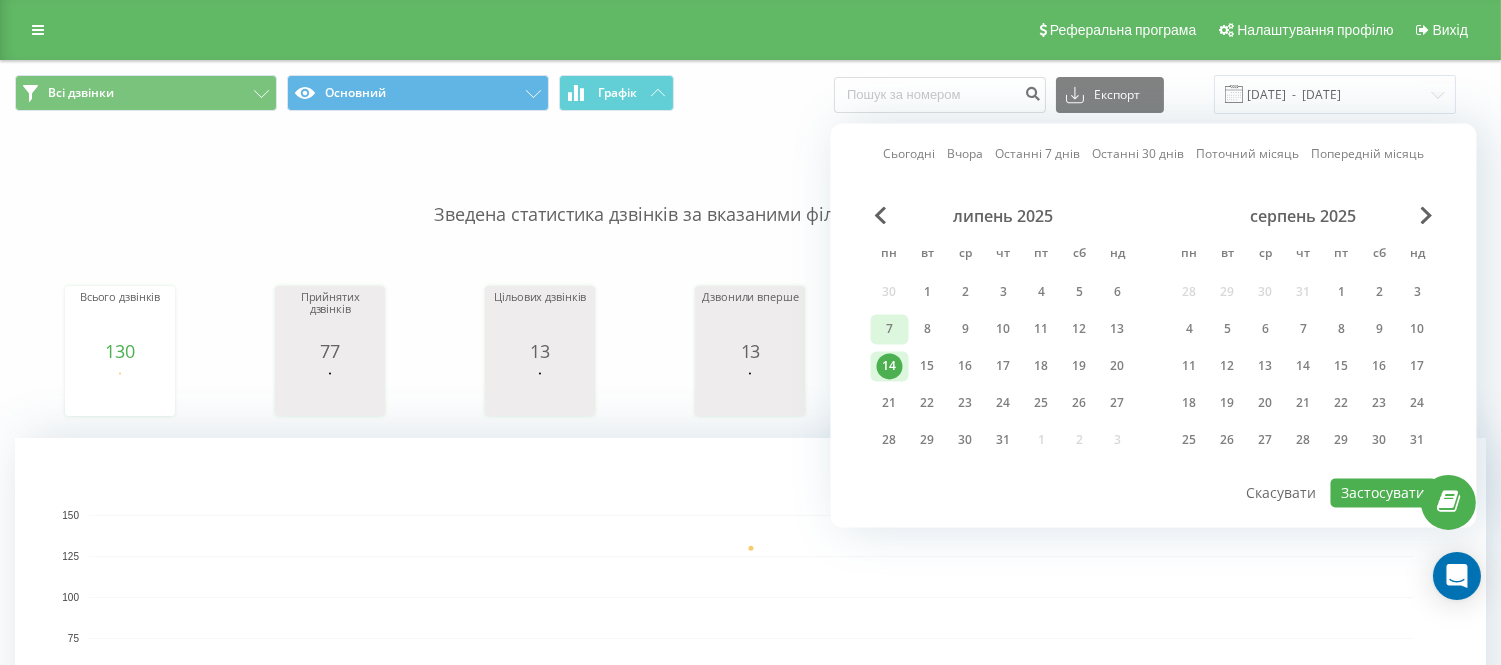 click on "7" at bounding box center [890, 329] 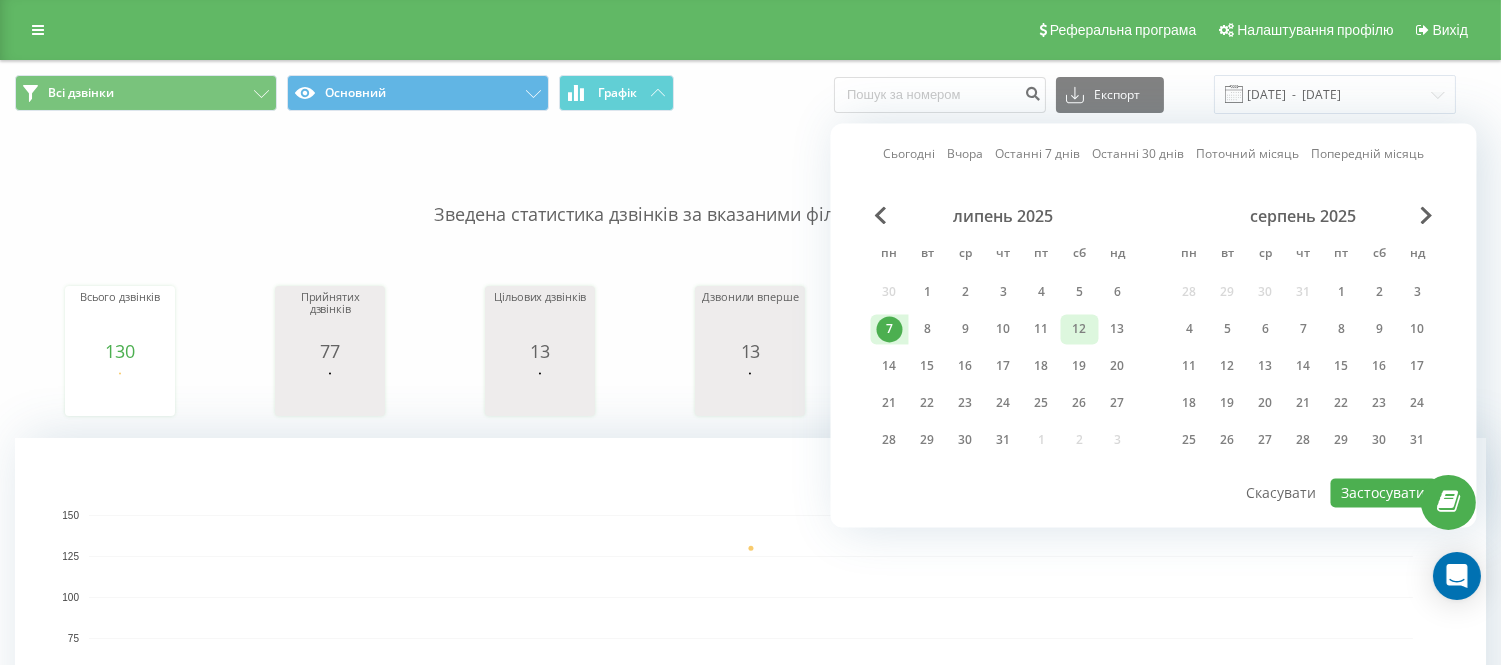 click on "12" at bounding box center [1080, 329] 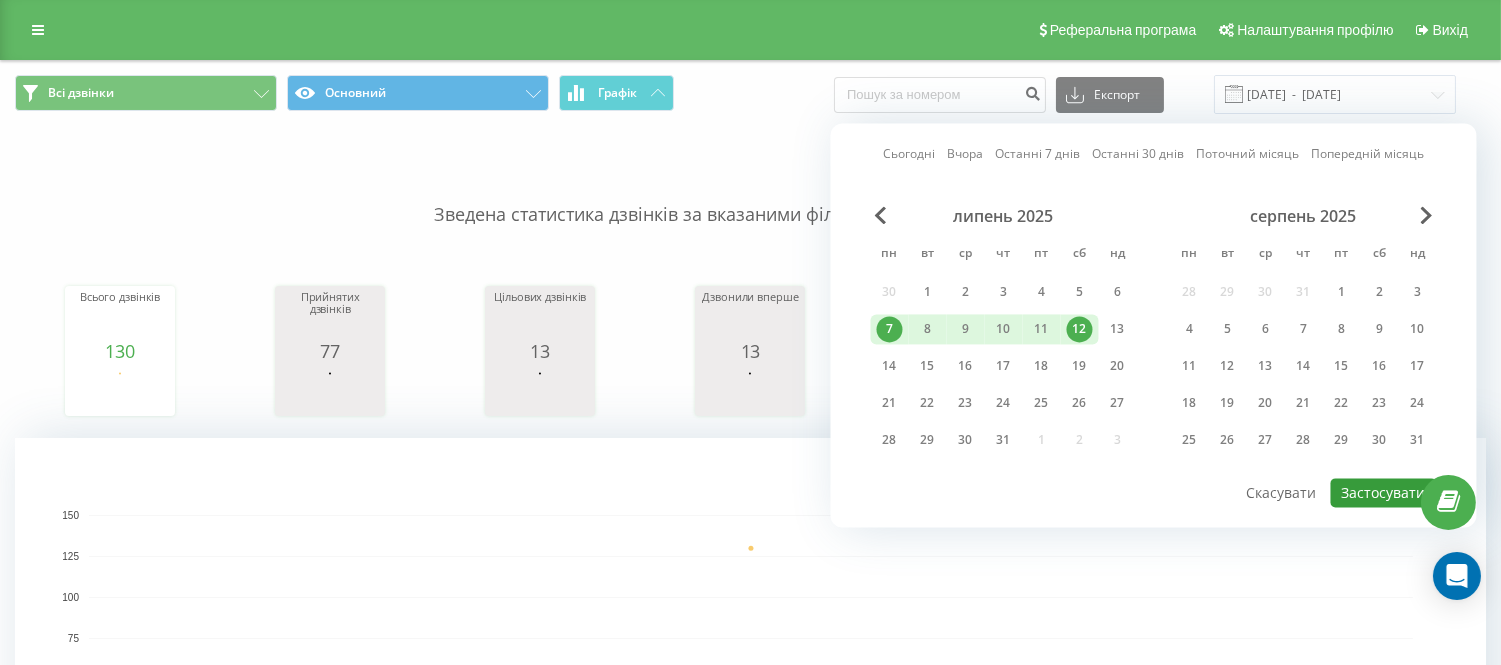 click on "Застосувати" at bounding box center [1384, 492] 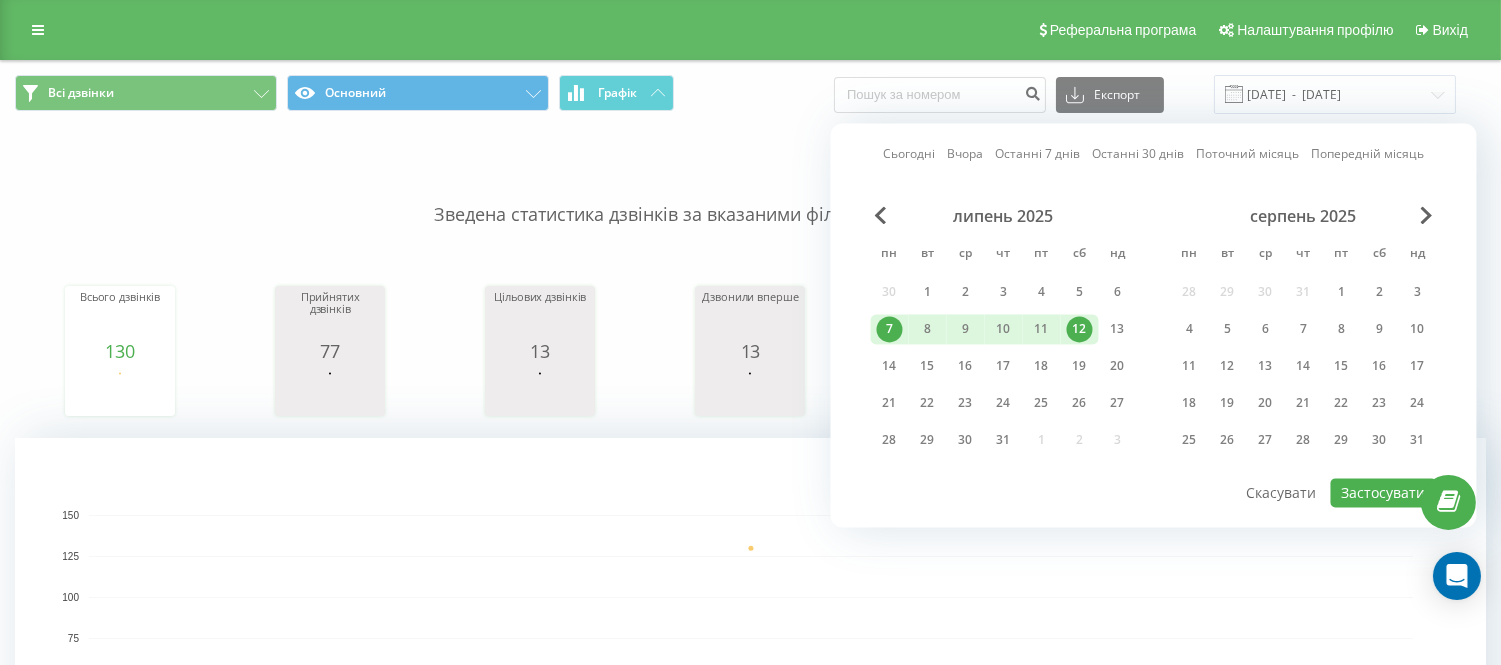 type on "[DATE]  -  [DATE]" 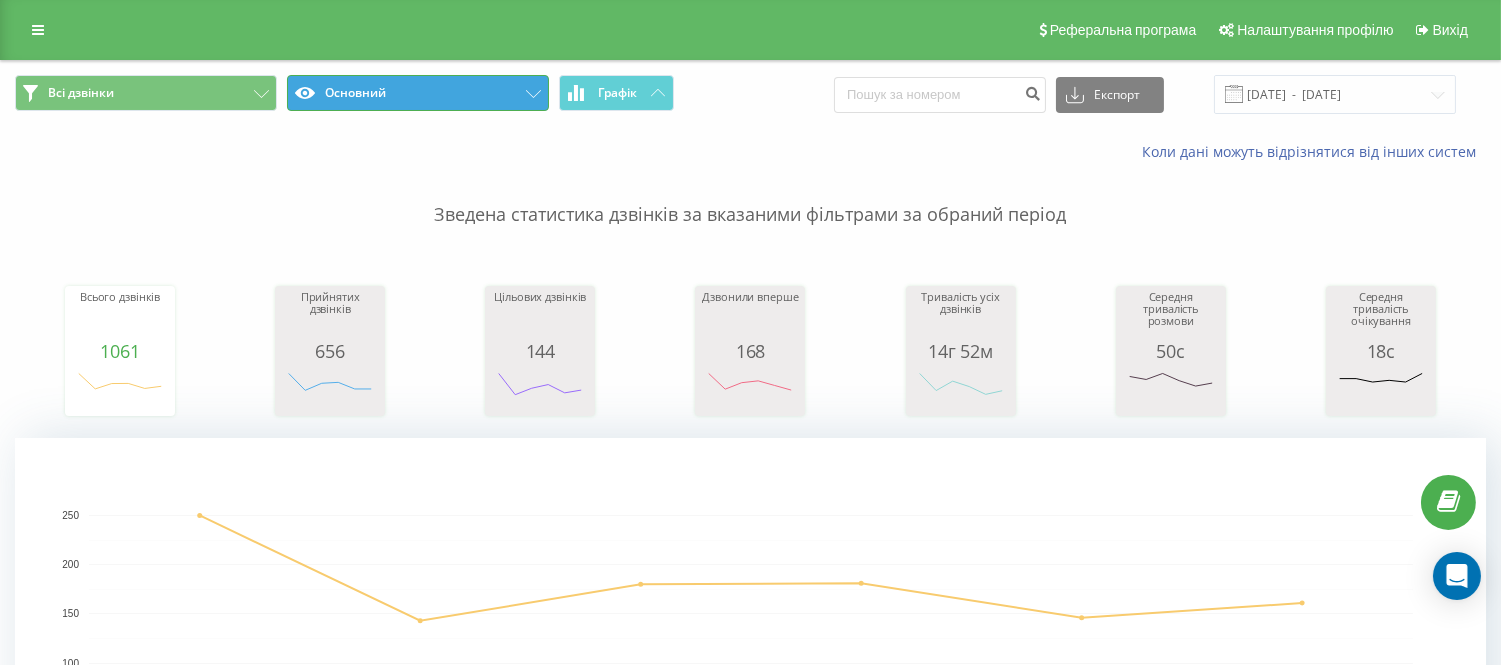 click on "Основний" at bounding box center [418, 93] 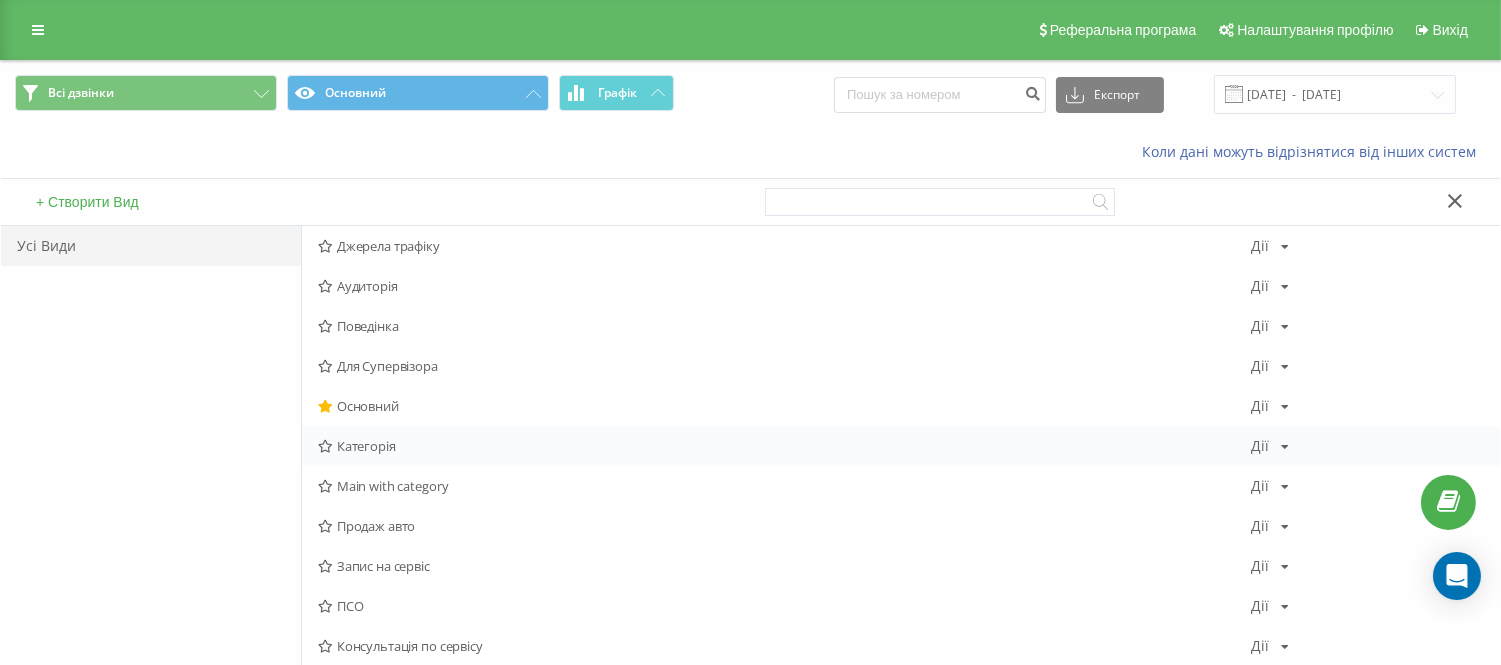 click on "Категорія" at bounding box center (784, 446) 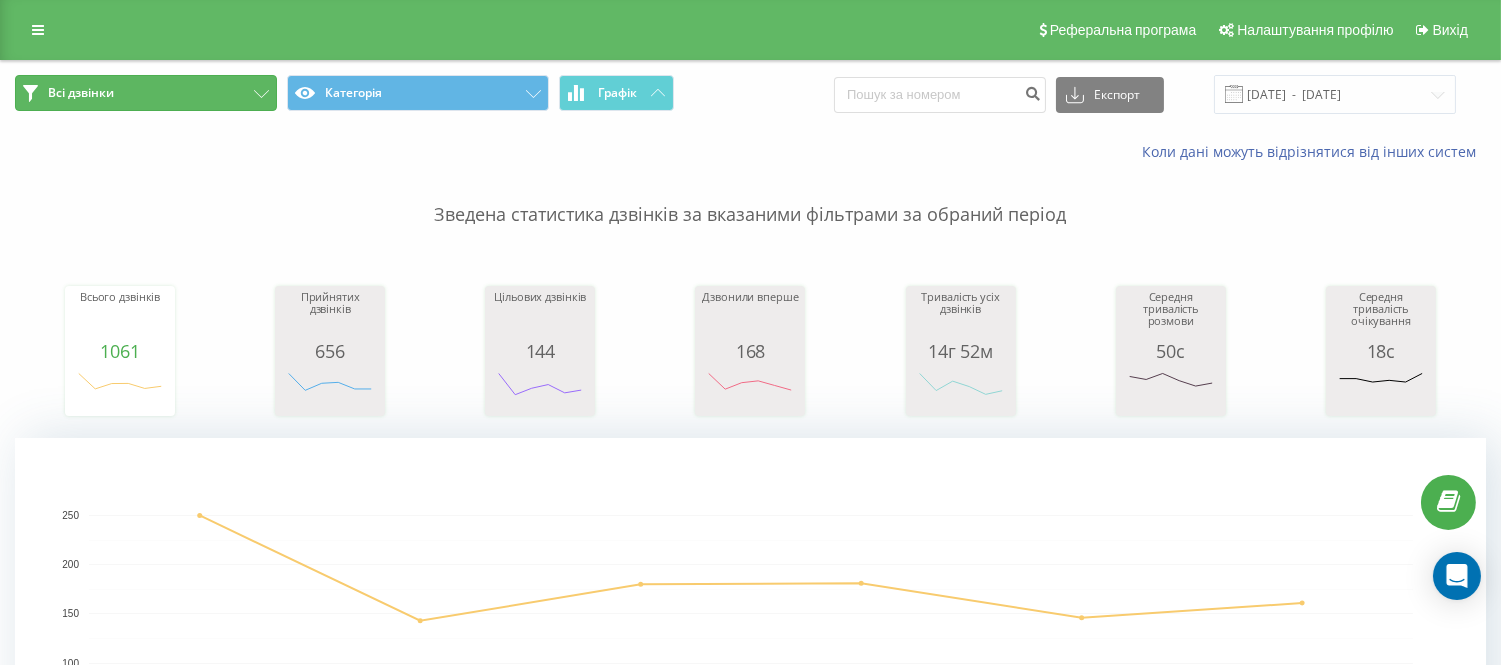 click on "Всі дзвінки" at bounding box center (146, 93) 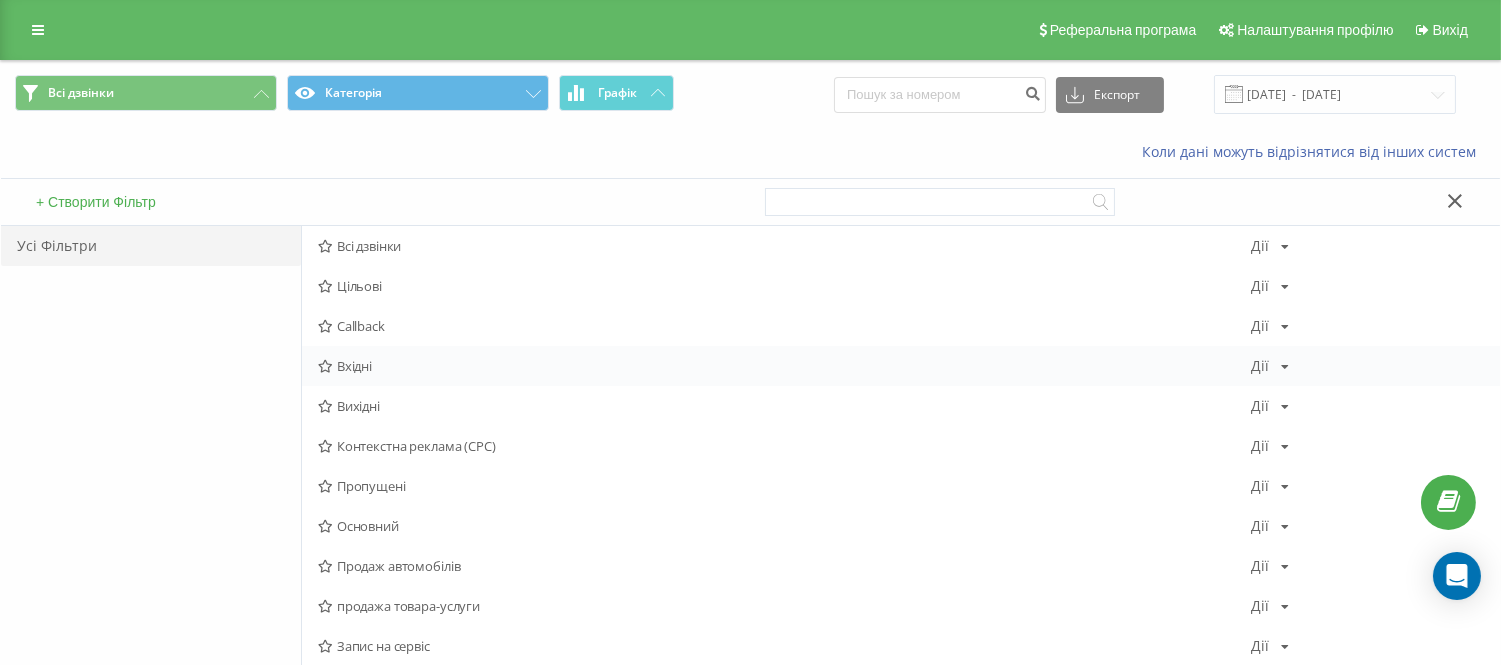 click on "Вхідні" at bounding box center (784, 366) 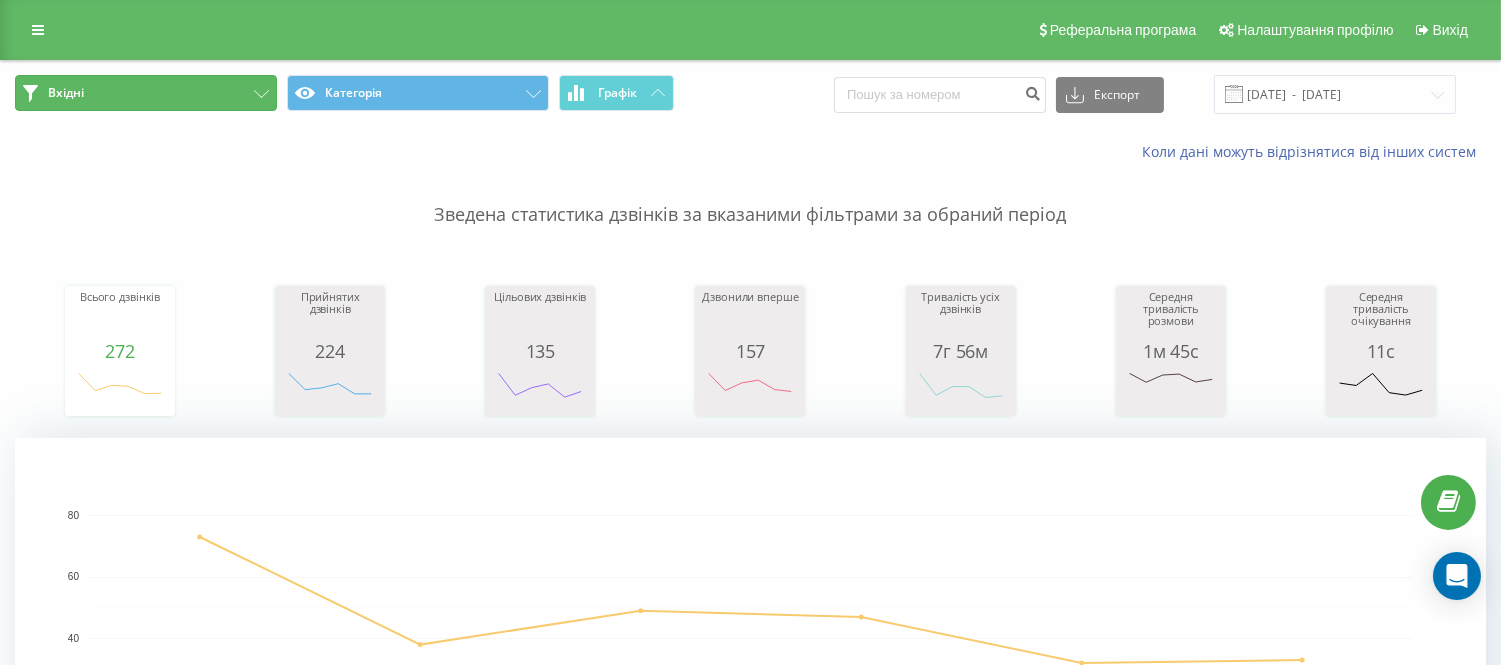click 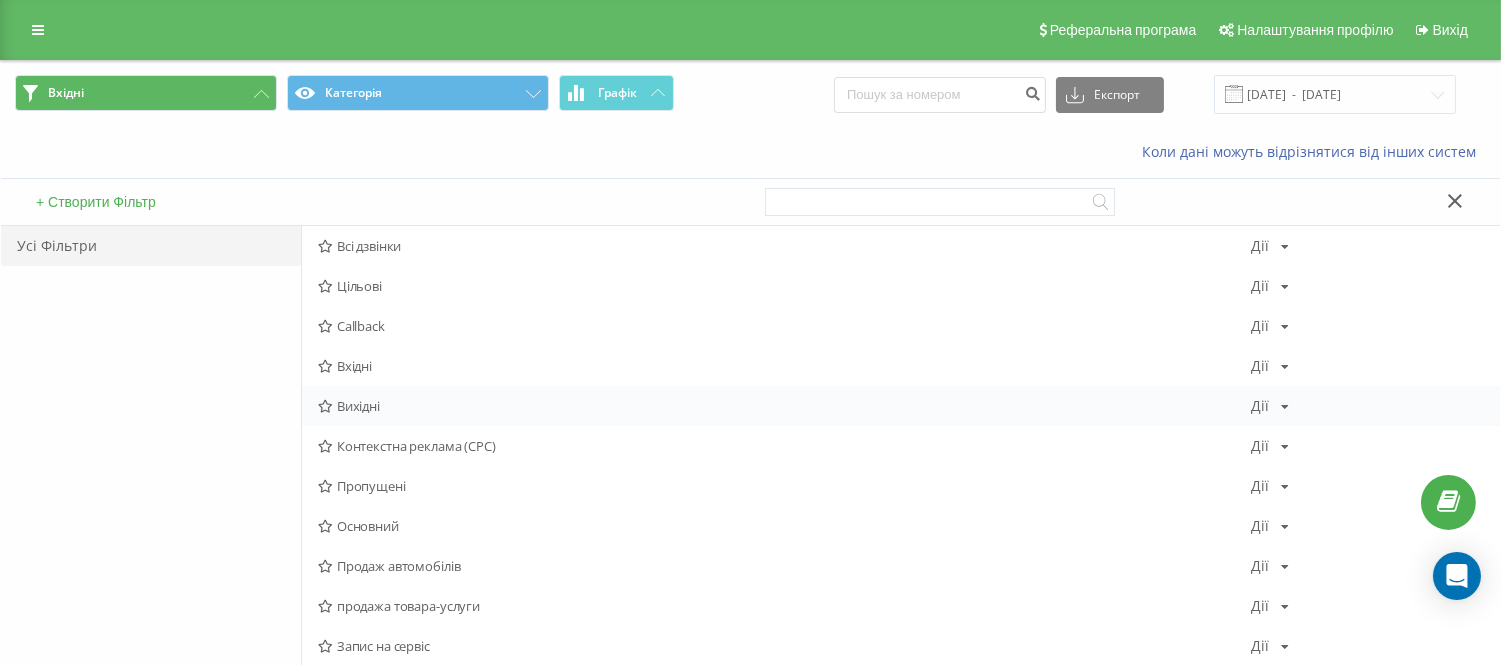 click on "Вихідні" at bounding box center [784, 406] 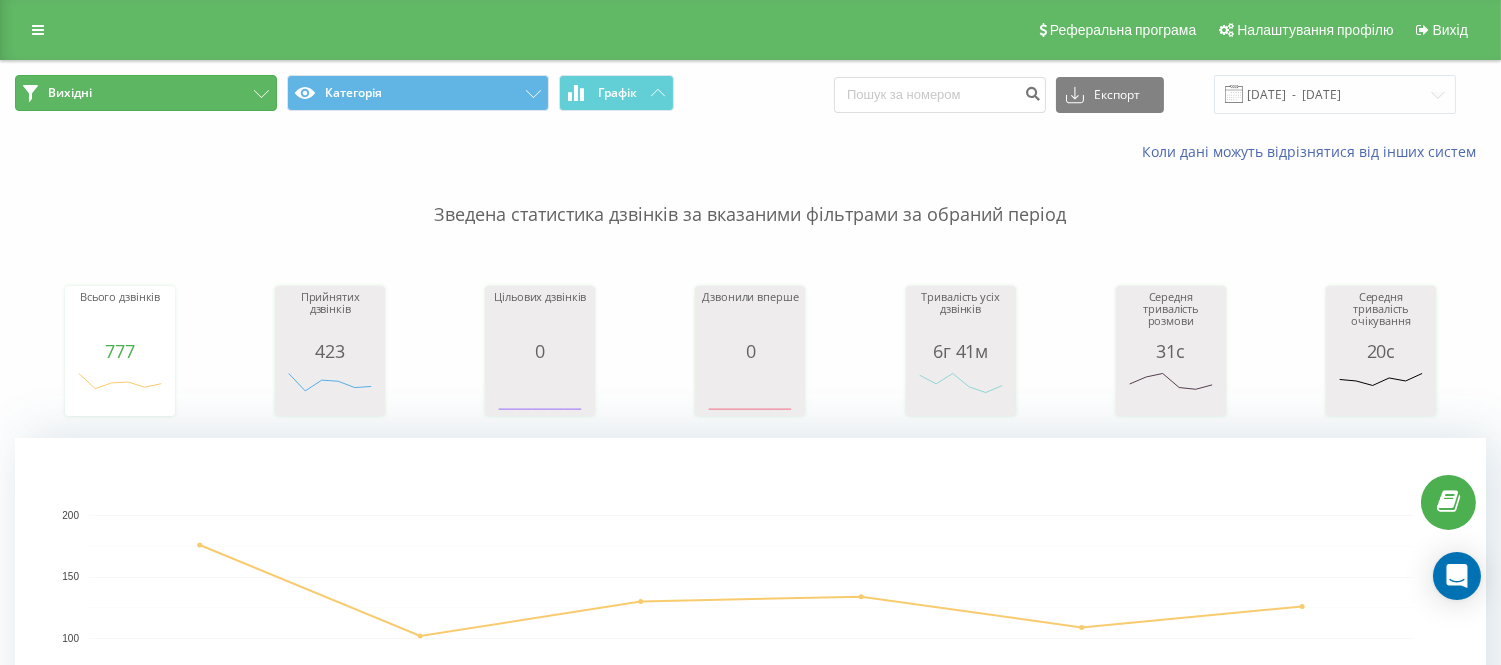 click on "Вихідні" at bounding box center (146, 93) 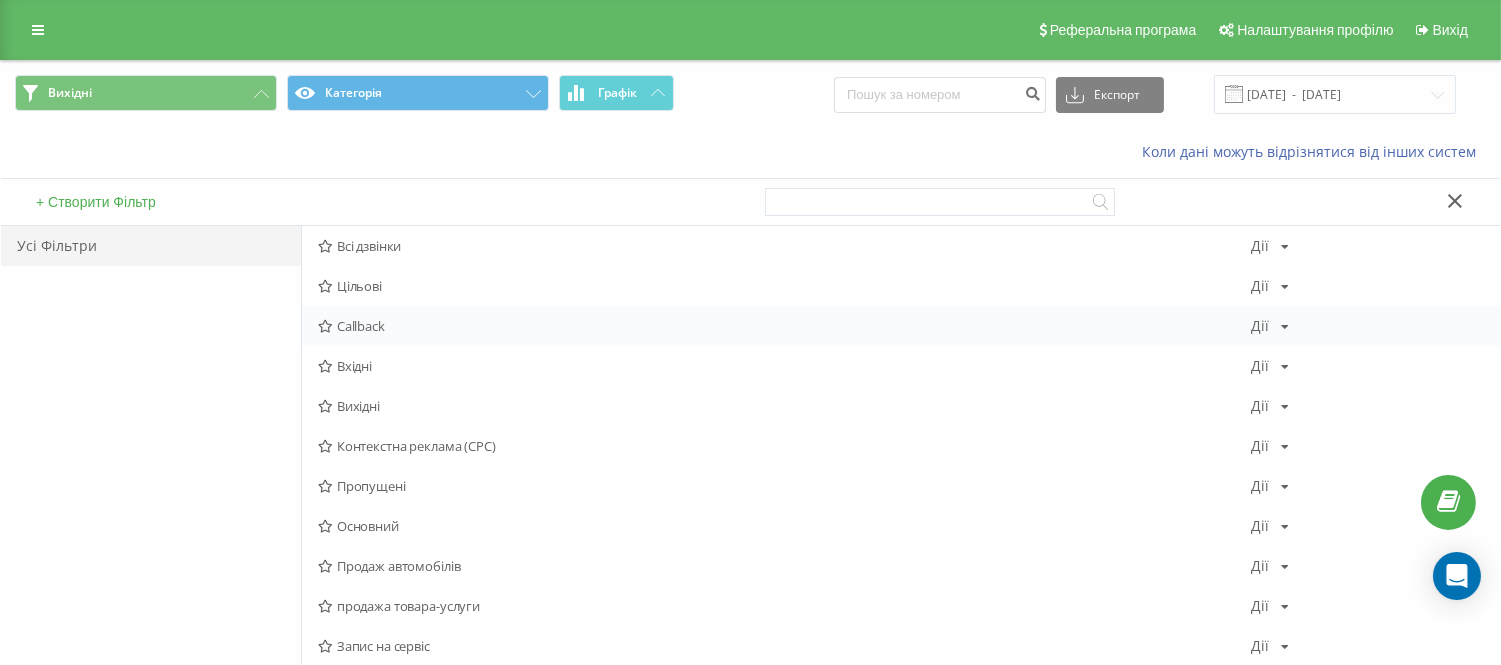 click on "Callback" at bounding box center [784, 326] 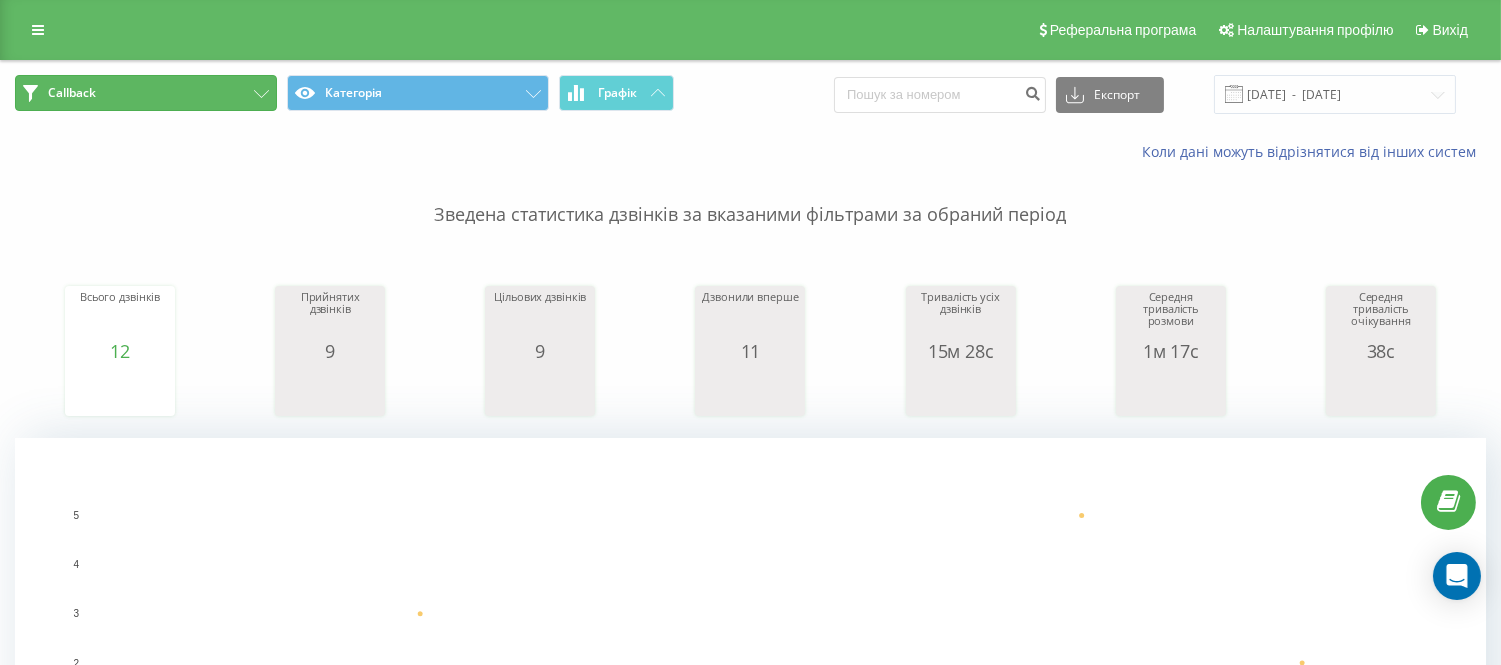 click on "Callback" at bounding box center (146, 93) 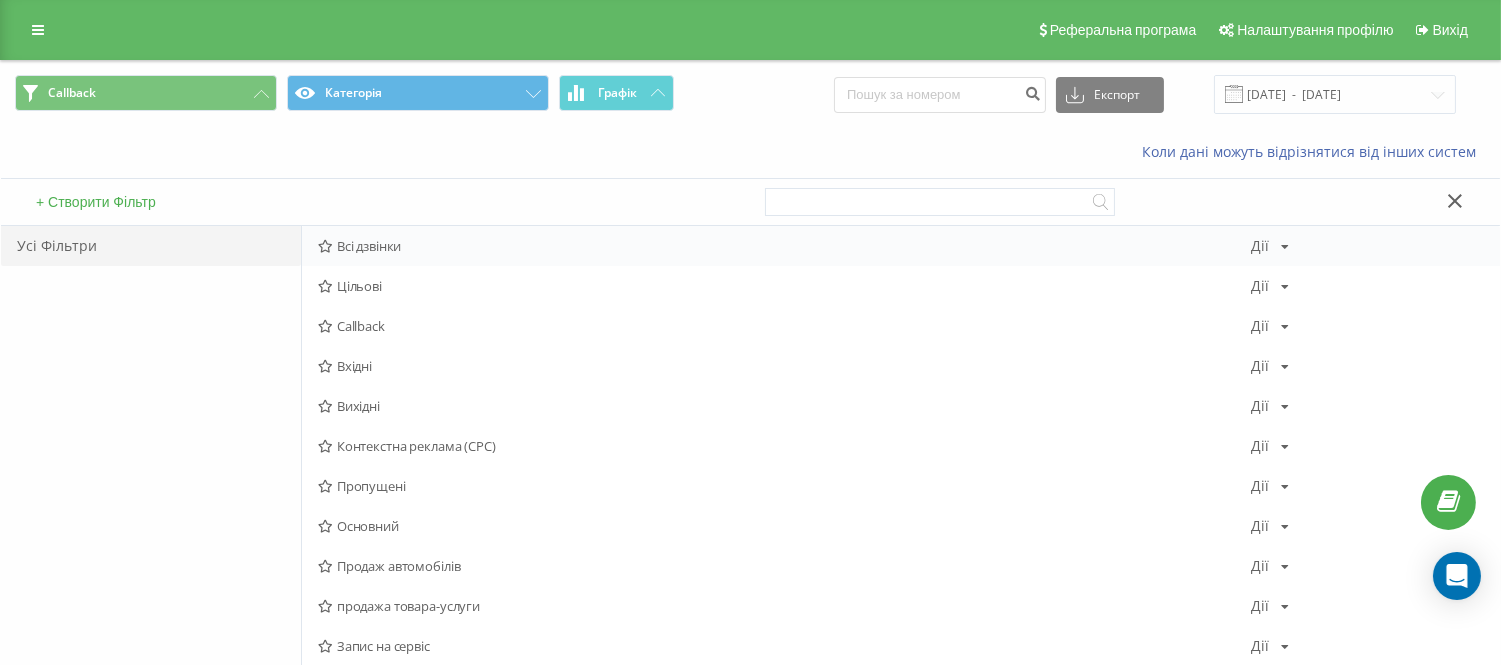 click on "Всі дзвінки" at bounding box center [784, 246] 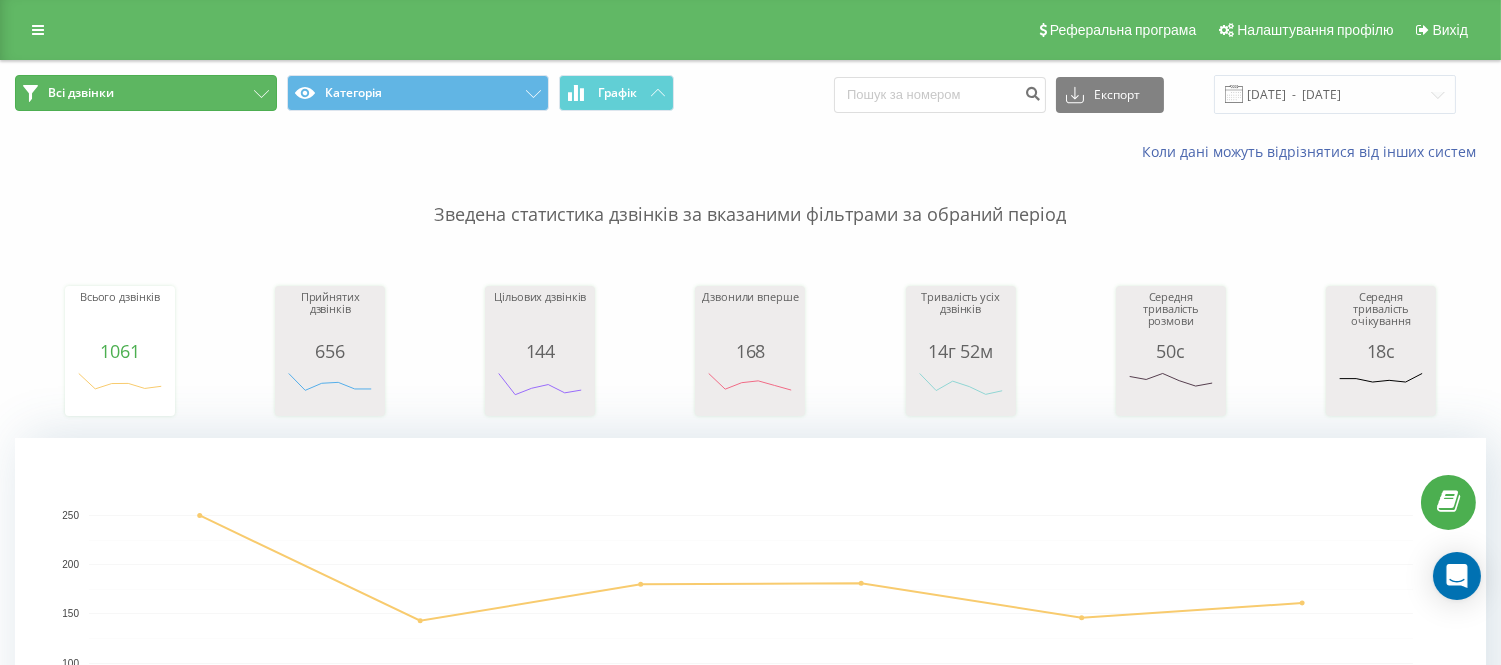 click on "Всі дзвінки" at bounding box center [146, 93] 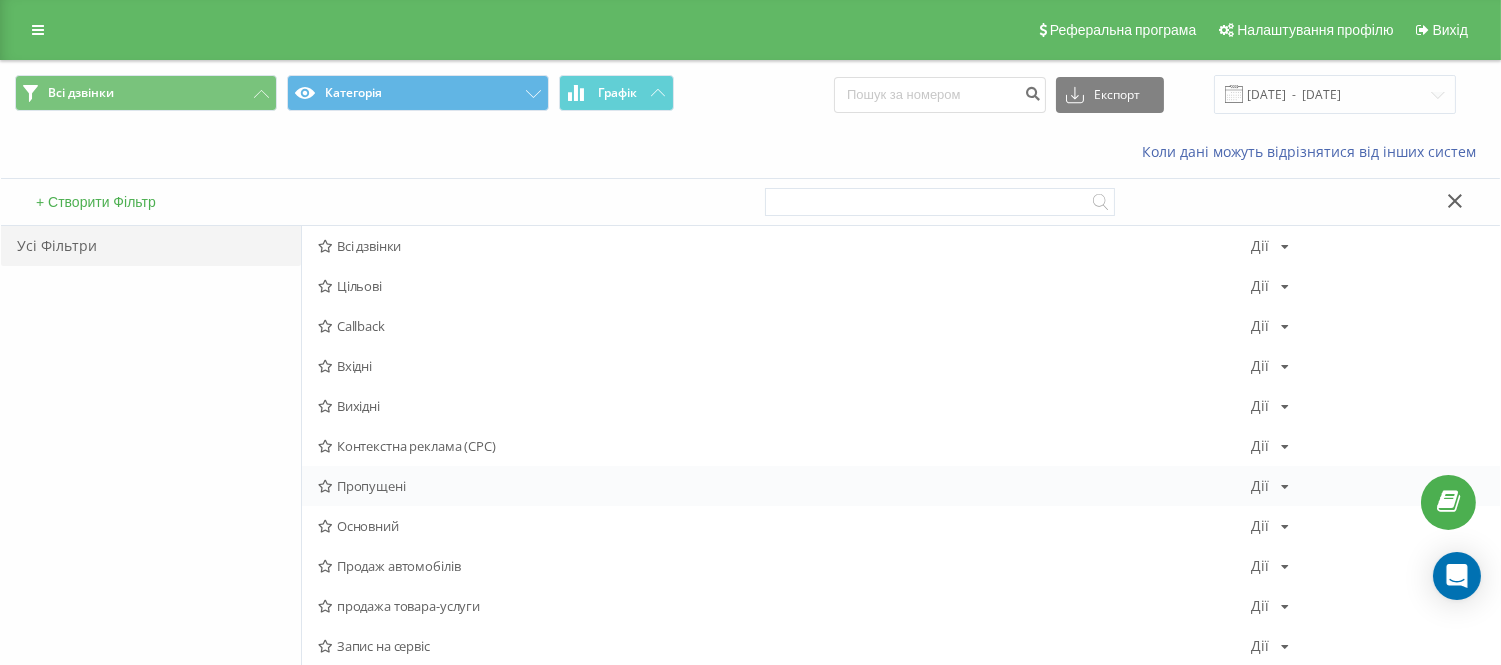 click on "Пропущені" at bounding box center (784, 486) 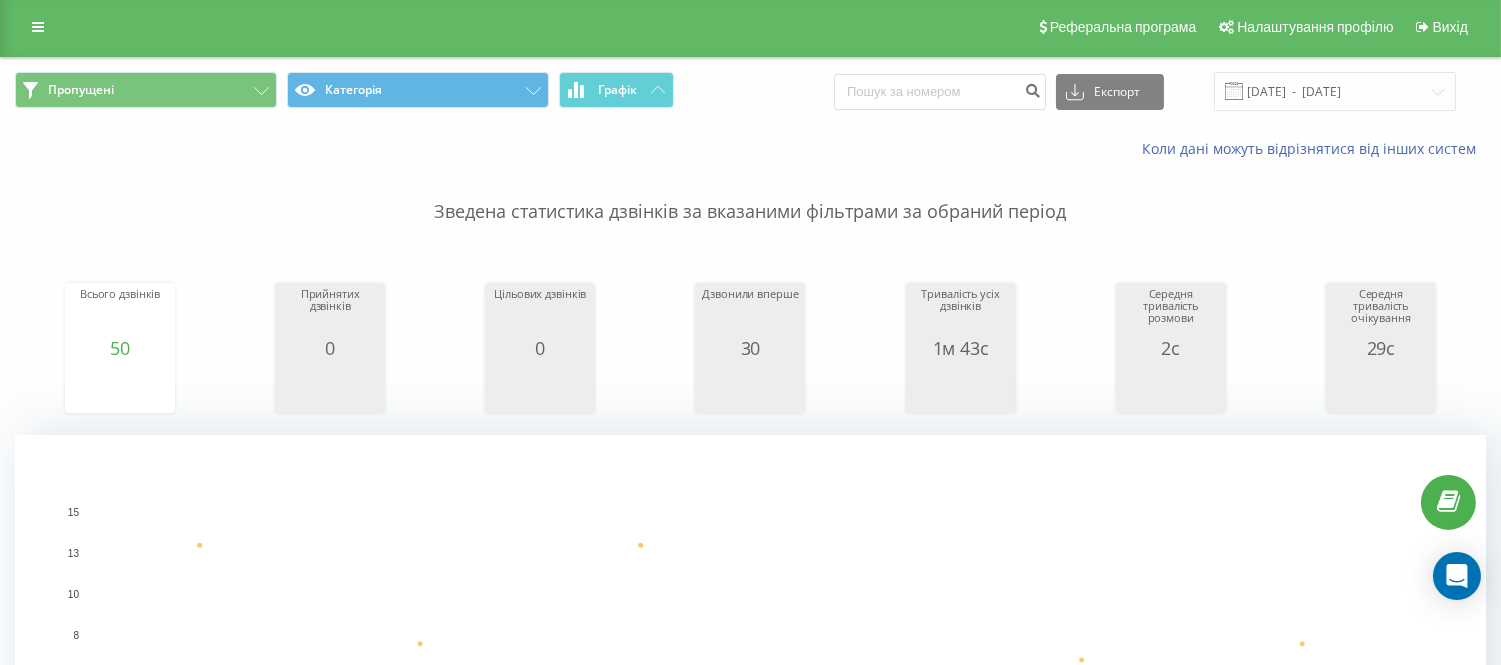 scroll, scrollTop: 0, scrollLeft: 0, axis: both 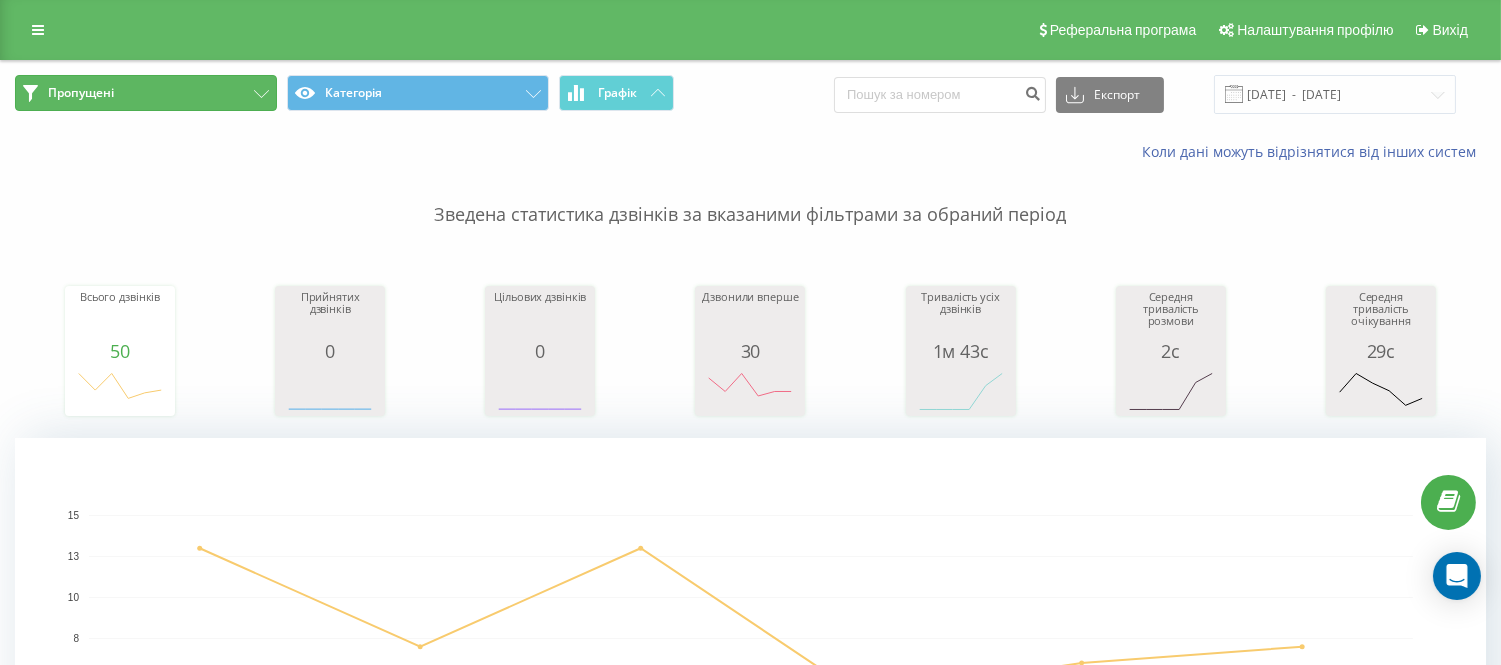 click on "Пропущені" at bounding box center (146, 93) 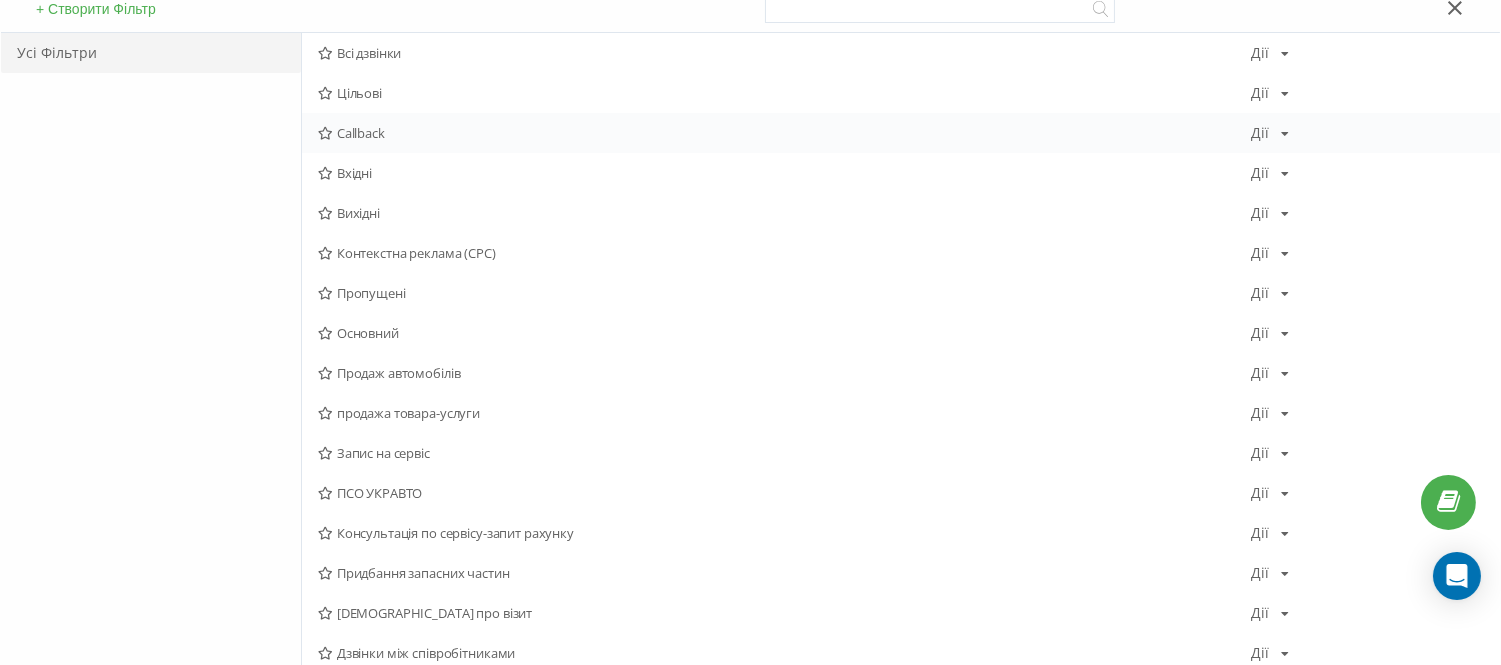 scroll, scrollTop: 222, scrollLeft: 0, axis: vertical 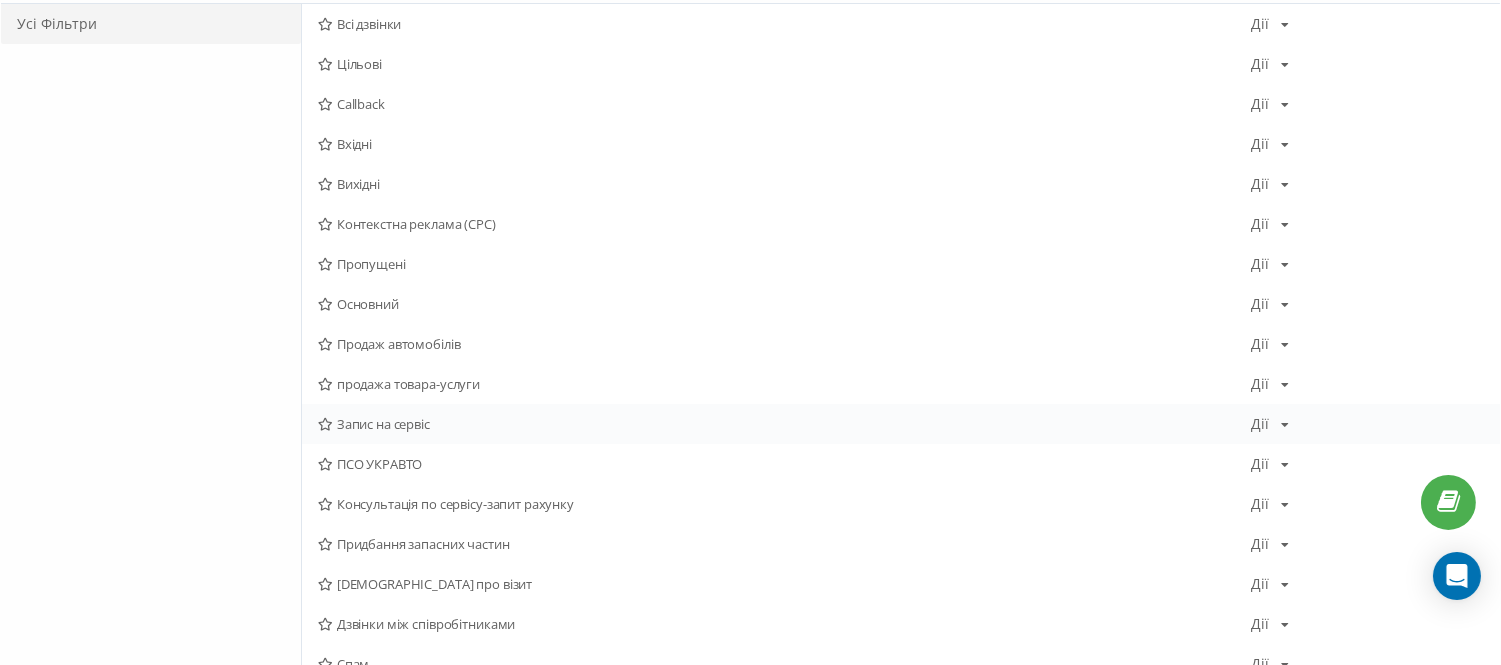 click on "Запис на сервіс" at bounding box center (784, 424) 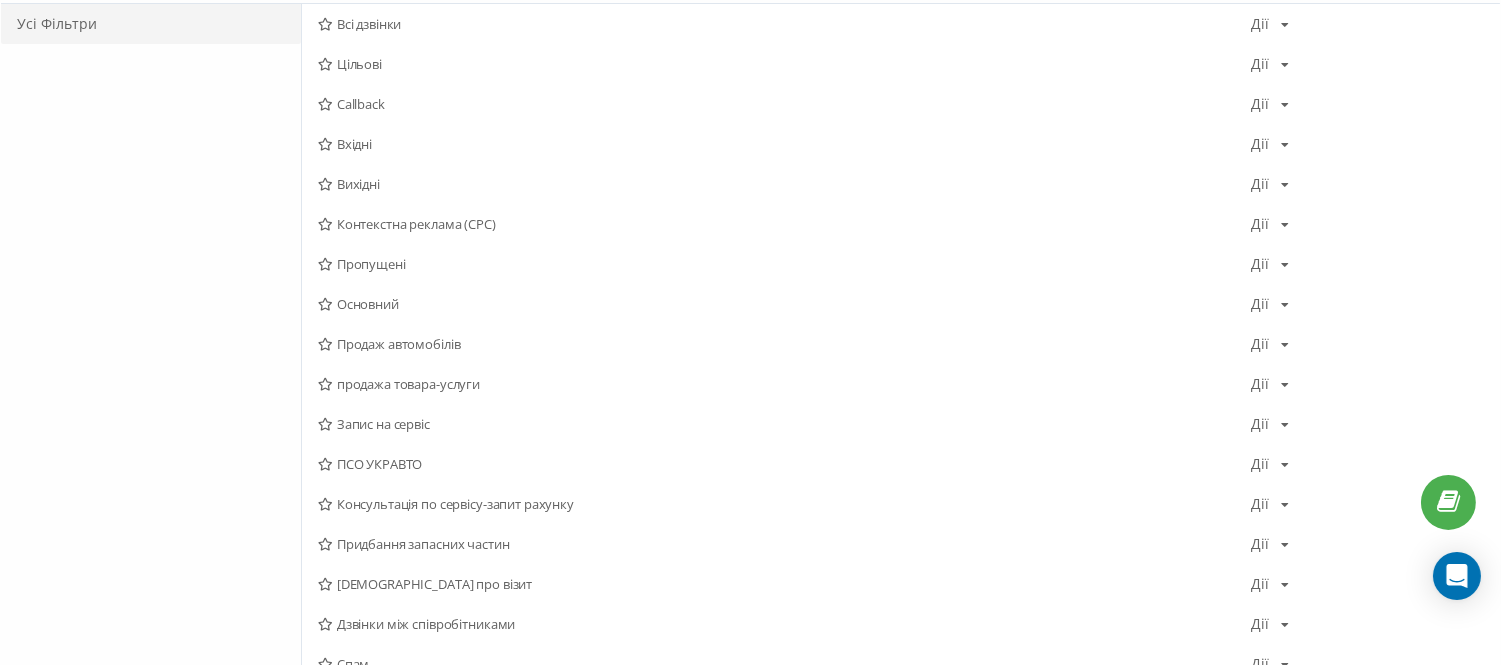 scroll, scrollTop: 0, scrollLeft: 0, axis: both 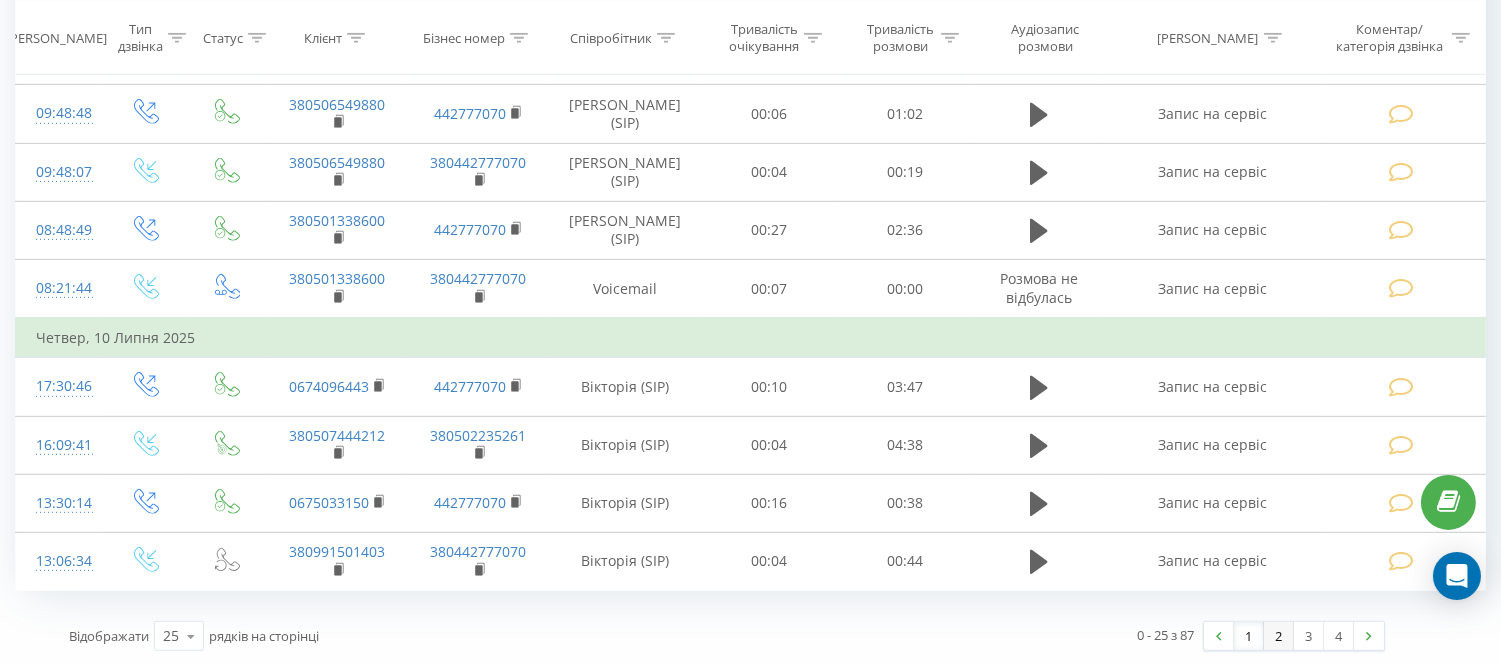 click on "2" at bounding box center (1279, 636) 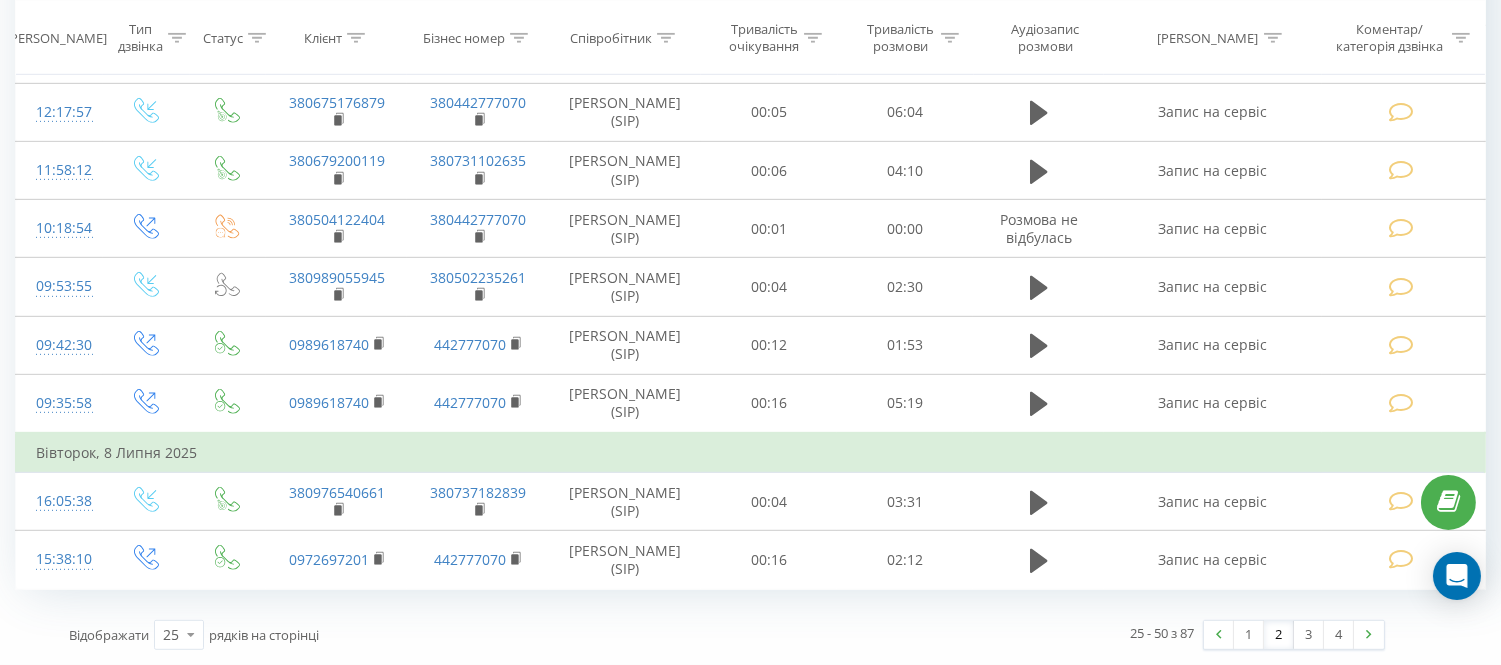 scroll, scrollTop: 1985, scrollLeft: 0, axis: vertical 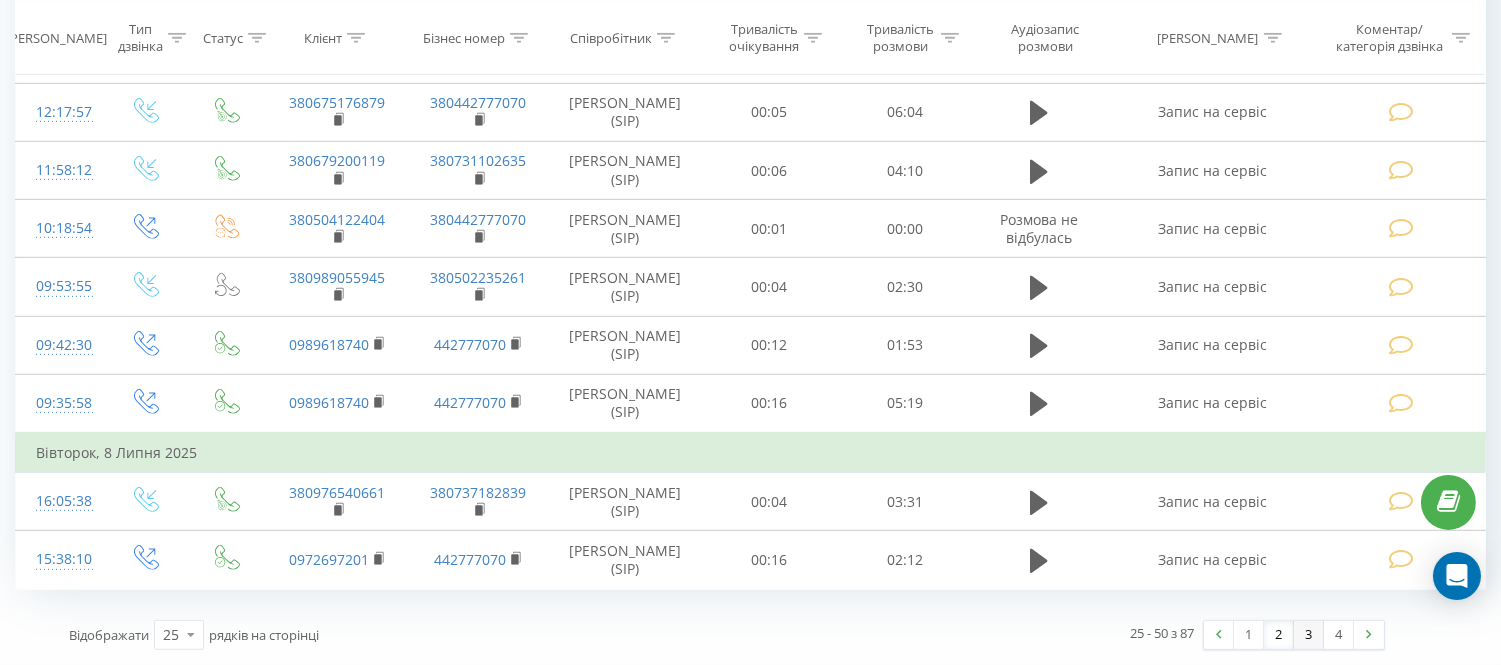 click on "3" at bounding box center [1309, 635] 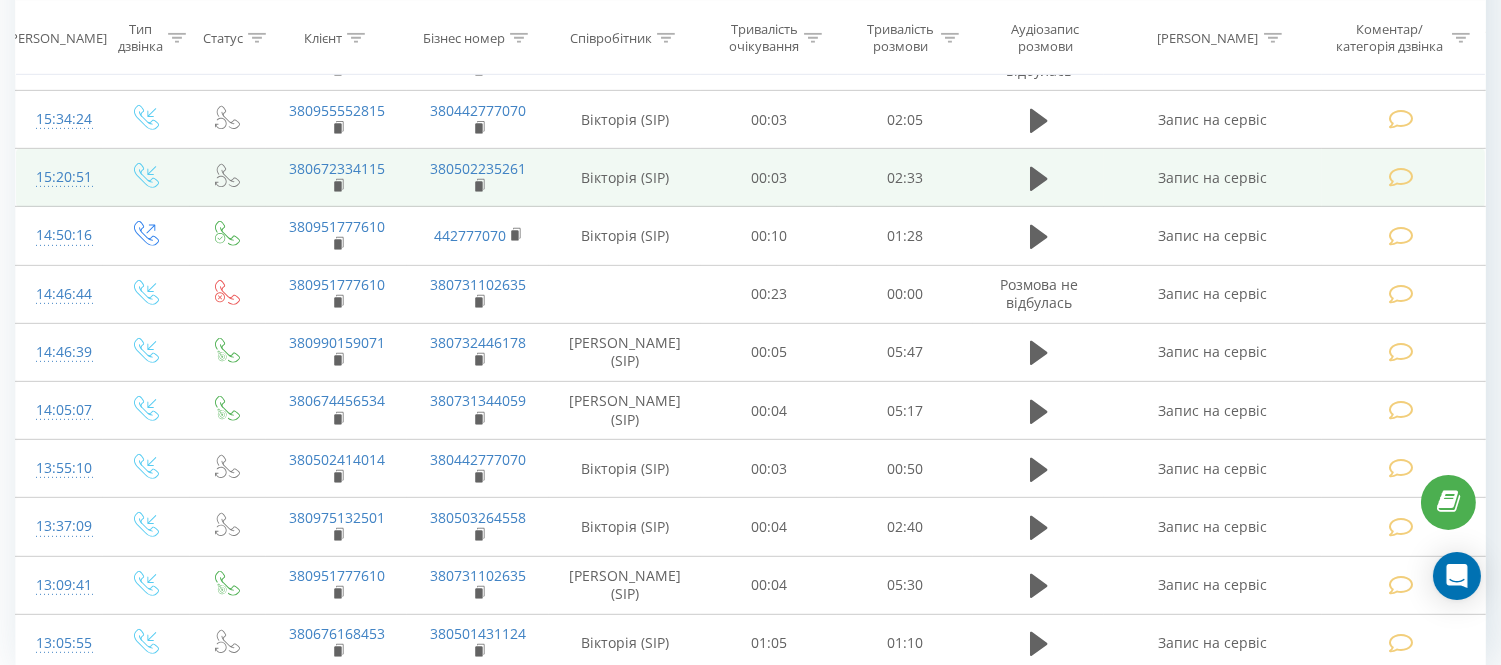 scroll, scrollTop: 1901, scrollLeft: 0, axis: vertical 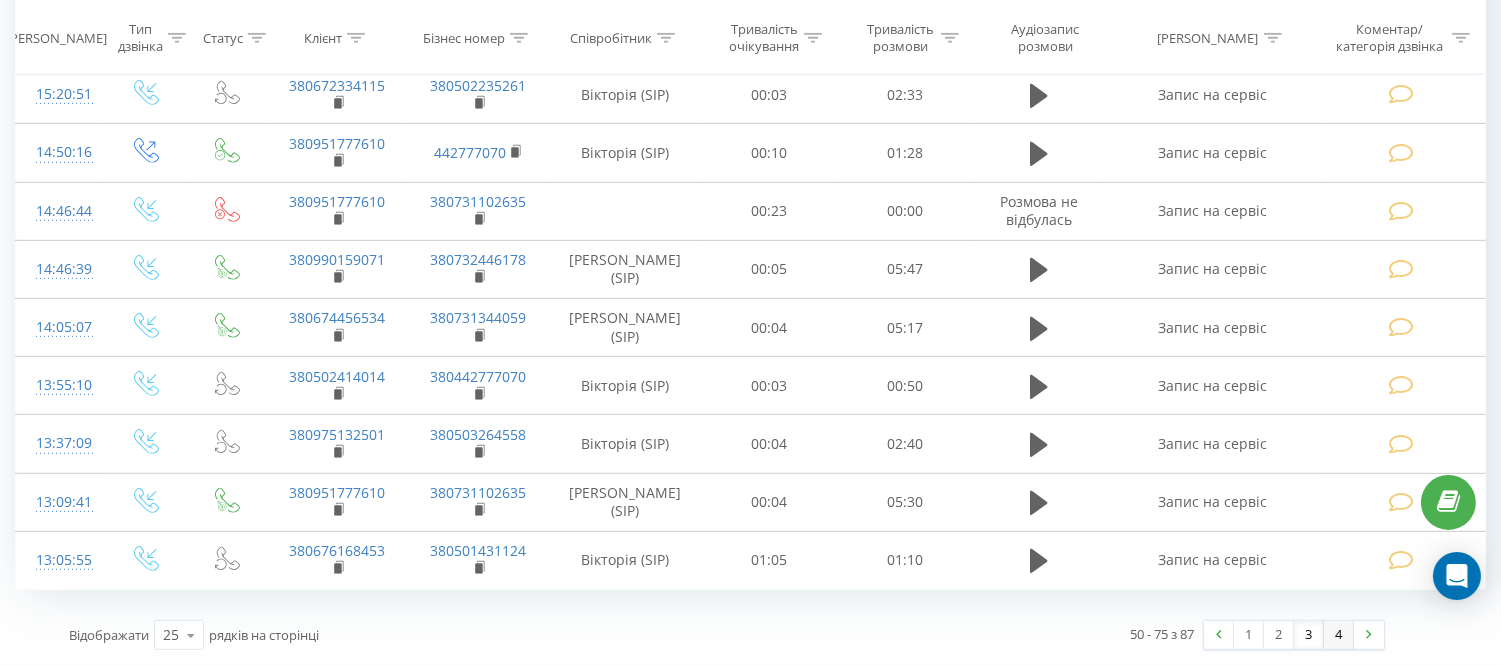 click on "4" at bounding box center [1339, 635] 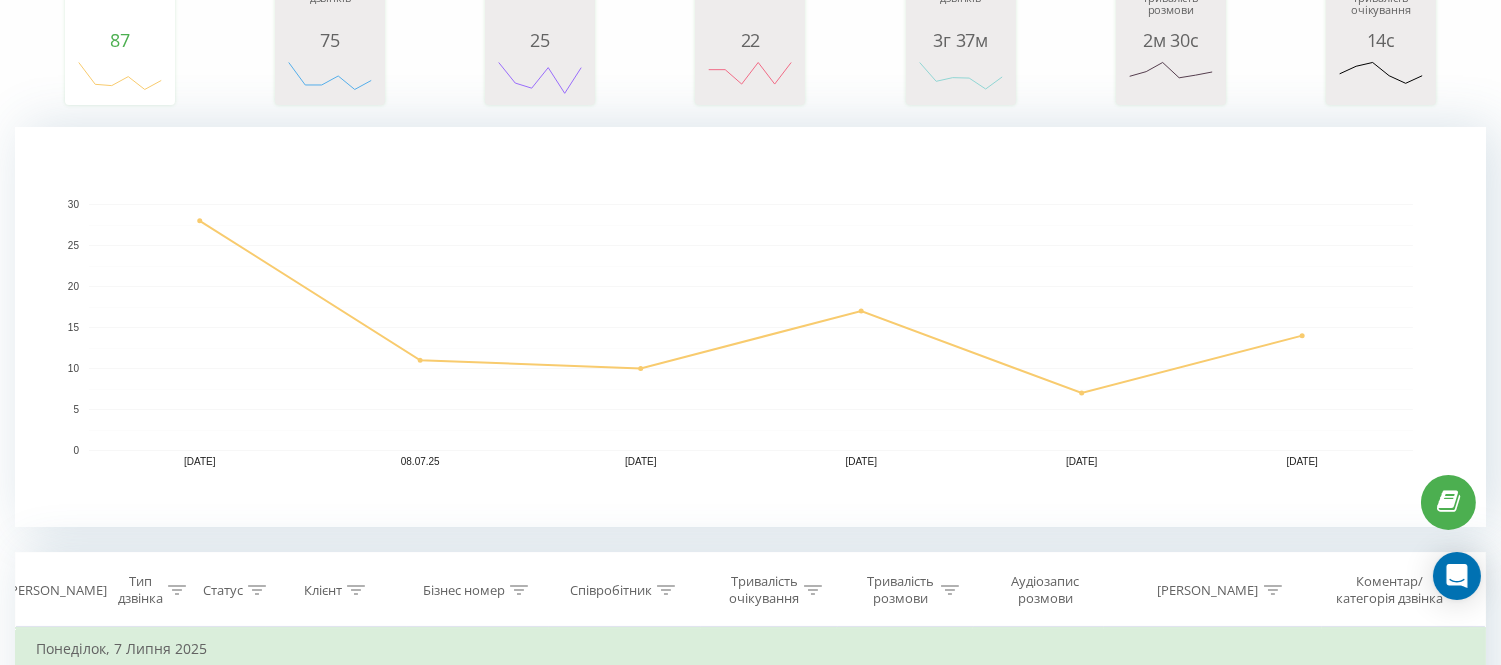 scroll, scrollTop: 0, scrollLeft: 0, axis: both 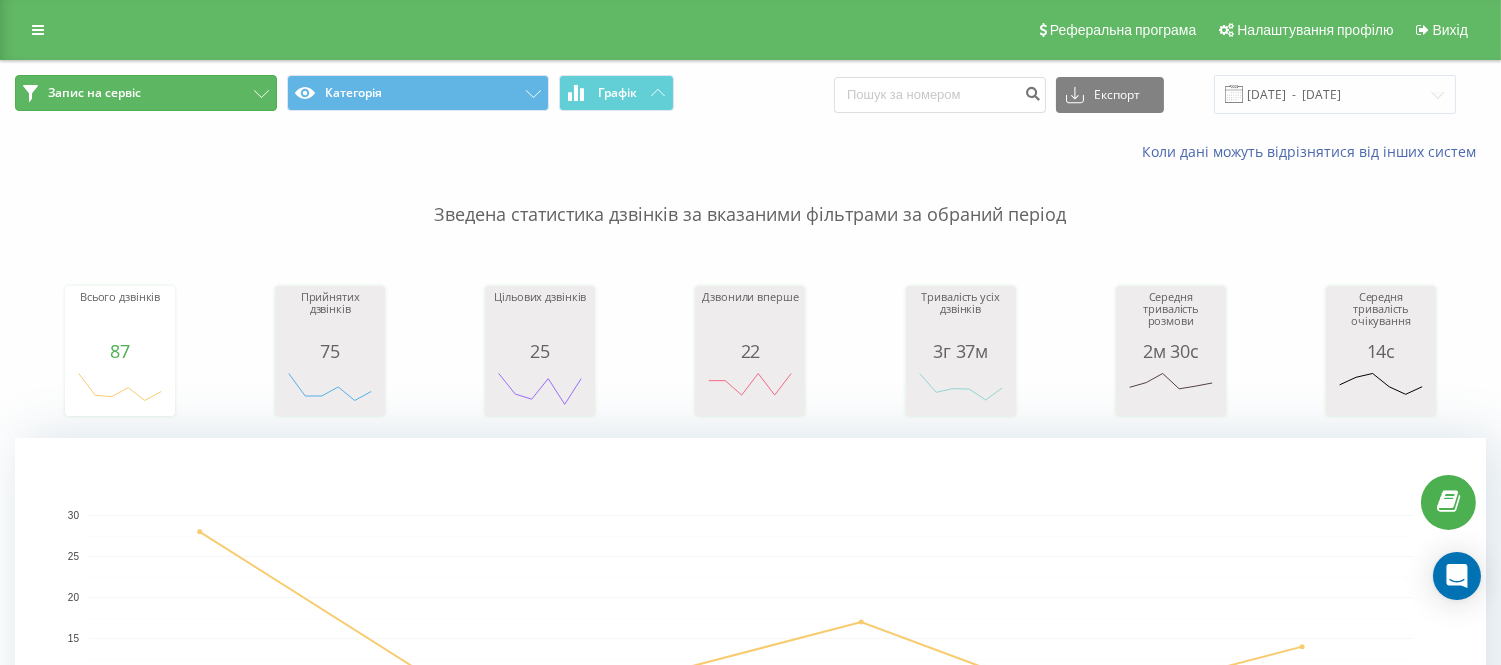 drag, startPoint x: 170, startPoint y: 98, endPoint x: 167, endPoint y: 127, distance: 29.15476 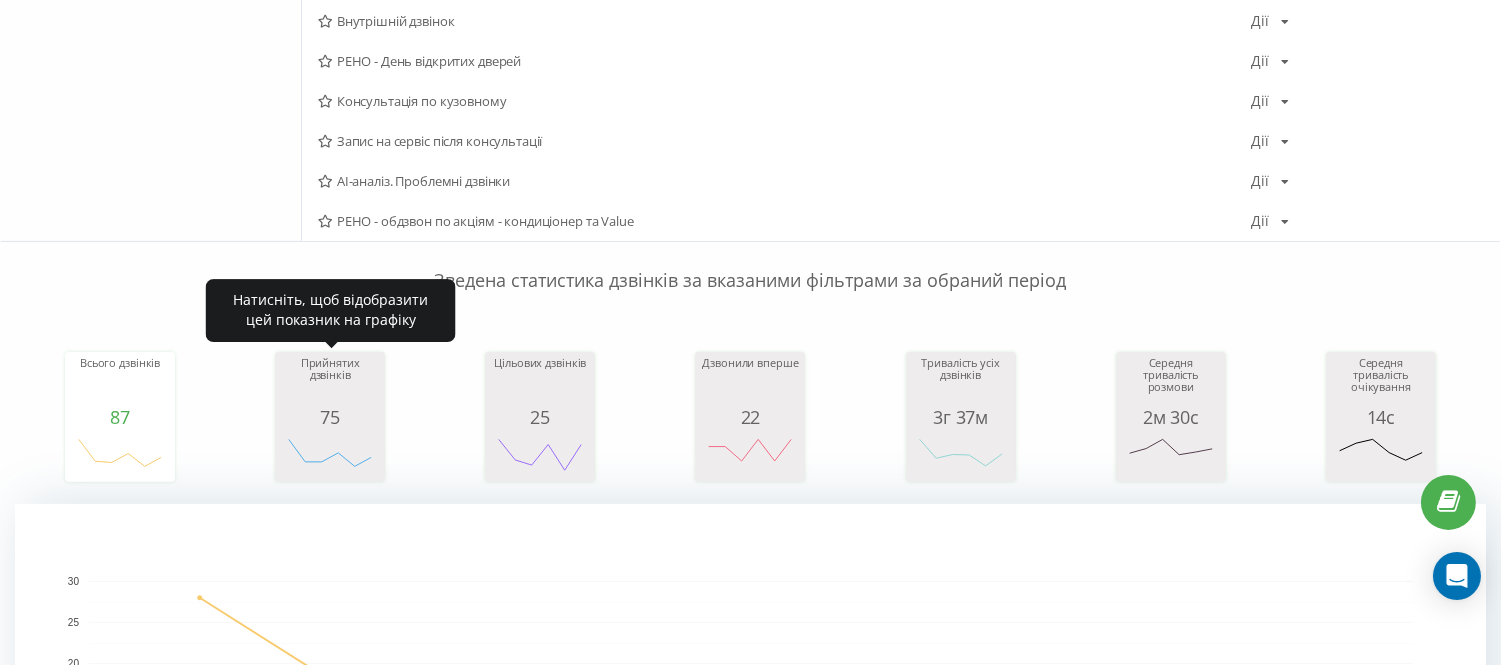 scroll, scrollTop: 1333, scrollLeft: 0, axis: vertical 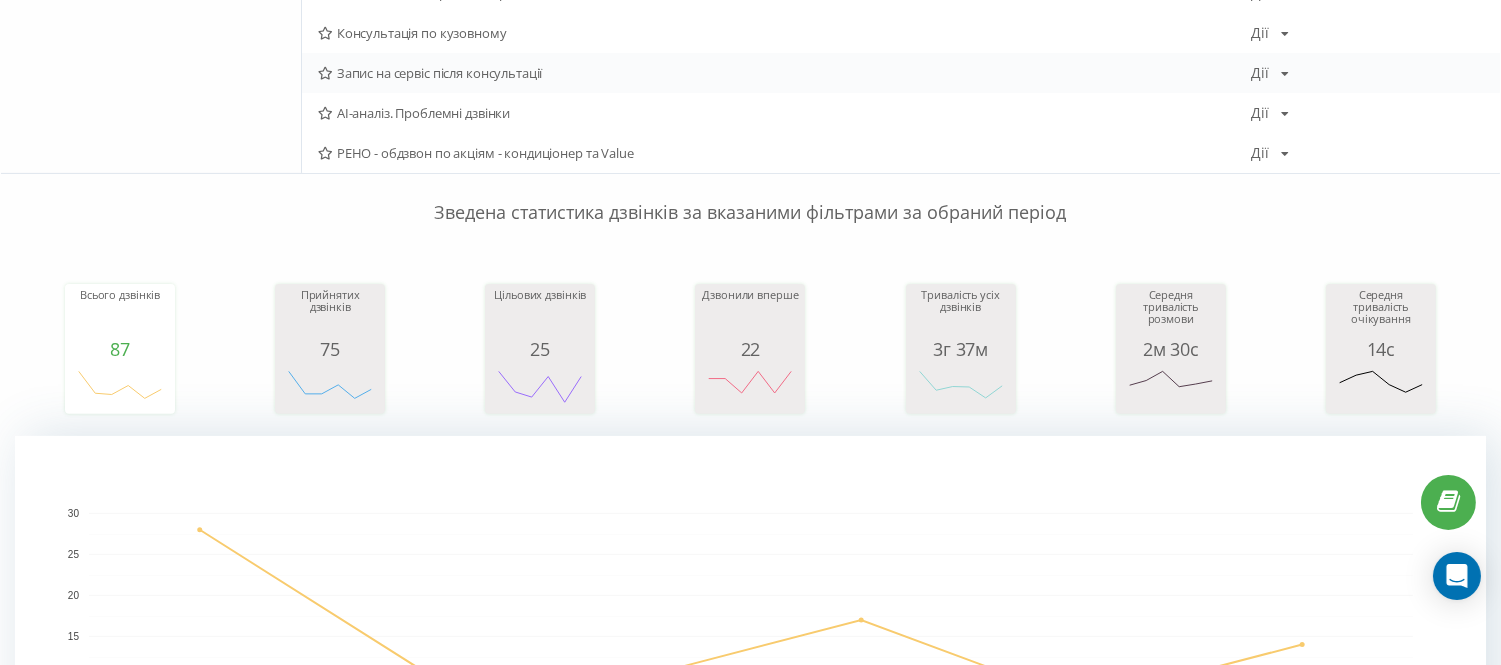 click on "Запис на сервіс після консультації" at bounding box center (784, 73) 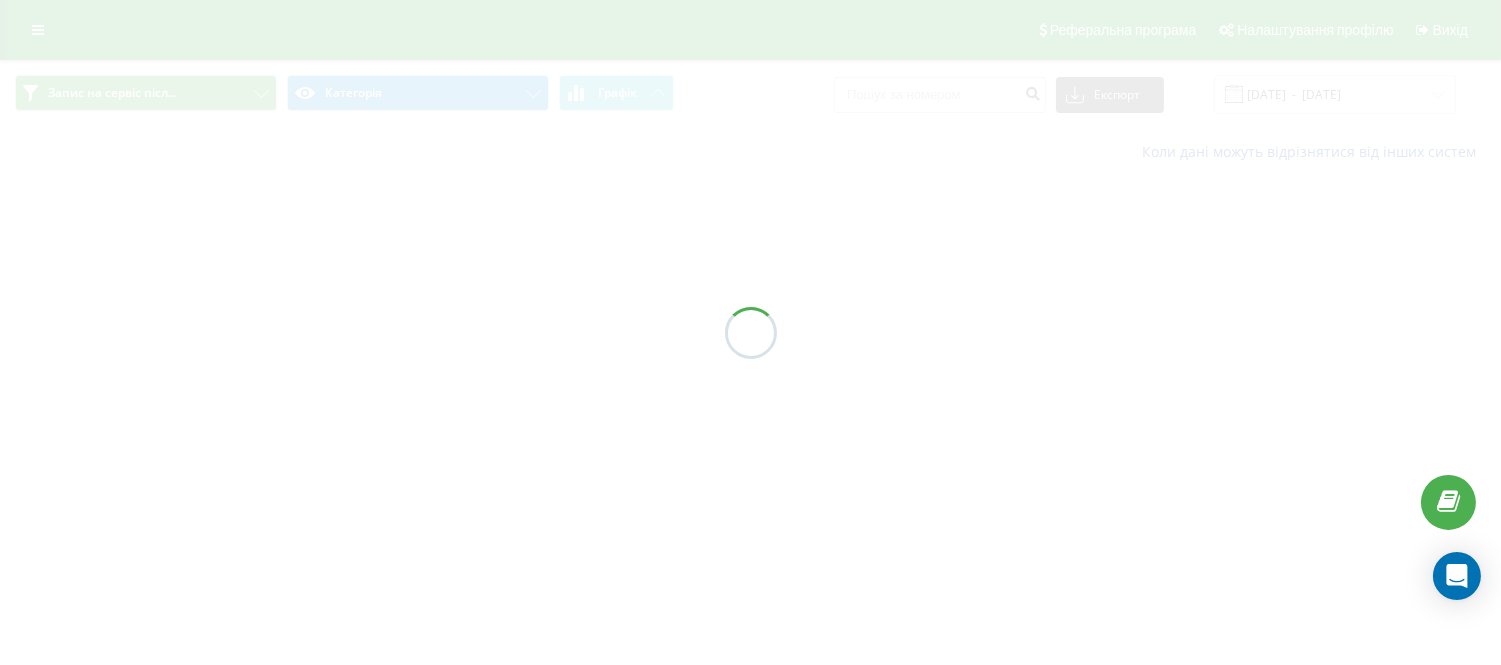 scroll, scrollTop: 0, scrollLeft: 0, axis: both 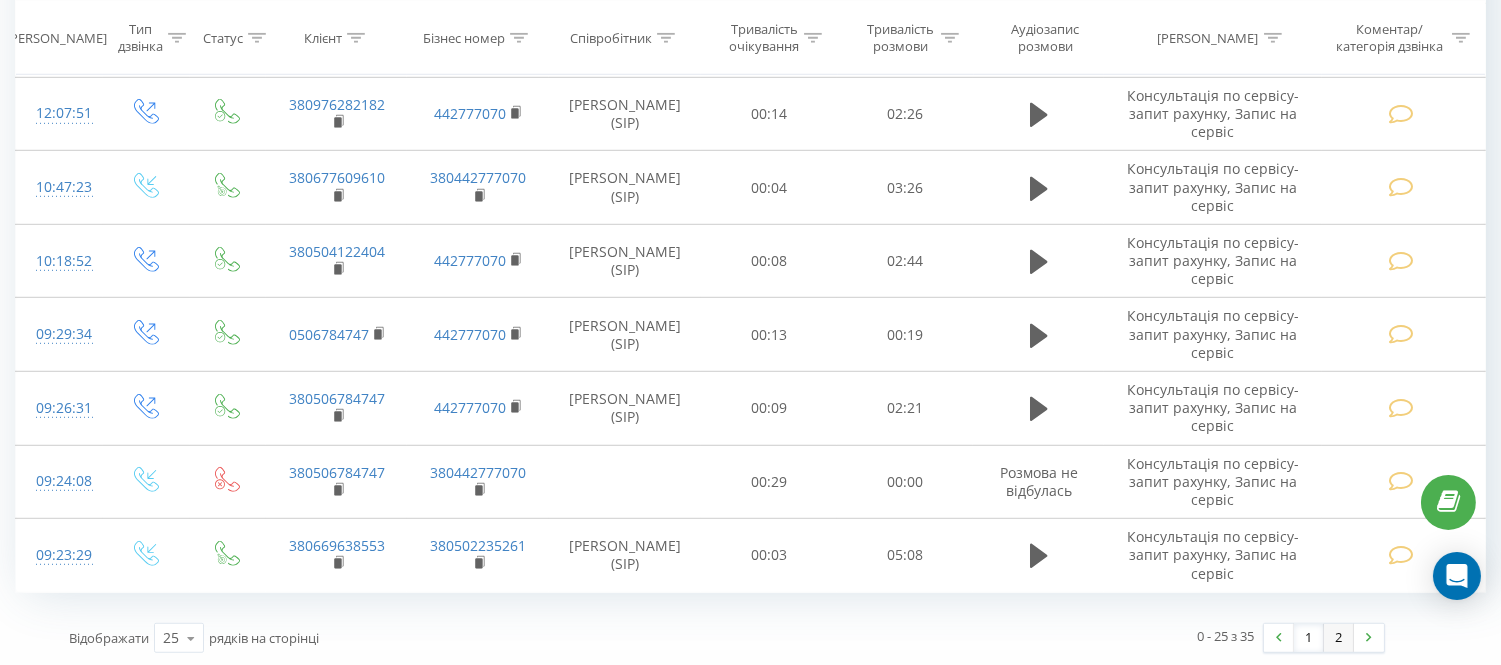 click on "2" at bounding box center (1339, 638) 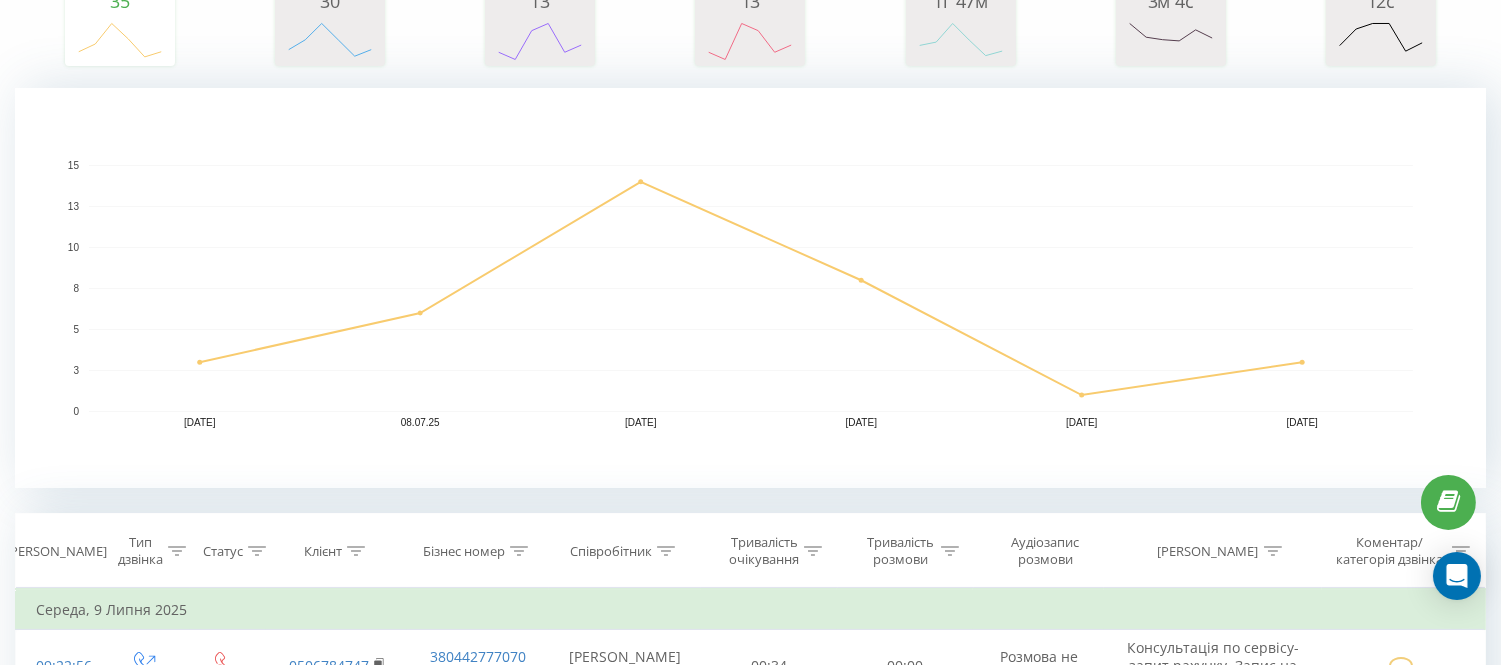 scroll, scrollTop: 0, scrollLeft: 0, axis: both 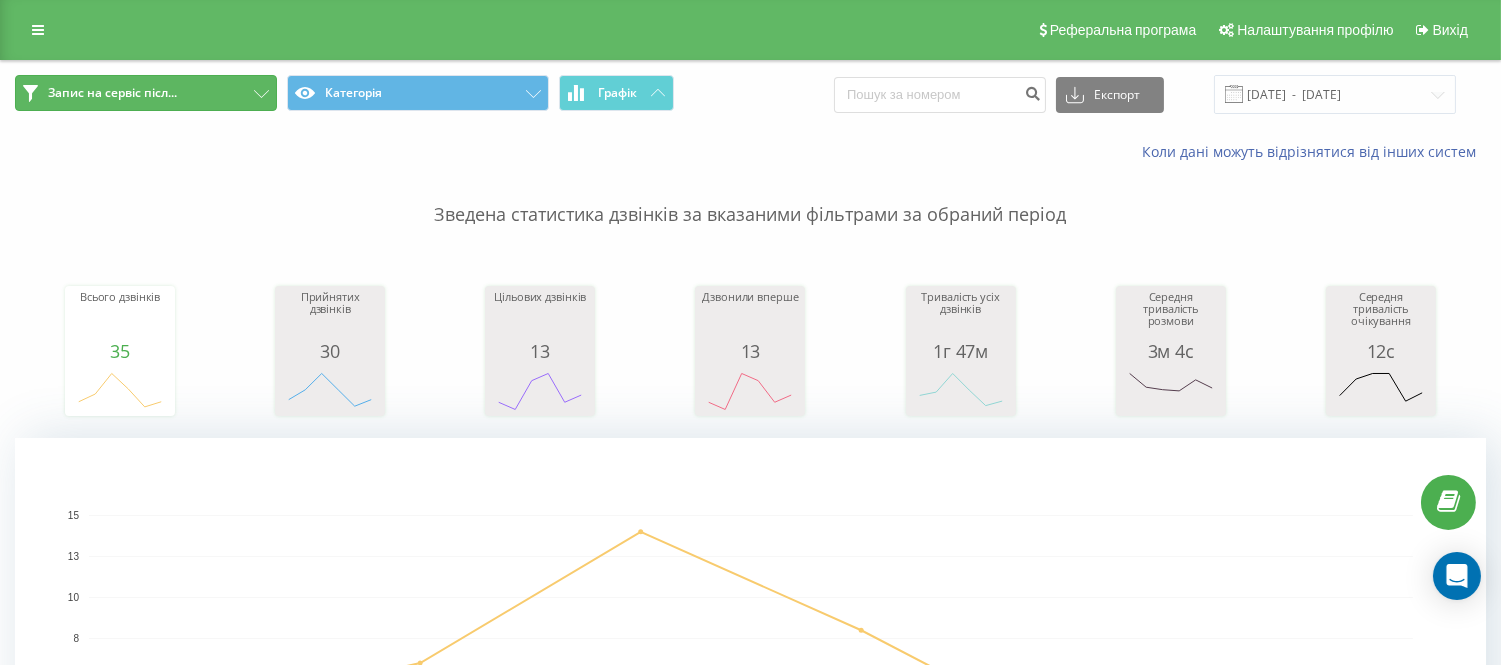 click on "Запис на сервіс післ..." at bounding box center (112, 93) 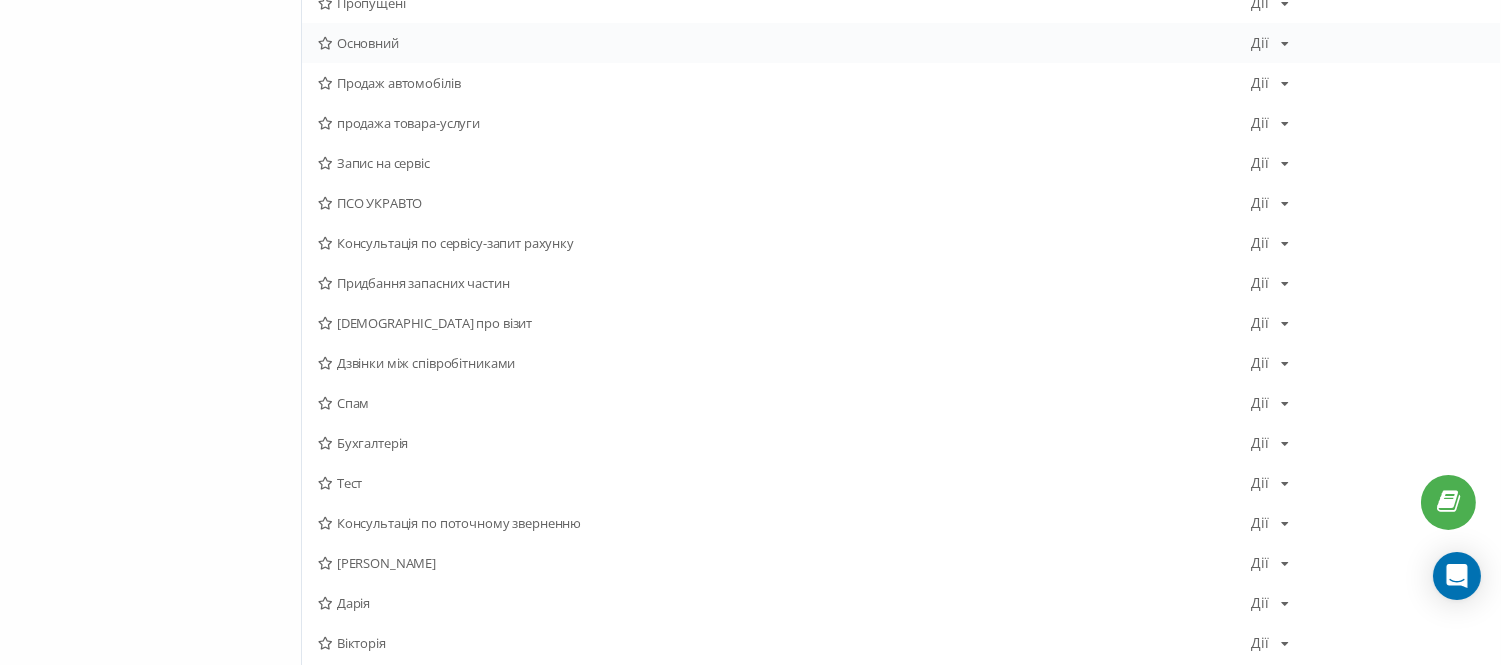 scroll, scrollTop: 666, scrollLeft: 0, axis: vertical 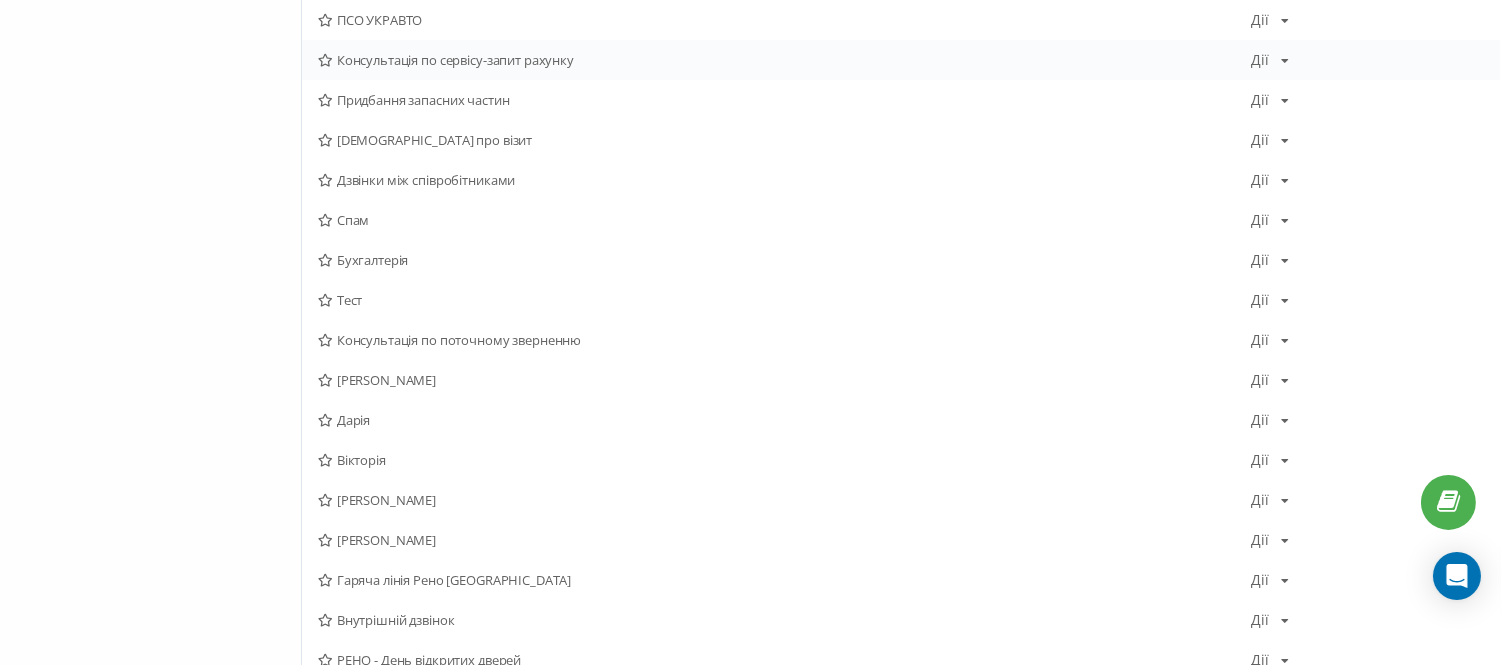 click on "Консультація по сервісу-запит рахунку" at bounding box center [784, 60] 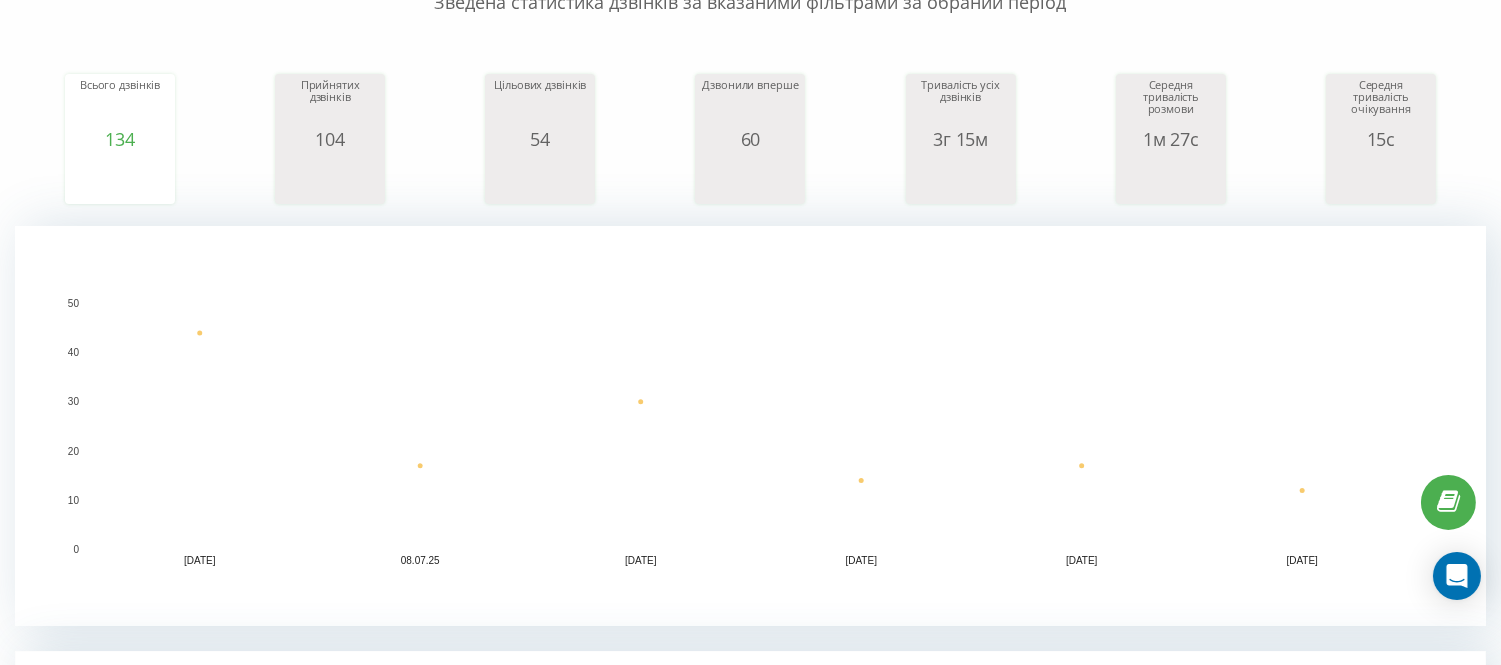scroll, scrollTop: 0, scrollLeft: 0, axis: both 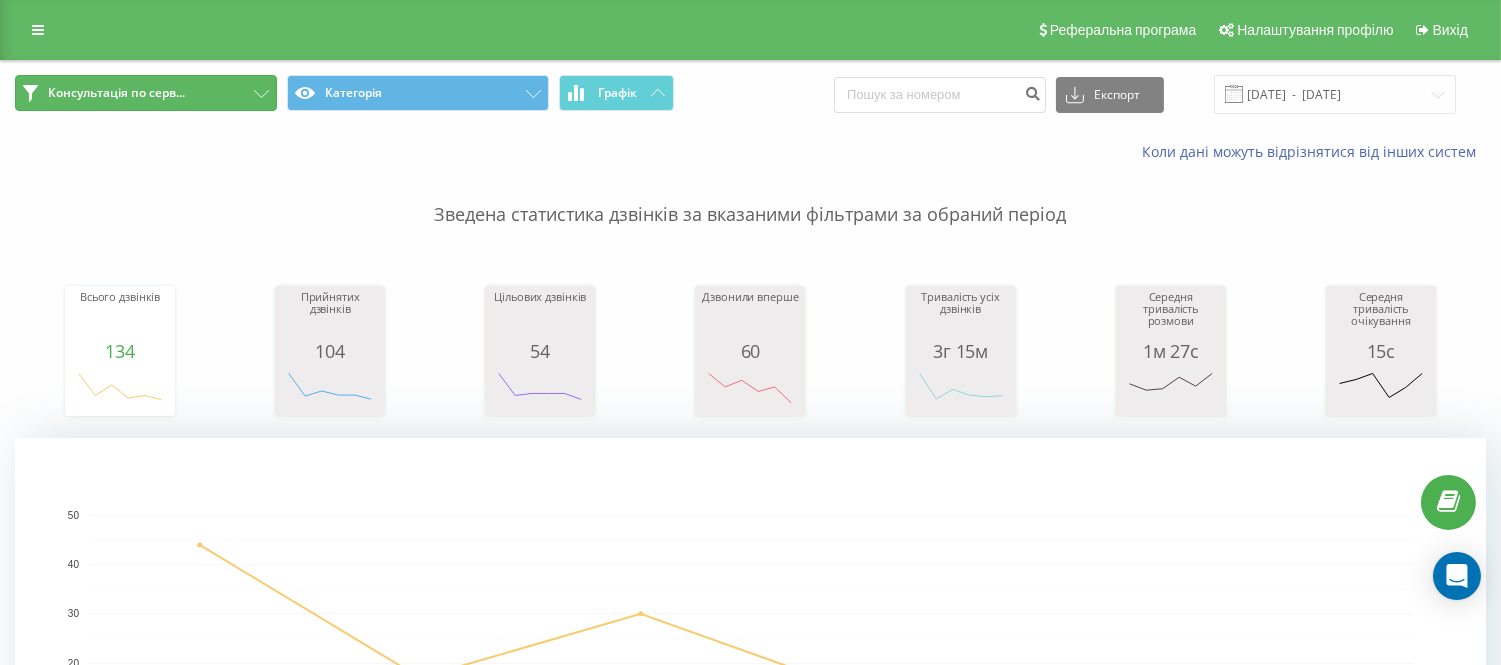 click on "Консультація по серв..." at bounding box center [146, 93] 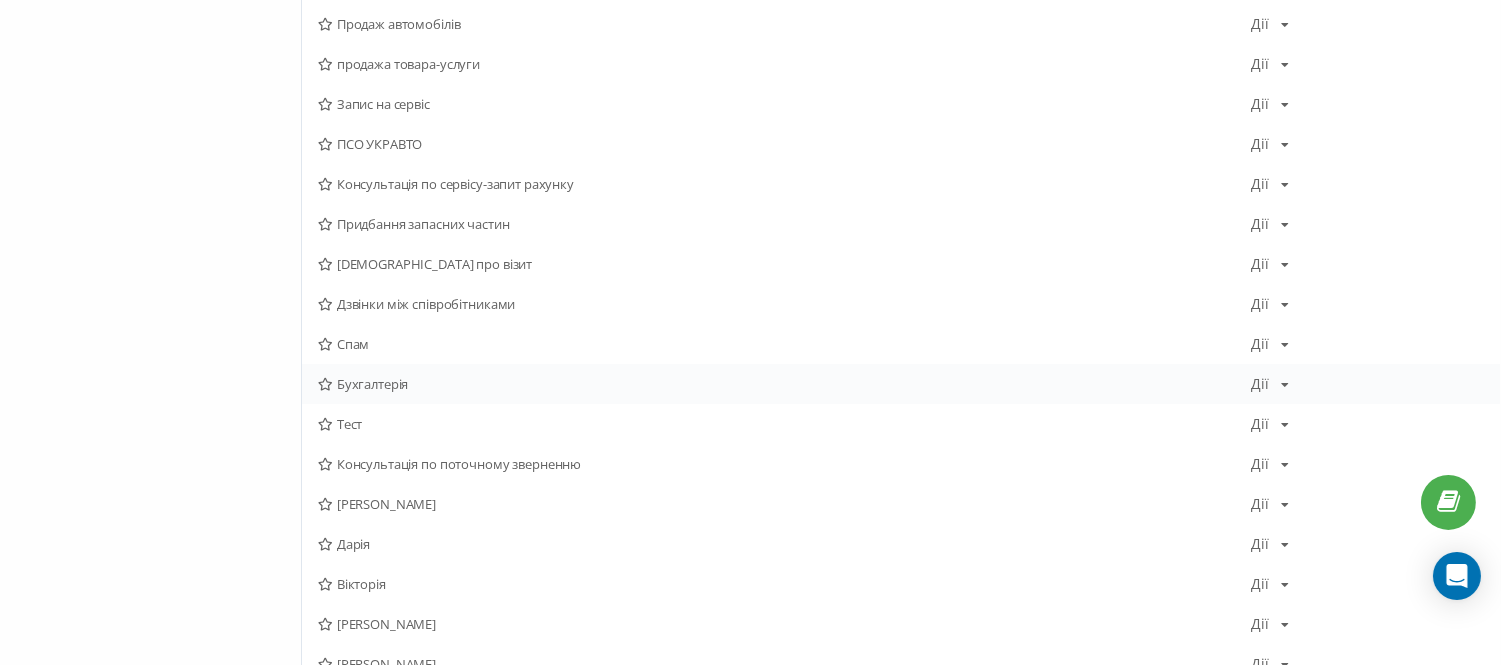 scroll, scrollTop: 555, scrollLeft: 0, axis: vertical 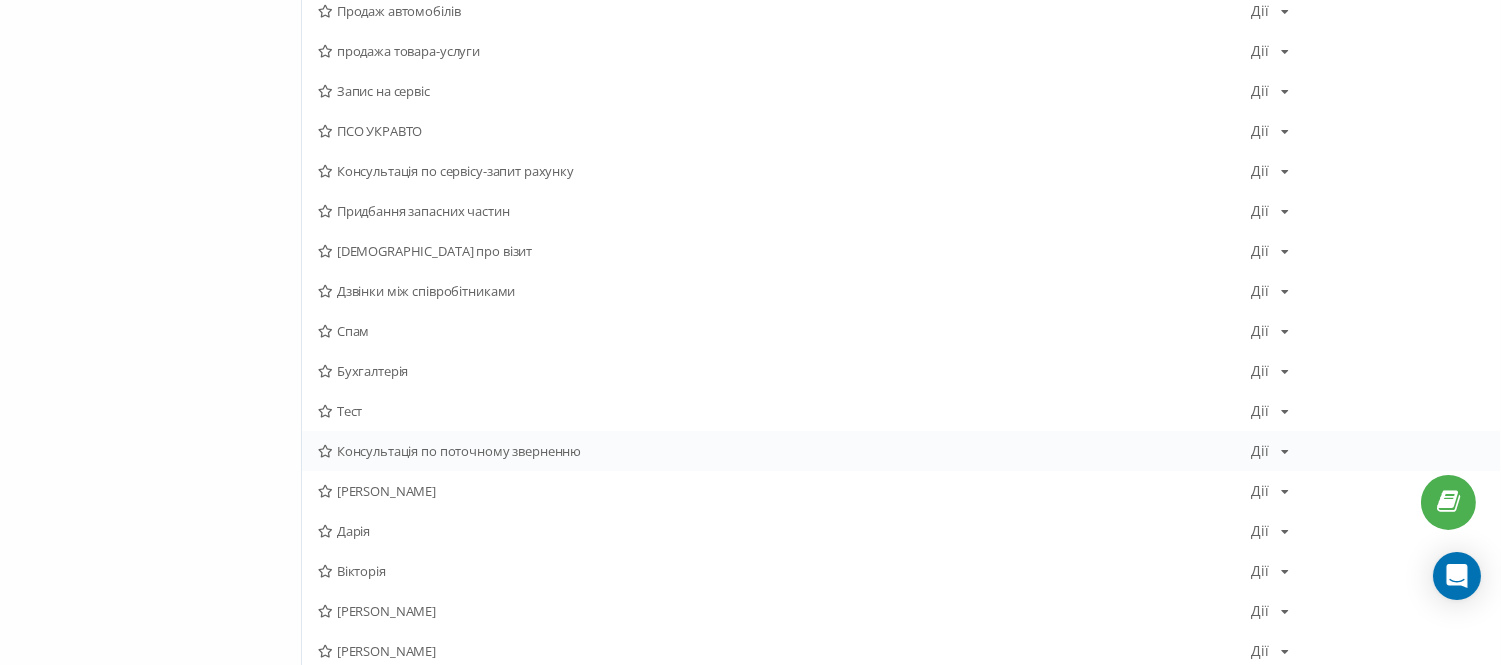 click on "Консультація по поточному зверненню" at bounding box center [784, 451] 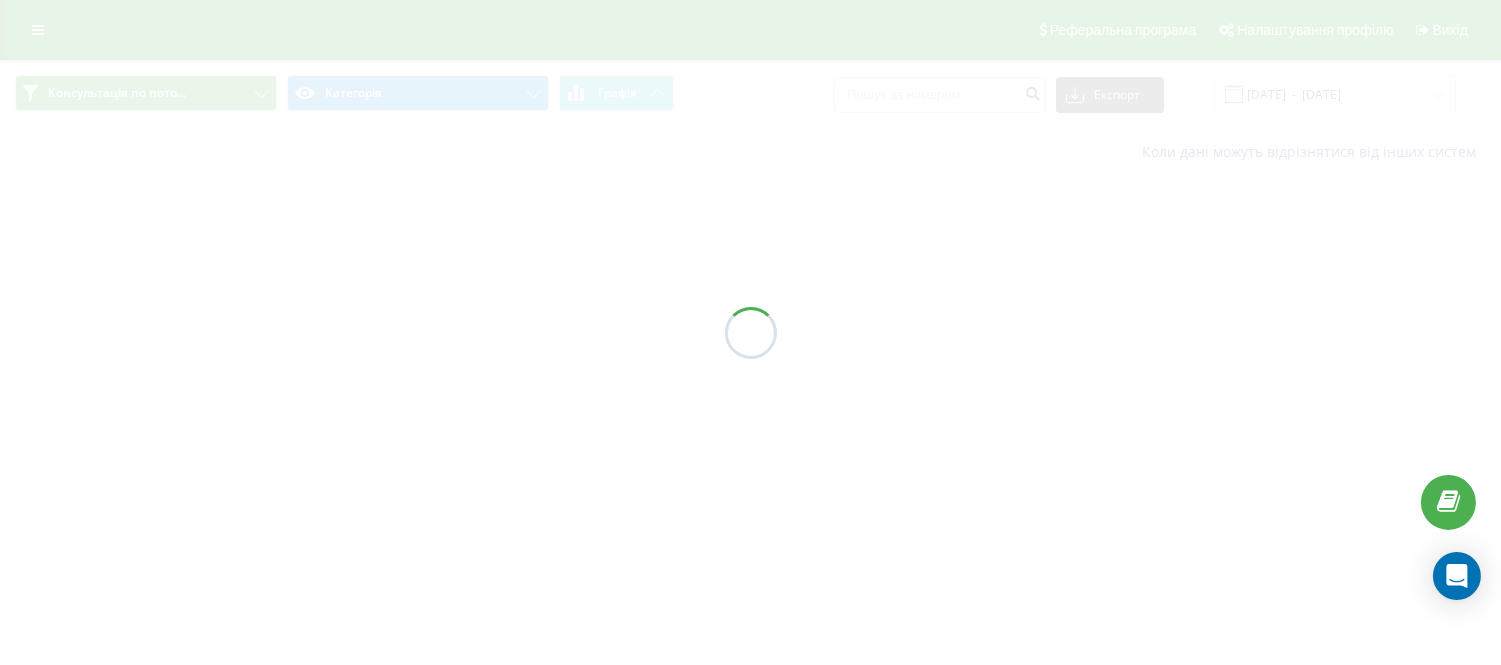 scroll, scrollTop: 0, scrollLeft: 0, axis: both 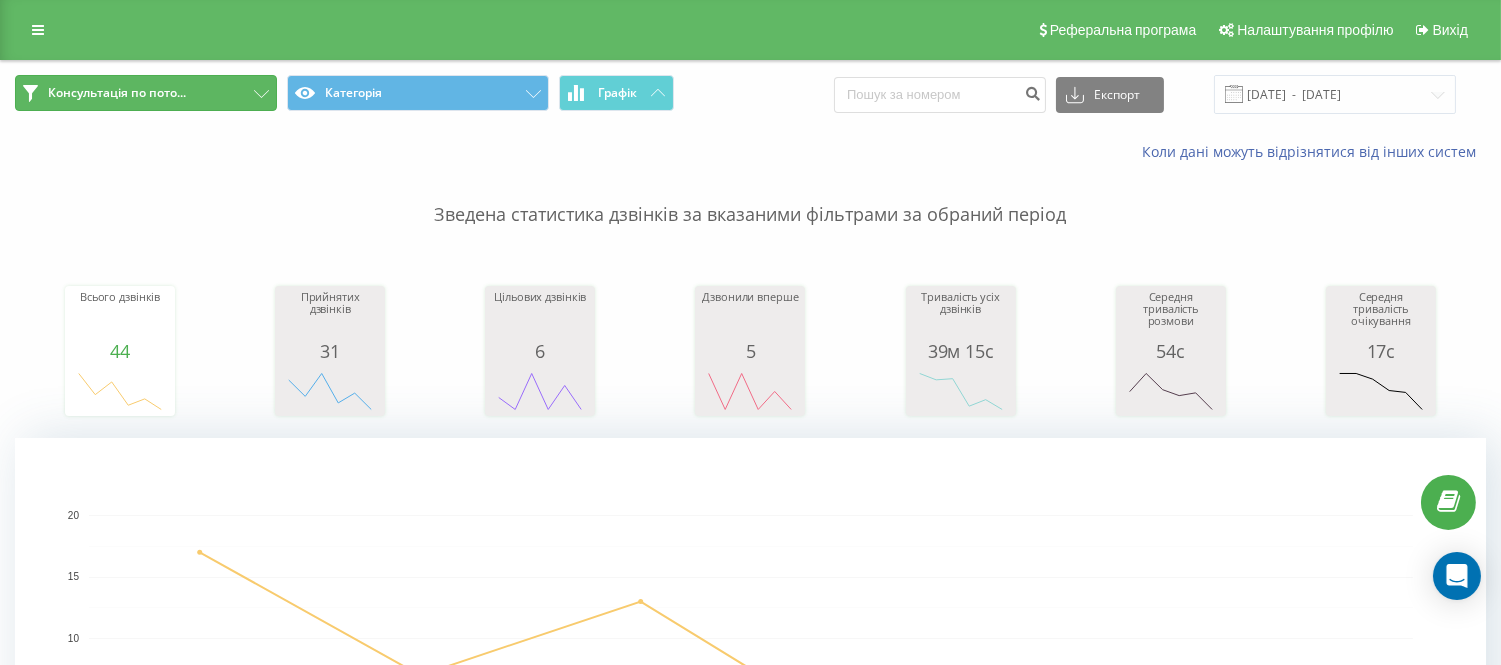 click on "Консультація по пото..." at bounding box center [146, 93] 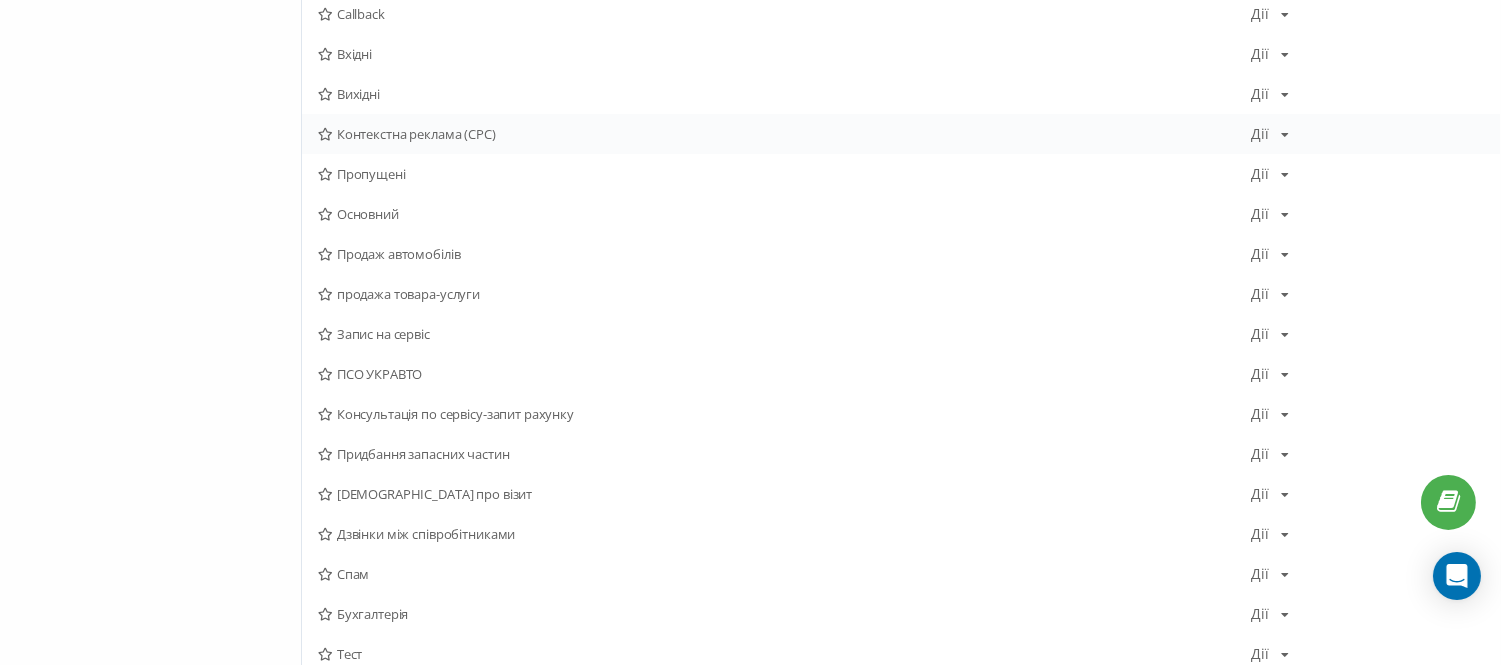 scroll, scrollTop: 333, scrollLeft: 0, axis: vertical 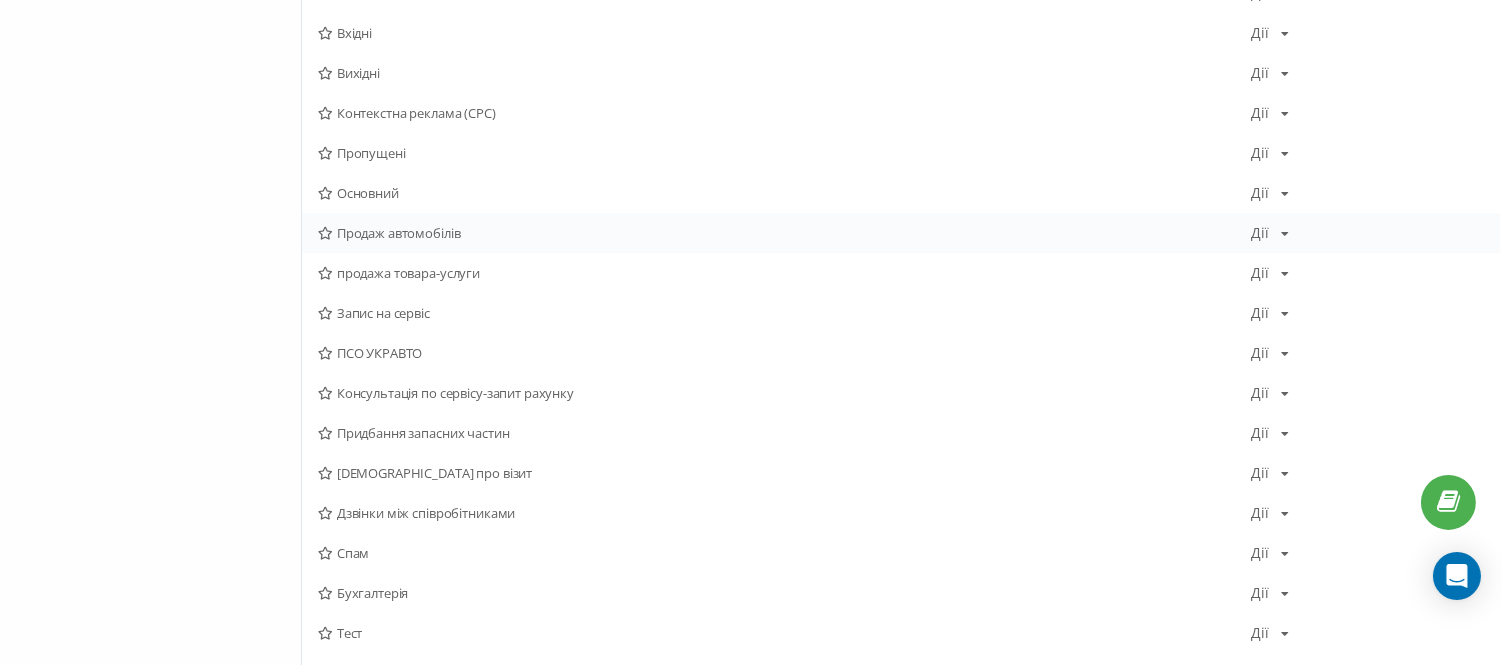 click on "Продаж автомобілів Дії Редагувати Копіювати Видалити За замовчуванням Поділитися" at bounding box center [901, 233] 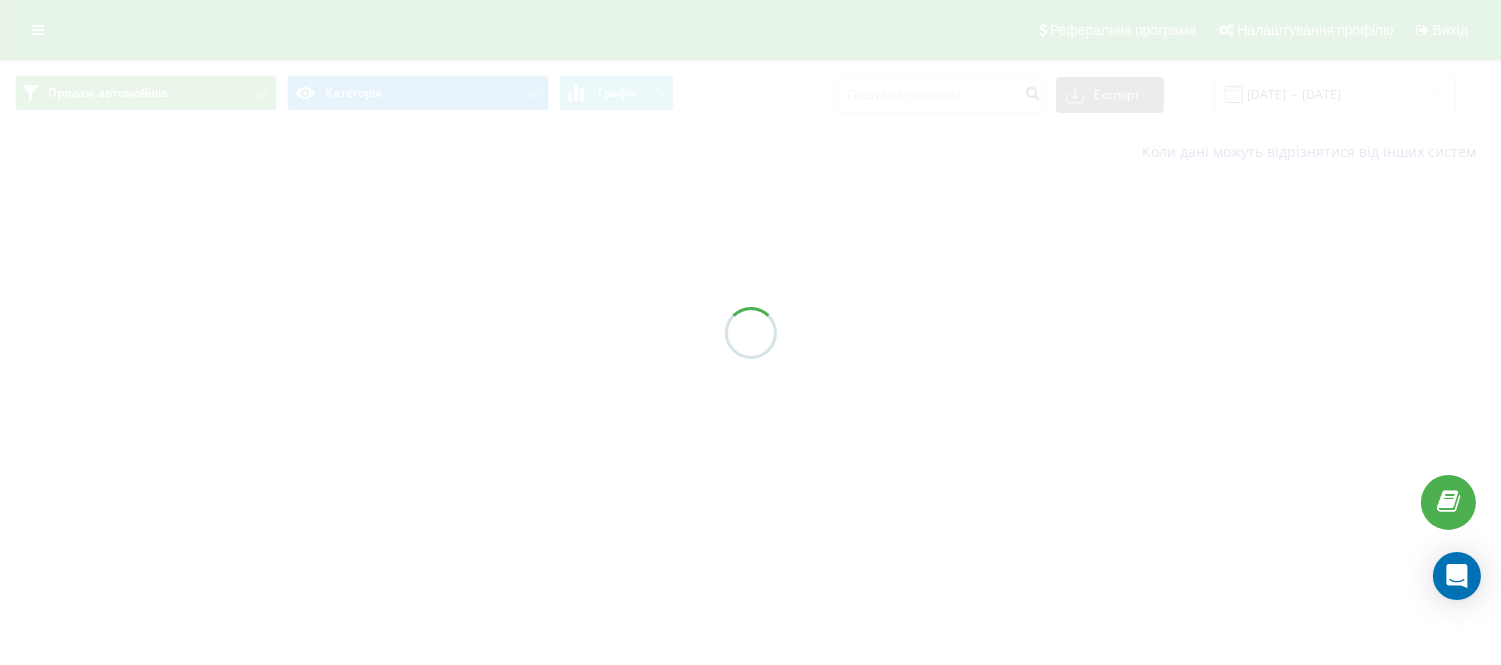 scroll, scrollTop: 0, scrollLeft: 0, axis: both 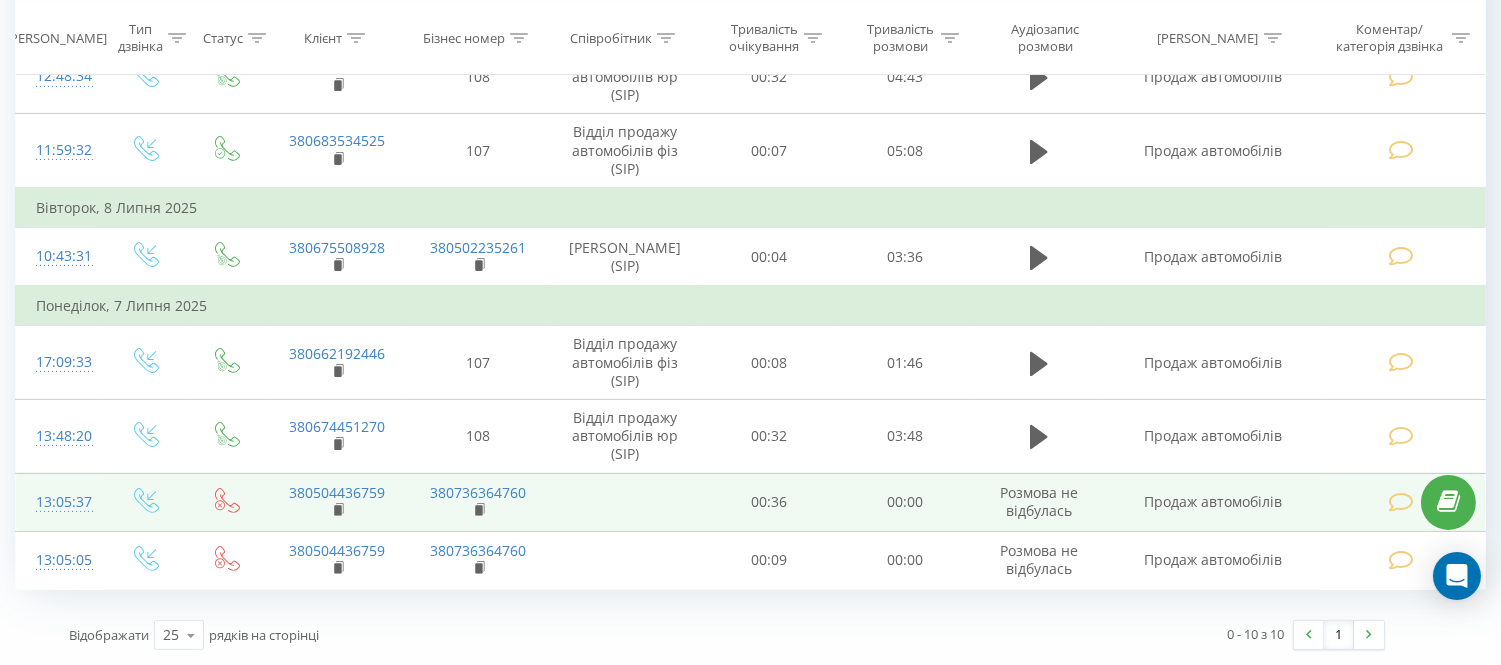 click at bounding box center [1401, 502] 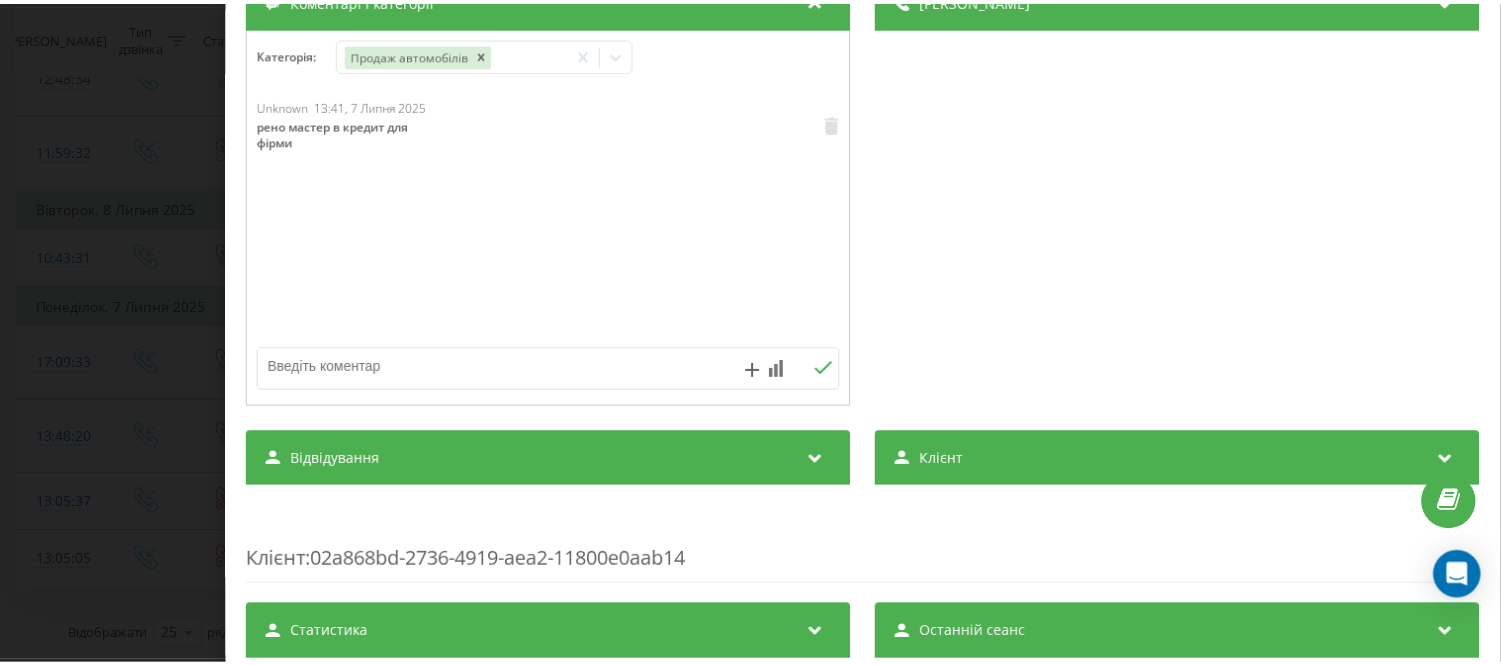scroll, scrollTop: 0, scrollLeft: 0, axis: both 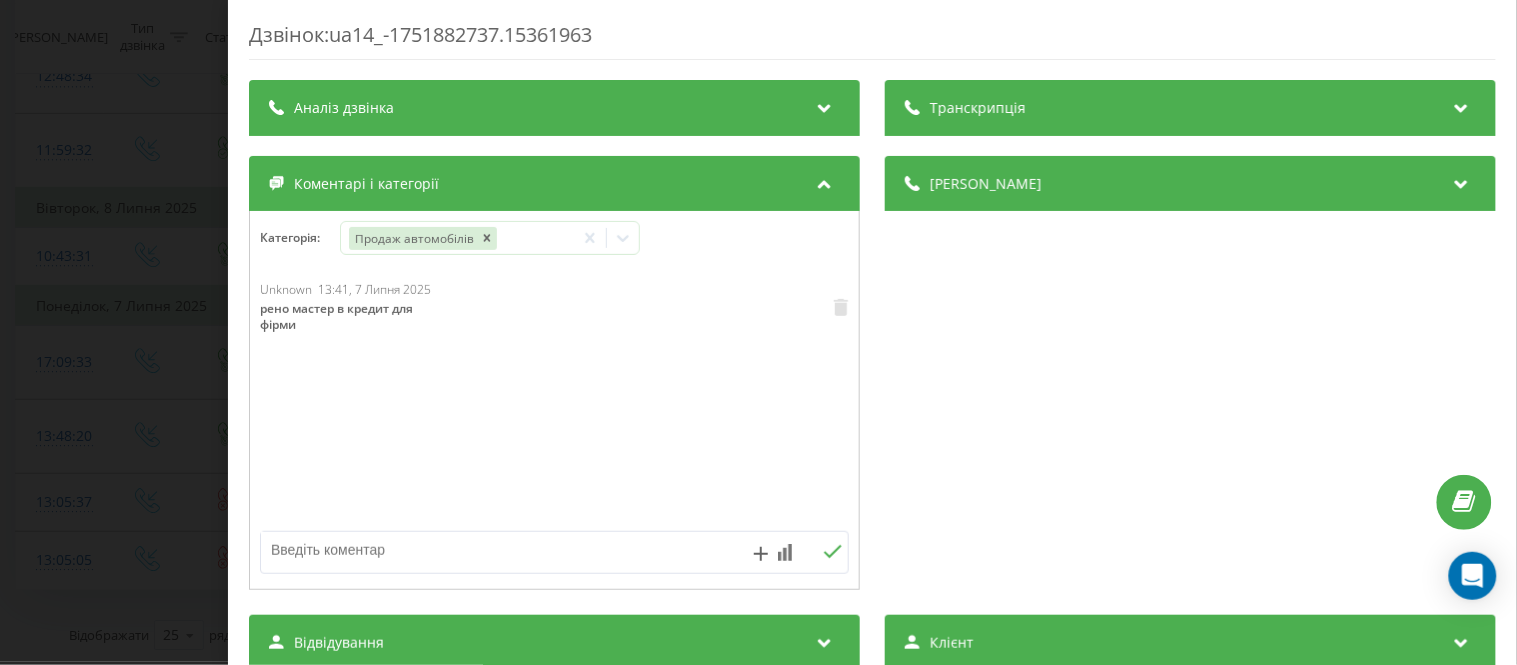 click on "Дзвінок :  ua14_-1751882737.15361963 Транскрипція Для AI-аналізу майбутніх дзвінків  налаштуйте та активуйте профіль на сторінці . Якщо профіль вже є і дзвінок відповідає його умовам, оновіть сторінку через 10 хвилин - AI аналізує поточний дзвінок. Аналіз дзвінка Для AI-аналізу майбутніх дзвінків  налаштуйте та активуйте профіль на сторінці . Якщо профіль вже є і дзвінок відповідає його умовам, оновіть сторінку через 10 хвилин - AI аналізує поточний дзвінок. Деталі дзвінка Загальне Дата дзвінка [DATE] 13:05:37 Тип дзвінка Вхідний Статус дзвінка Немає відповіді Хто дзвонив - :     7" at bounding box center [758, 332] 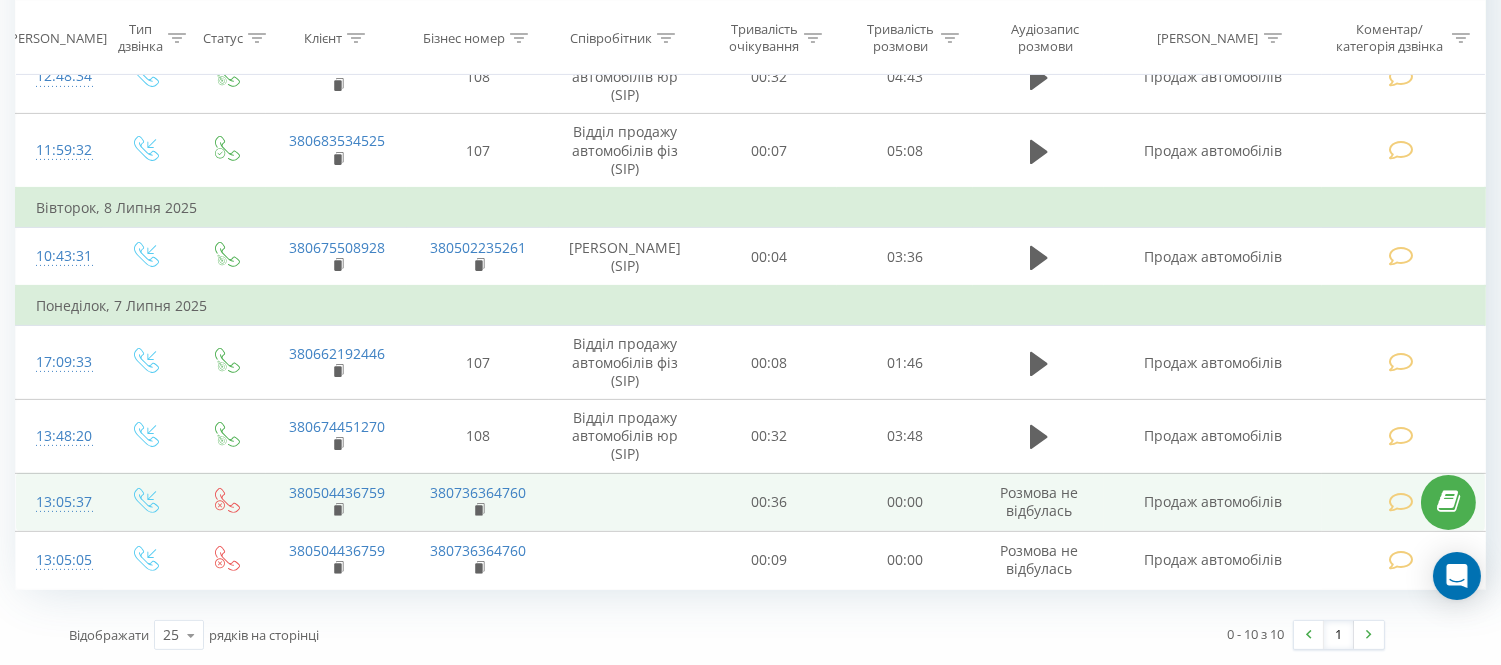 click at bounding box center [1401, 502] 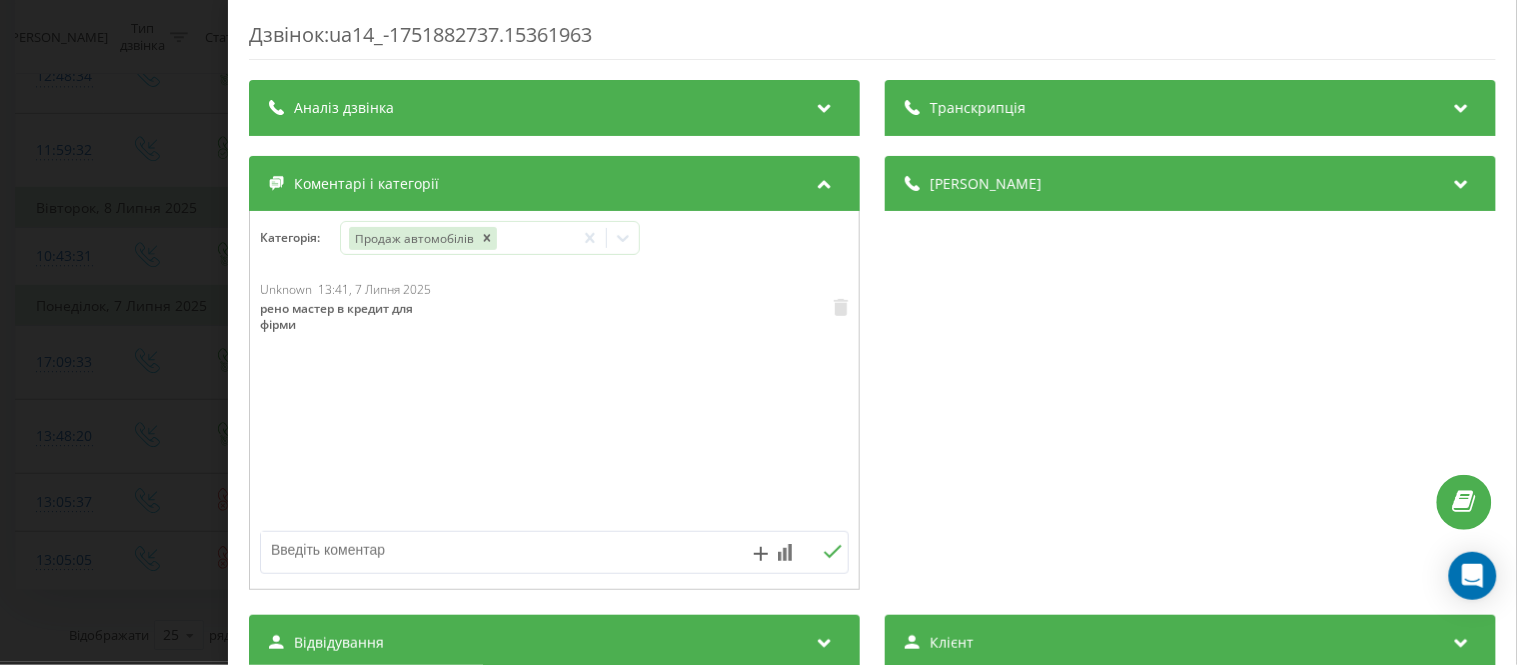 click on "Дзвінок :  ua14_-1751882737.15361963 Транскрипція Для AI-аналізу майбутніх дзвінків  налаштуйте та активуйте профіль на сторінці . Якщо профіль вже є і дзвінок відповідає його умовам, оновіть сторінку через 10 хвилин - AI аналізує поточний дзвінок. Аналіз дзвінка Для AI-аналізу майбутніх дзвінків  налаштуйте та активуйте профіль на сторінці . Якщо профіль вже є і дзвінок відповідає його умовам, оновіть сторінку через 10 хвилин - AI аналізує поточний дзвінок. Деталі дзвінка Загальне Дата дзвінка [DATE] 13:05:37 Тип дзвінка Вхідний Статус дзвінка Немає відповіді Хто дзвонив - :     7" at bounding box center [758, 332] 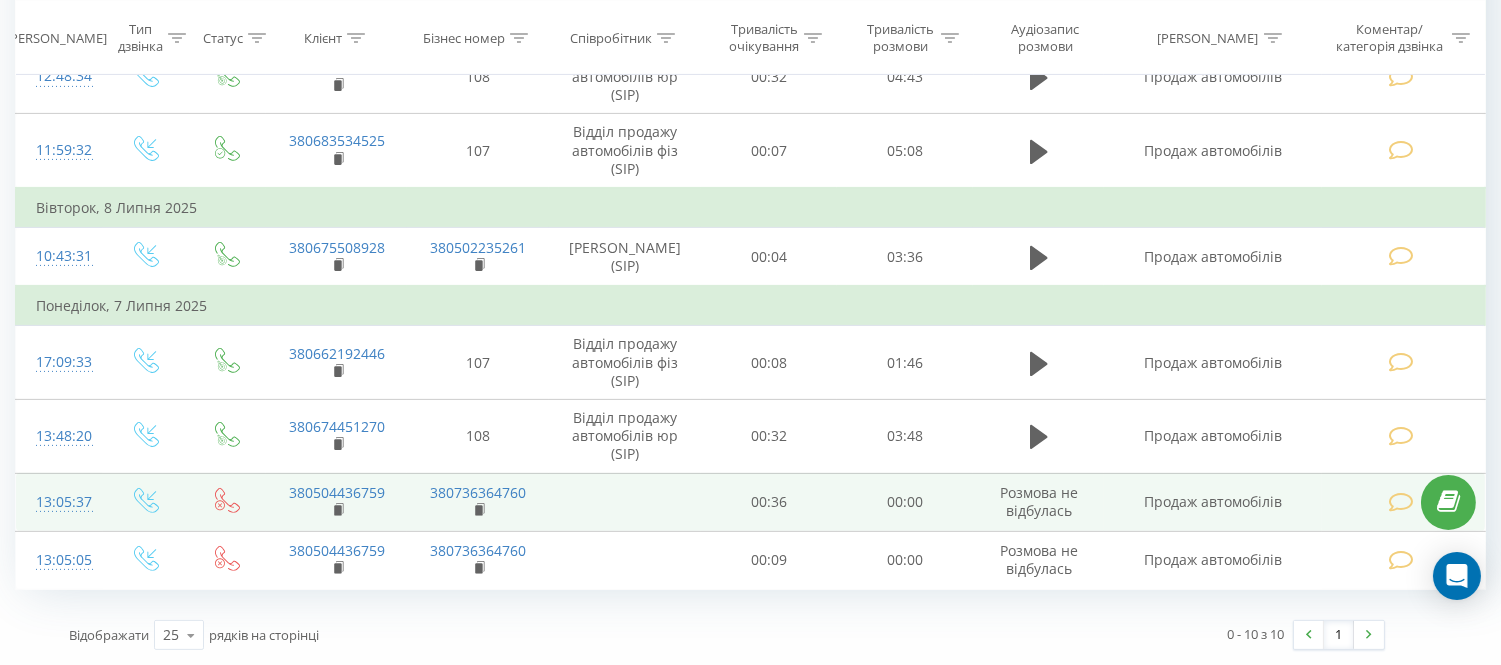 click at bounding box center (1401, 502) 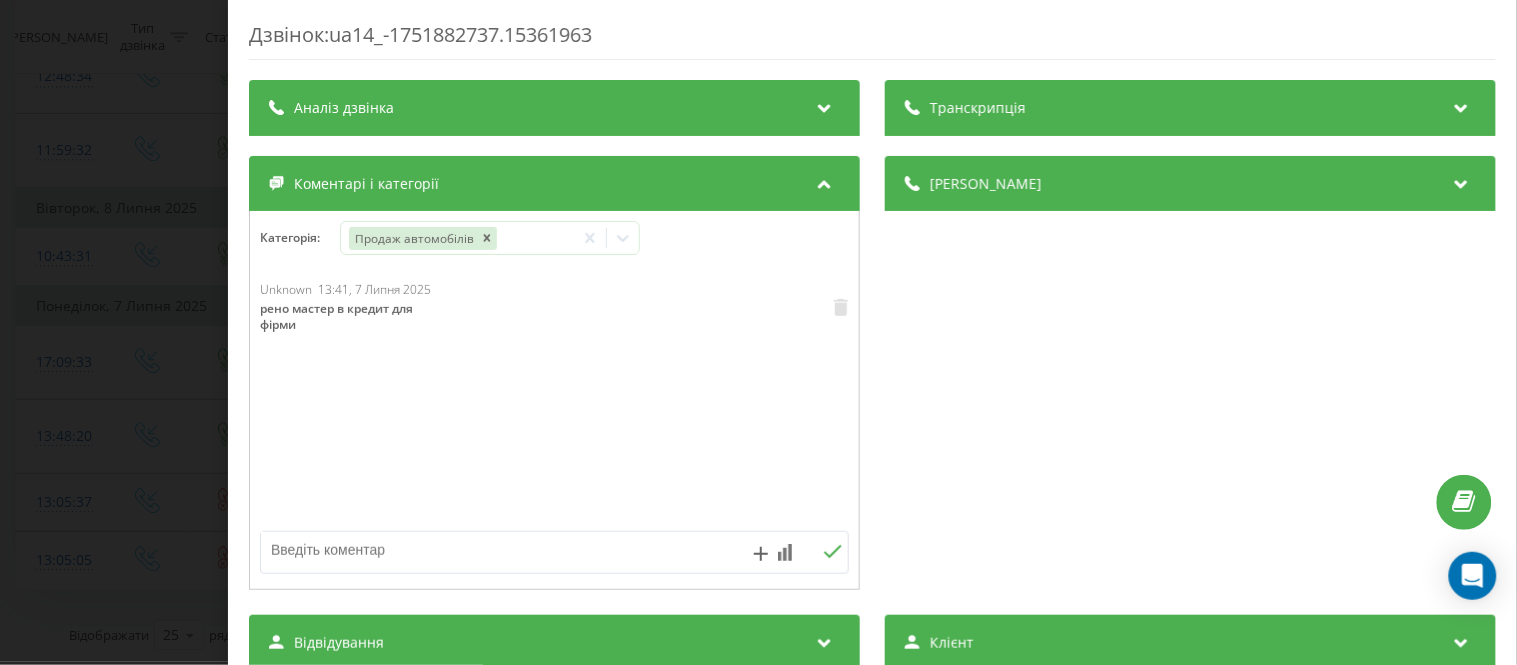 click on "Дзвінок :  ua14_-1751882737.15361963 Транскрипція Для AI-аналізу майбутніх дзвінків  налаштуйте та активуйте профіль на сторінці . Якщо профіль вже є і дзвінок відповідає його умовам, оновіть сторінку через 10 хвилин - AI аналізує поточний дзвінок. Аналіз дзвінка Для AI-аналізу майбутніх дзвінків  налаштуйте та активуйте профіль на сторінці . Якщо профіль вже є і дзвінок відповідає його умовам, оновіть сторінку через 10 хвилин - AI аналізує поточний дзвінок. Деталі дзвінка Загальне Дата дзвінка [DATE] 13:05:37 Тип дзвінка Вхідний Статус дзвінка Немає відповіді Хто дзвонив - :     7" at bounding box center [758, 332] 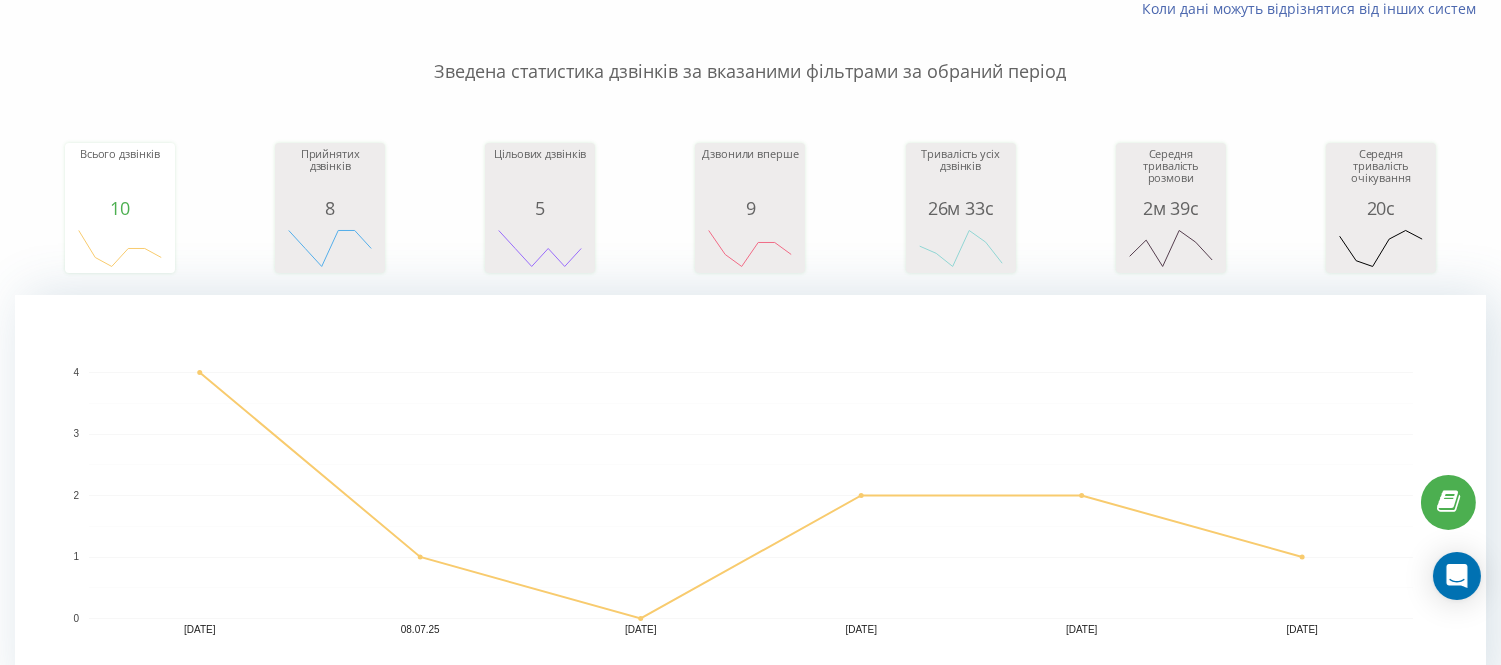 scroll, scrollTop: 0, scrollLeft: 0, axis: both 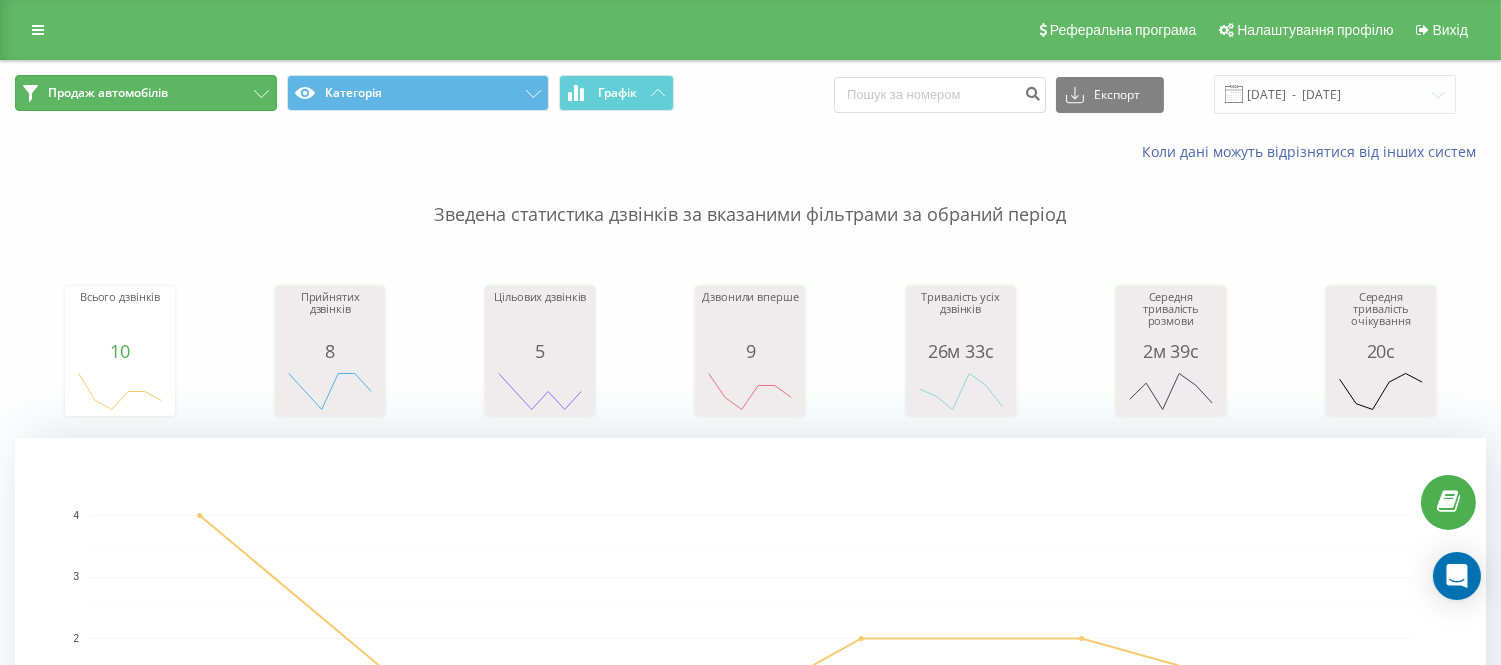 click on "Продаж автомобілів" at bounding box center (146, 93) 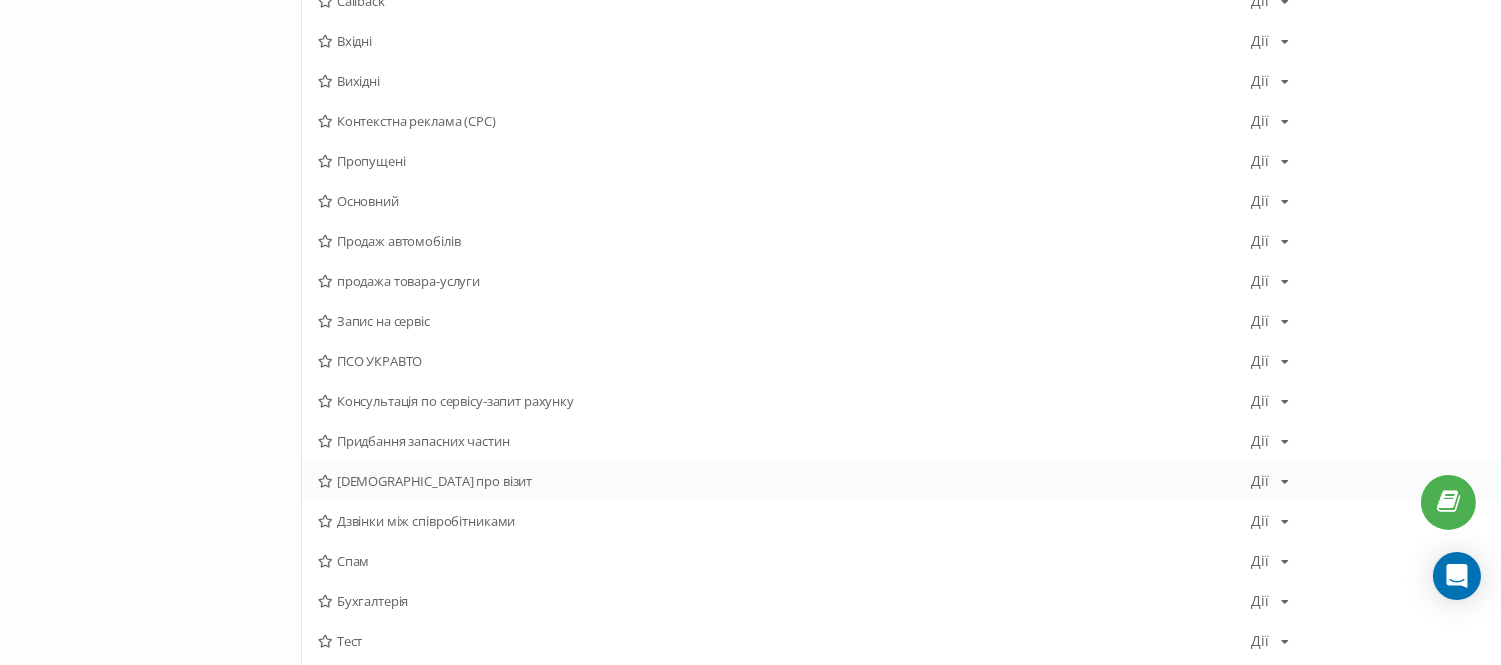 scroll, scrollTop: 333, scrollLeft: 0, axis: vertical 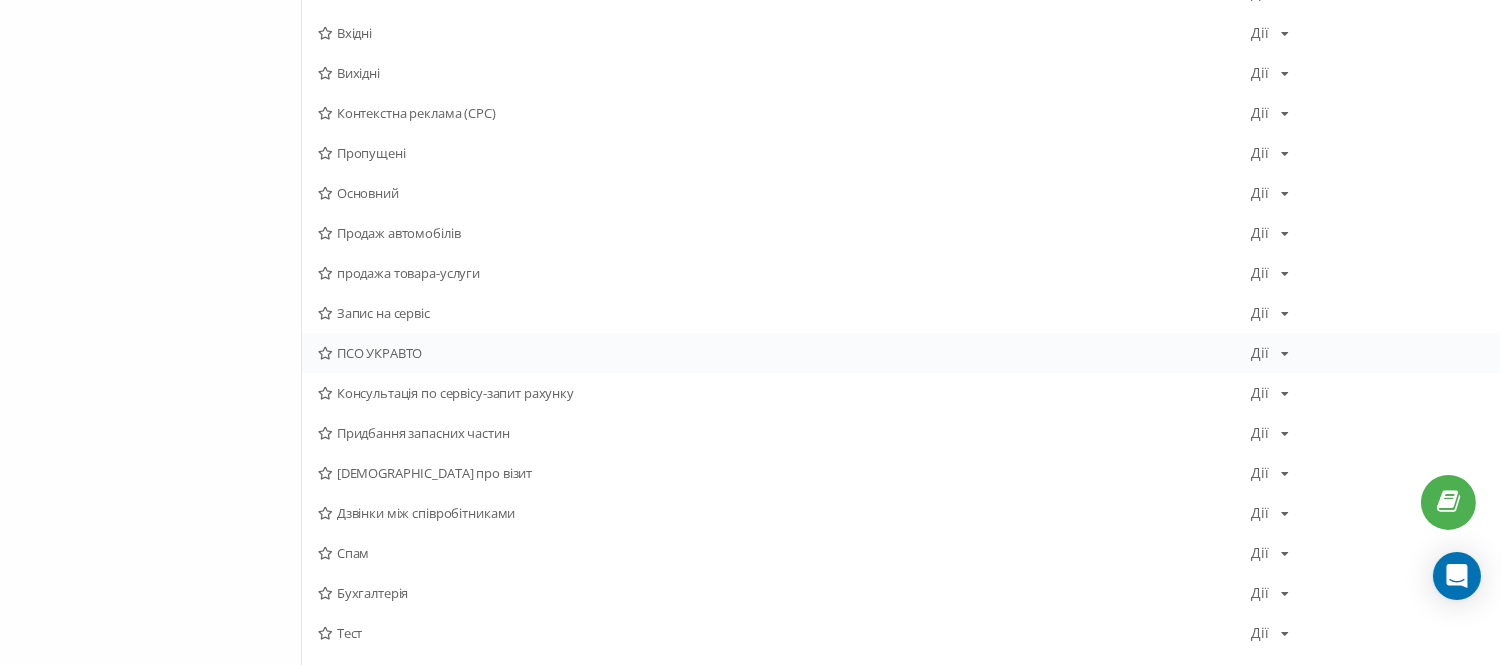 click on "ПСО УКРАВТО" at bounding box center (784, 353) 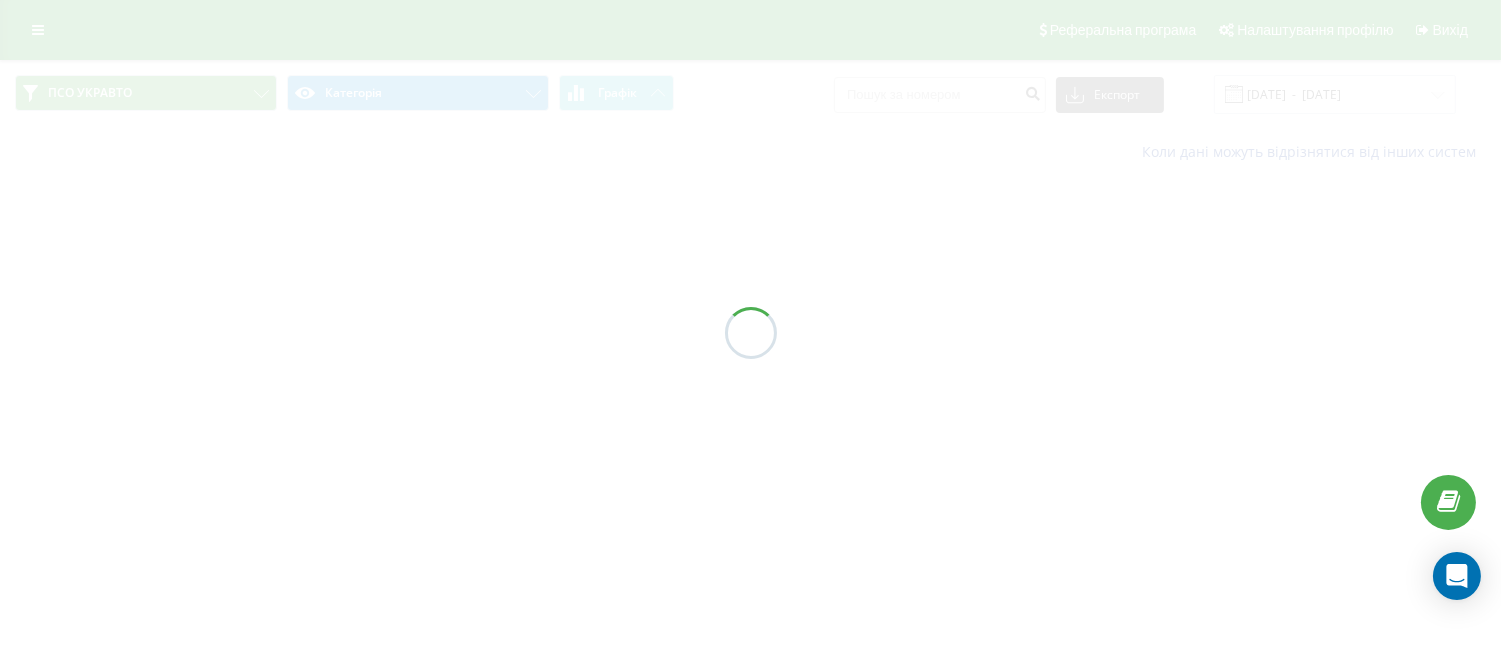 scroll, scrollTop: 0, scrollLeft: 0, axis: both 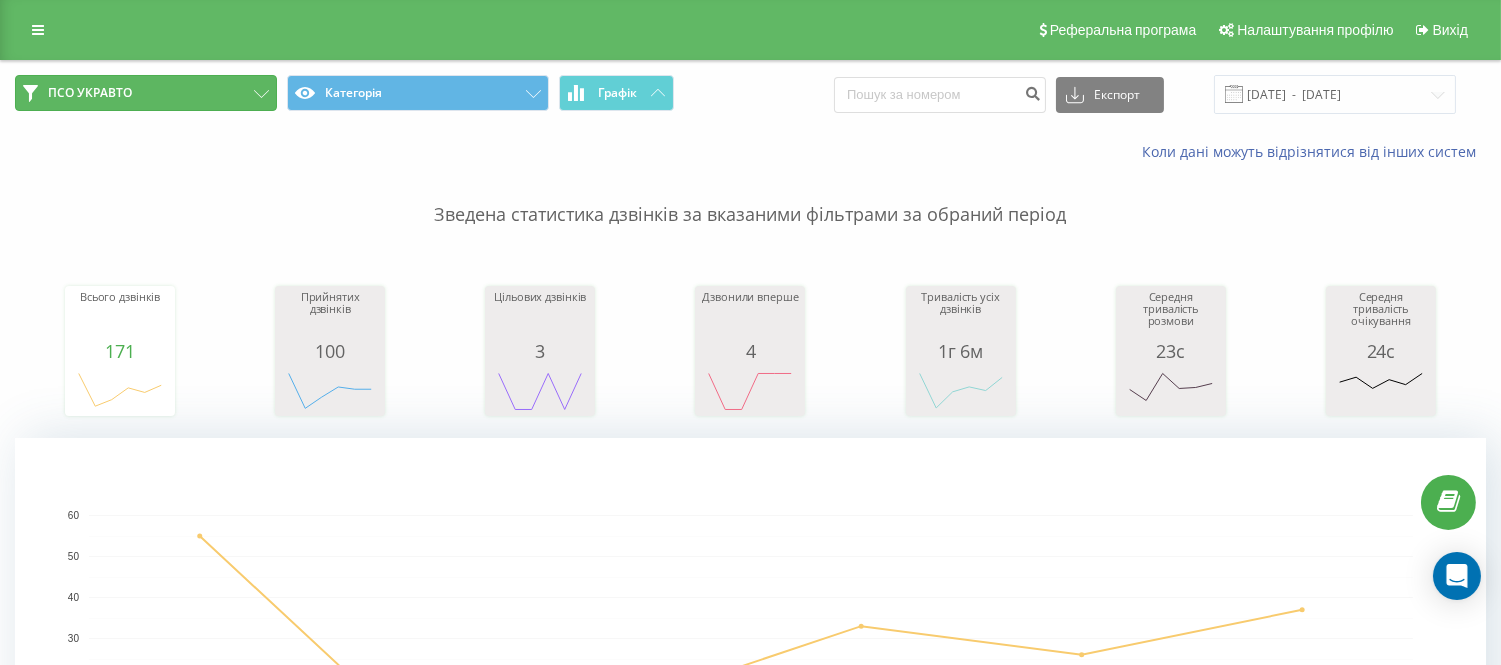 click on "ПСО УКРАВТО" at bounding box center (146, 93) 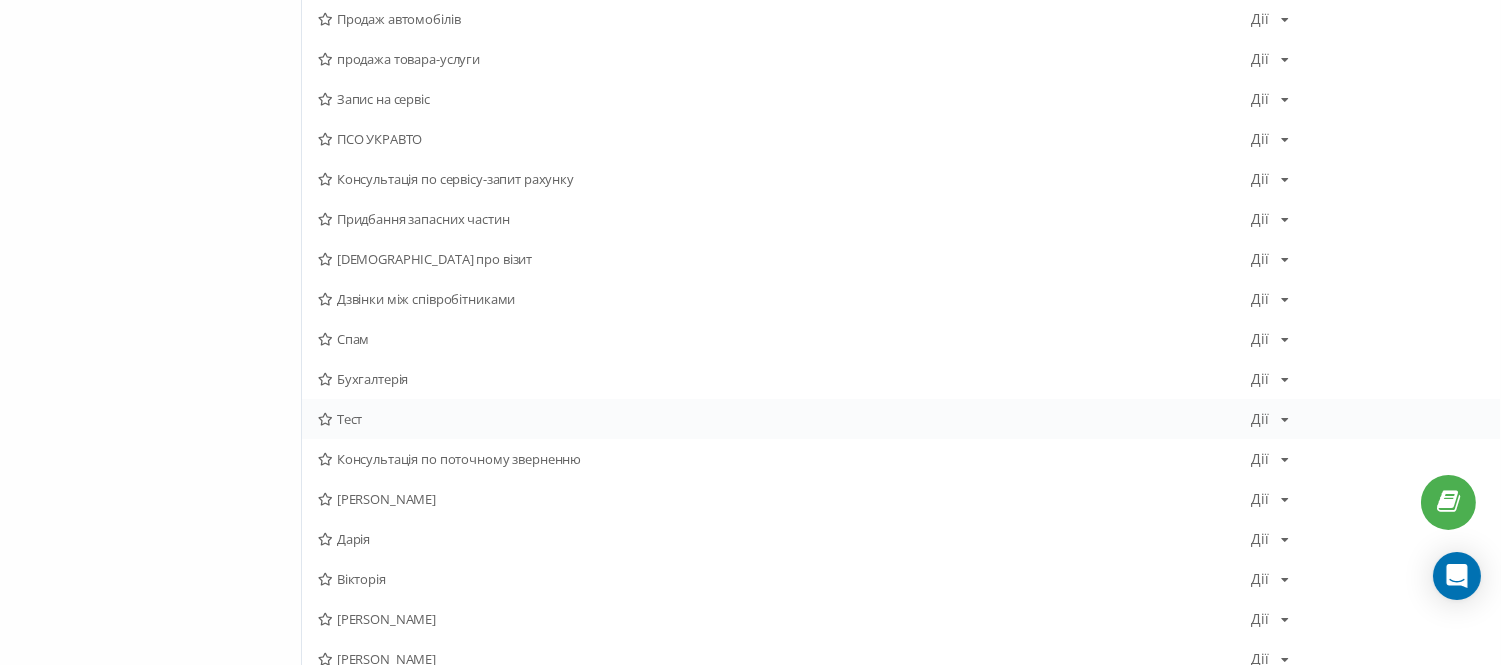 scroll, scrollTop: 555, scrollLeft: 0, axis: vertical 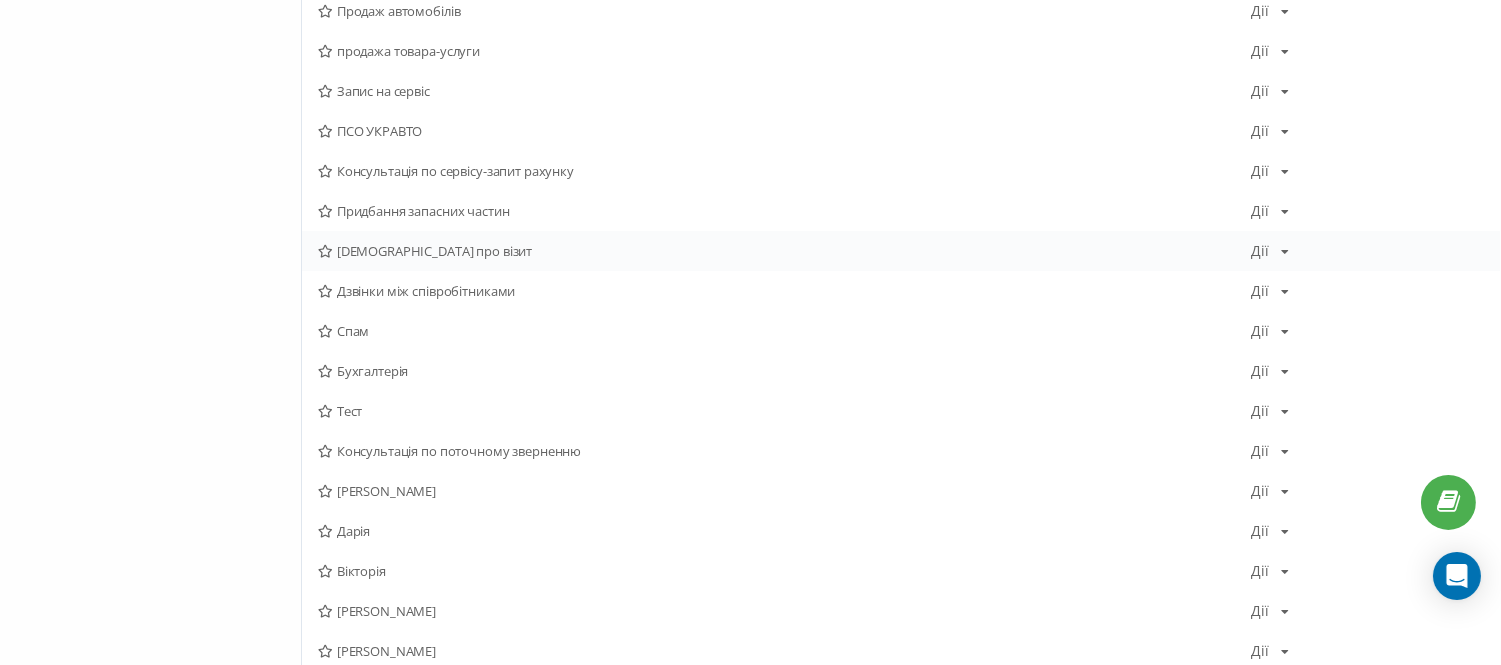 click on "[DEMOGRAPHIC_DATA] про візит" at bounding box center [784, 251] 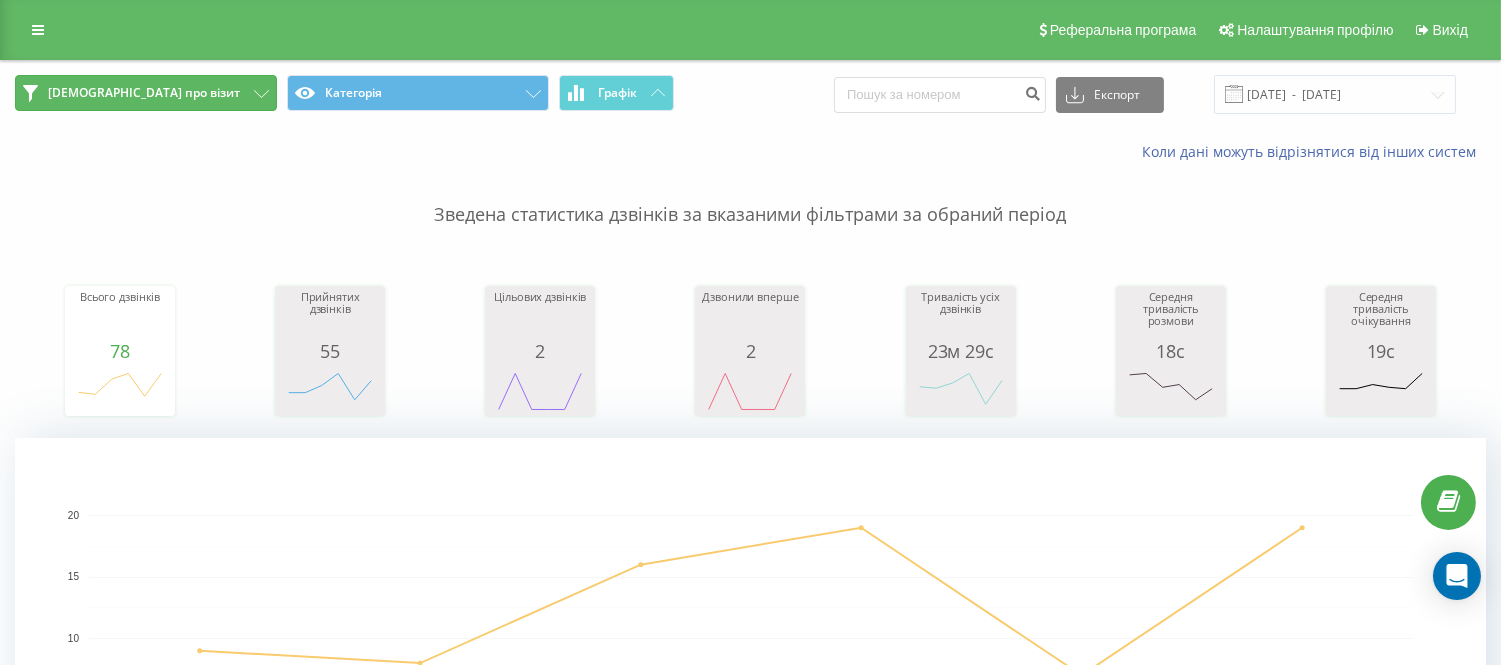 click on "[DEMOGRAPHIC_DATA] про візит" at bounding box center (144, 93) 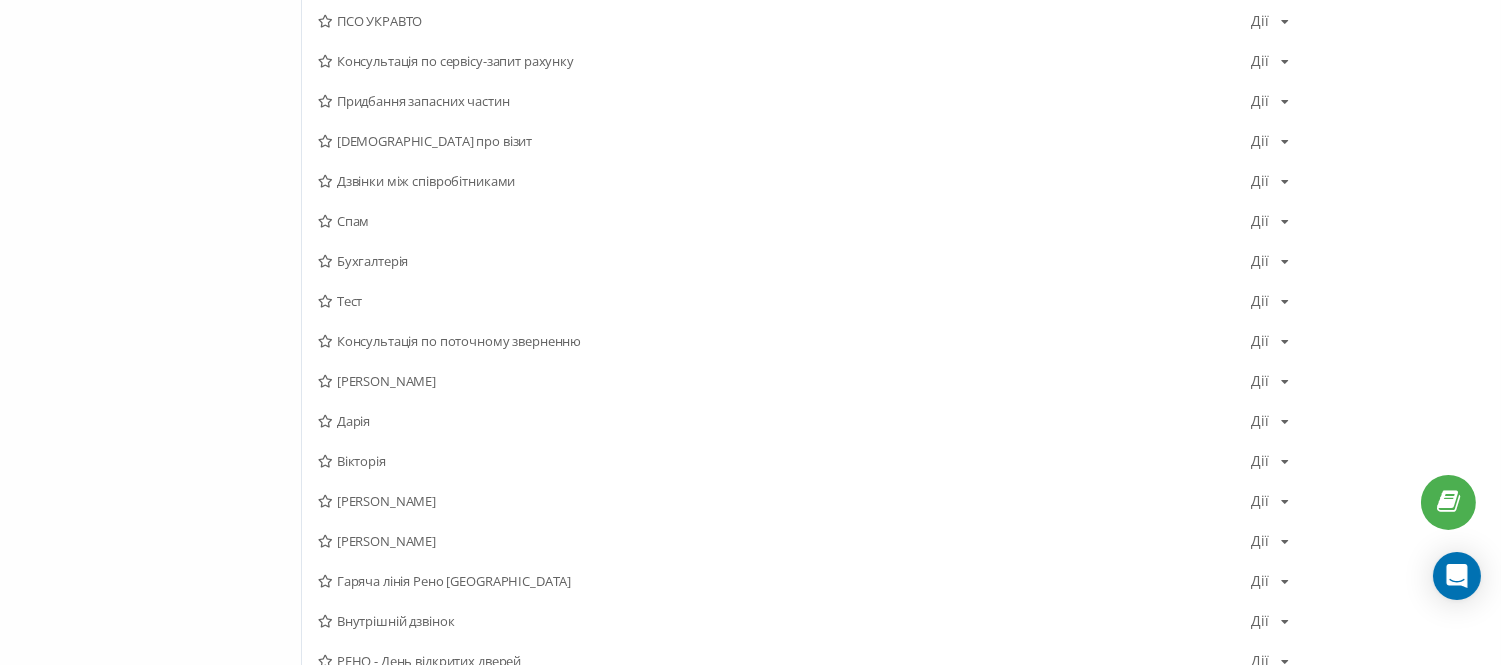 scroll, scrollTop: 666, scrollLeft: 0, axis: vertical 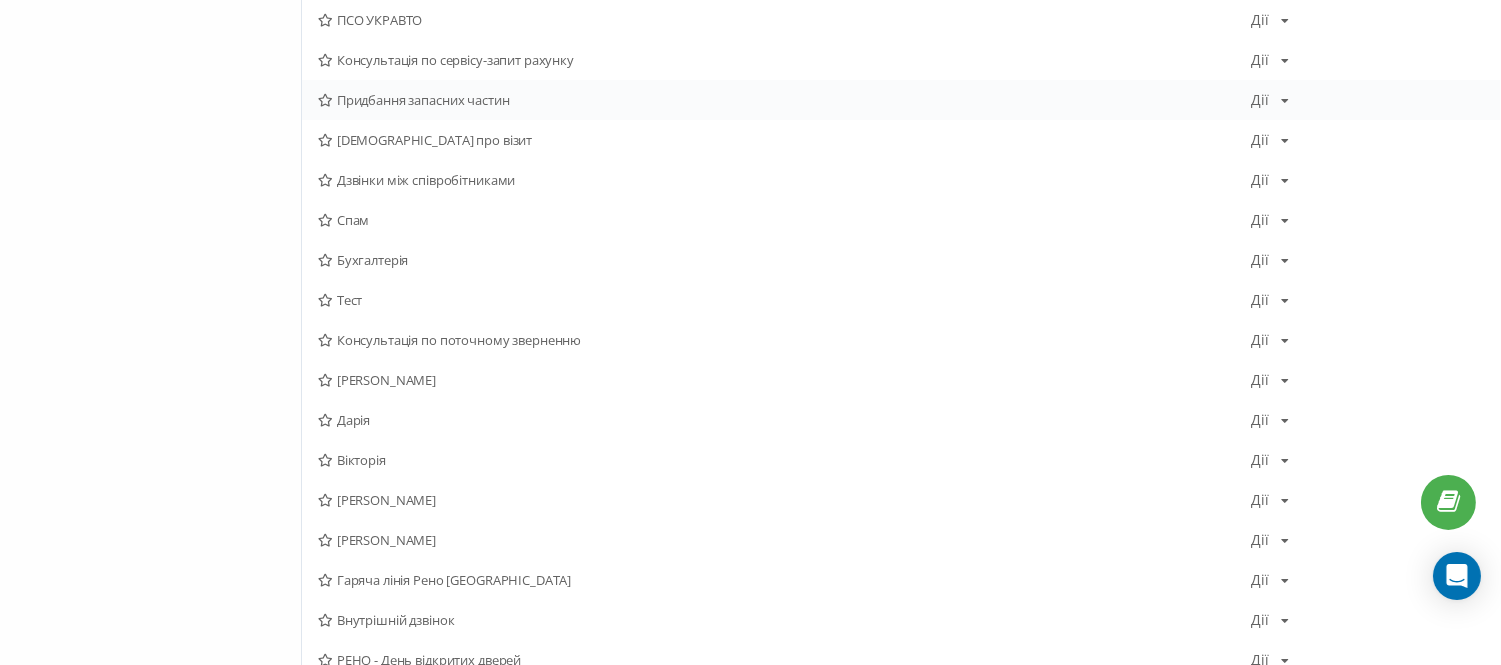 click on "Придбання запасних частин" at bounding box center [784, 100] 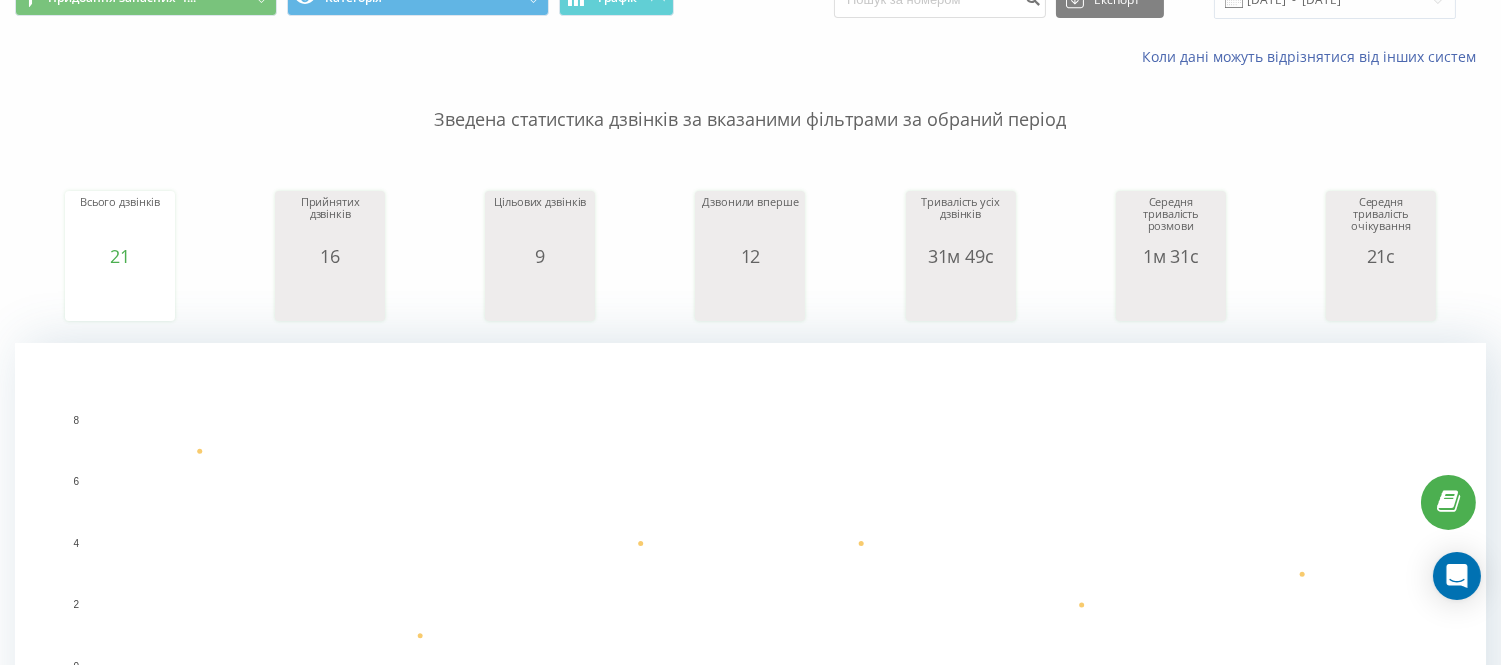 scroll, scrollTop: 0, scrollLeft: 0, axis: both 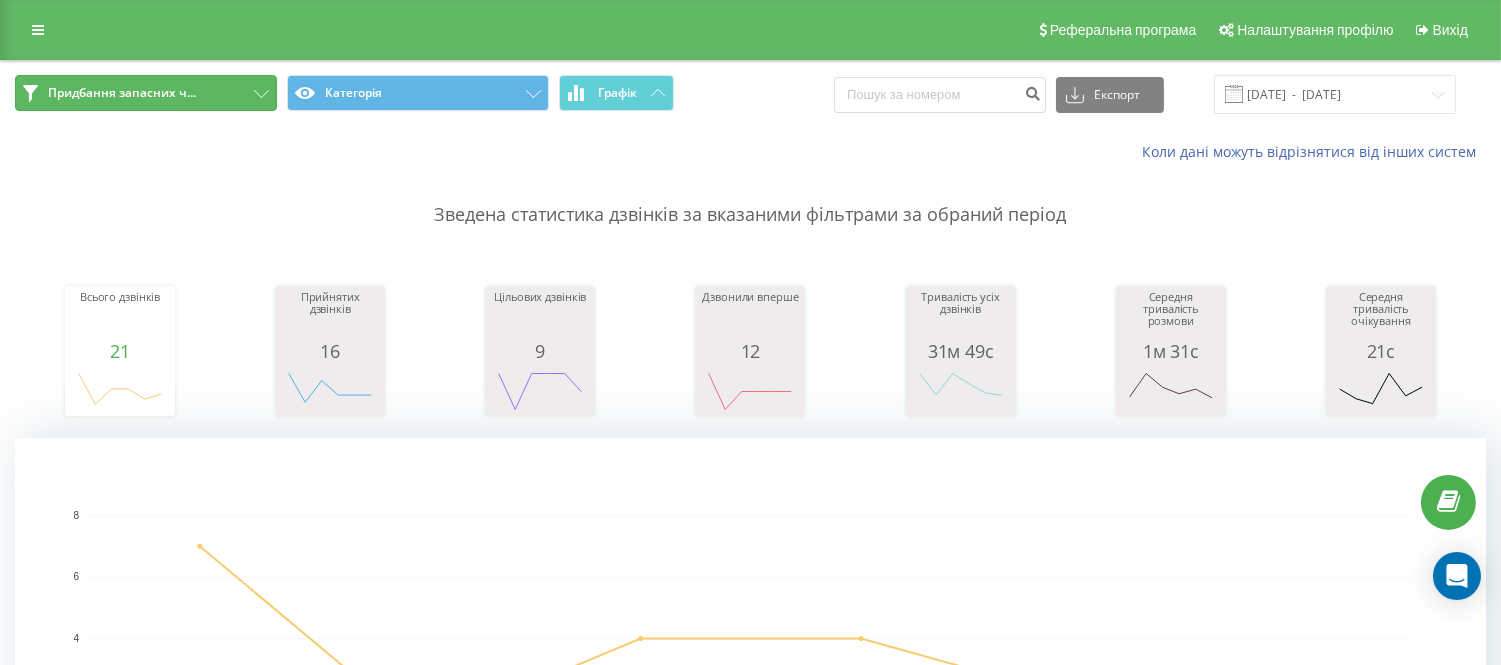click on "Придбання запасних ч..." at bounding box center [146, 93] 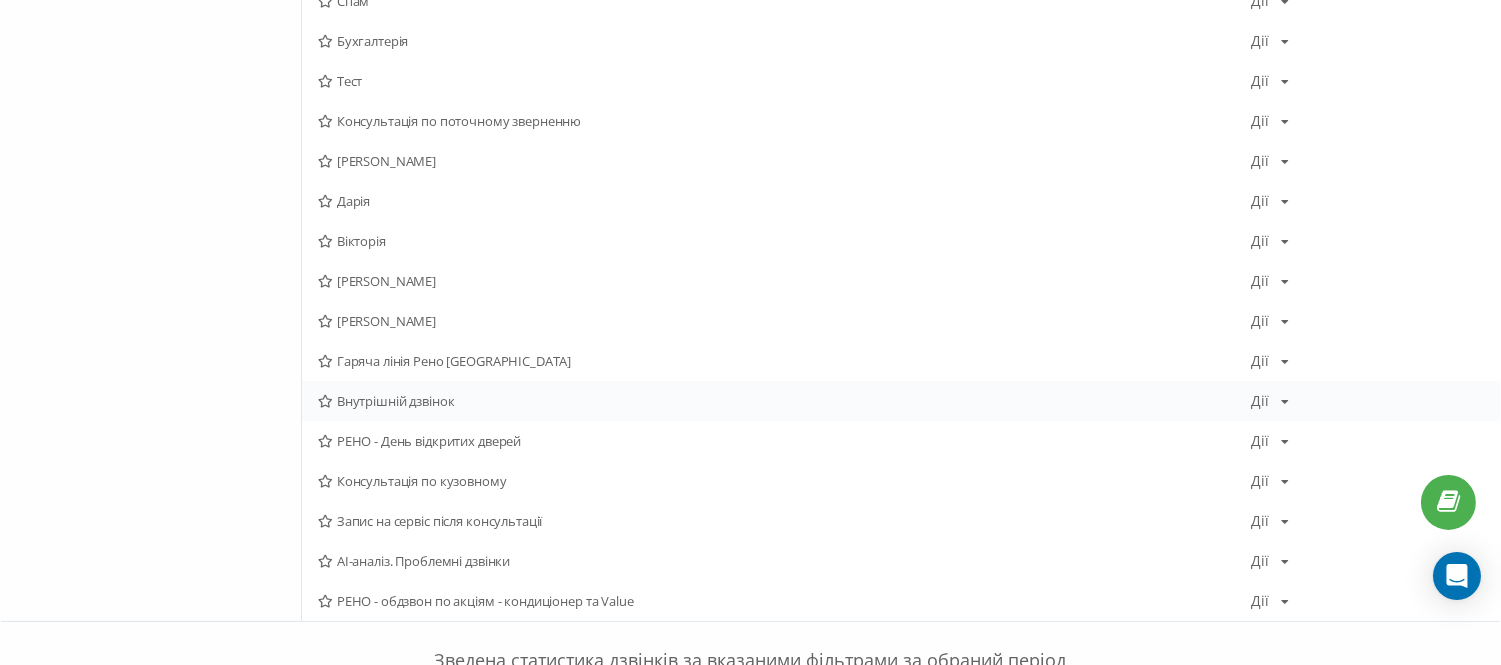 scroll, scrollTop: 888, scrollLeft: 0, axis: vertical 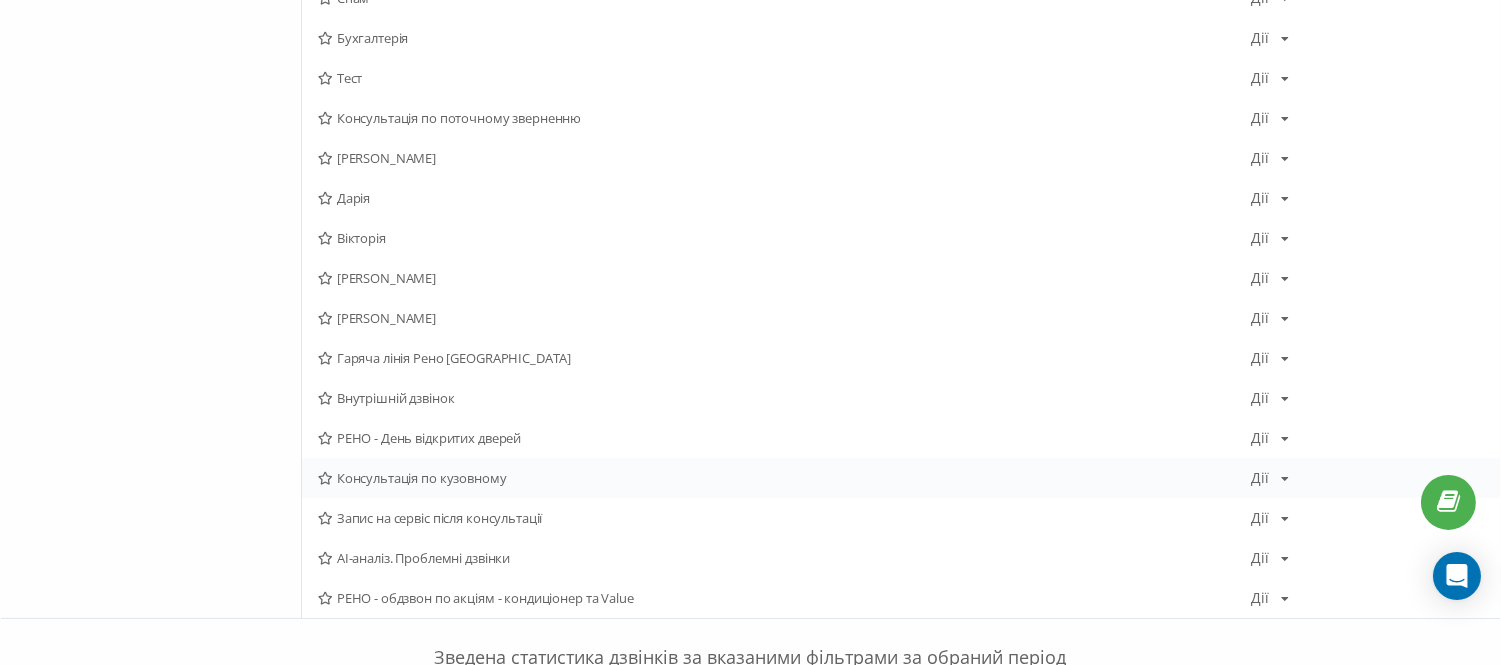 click on "Консультація по кузовному" at bounding box center [784, 478] 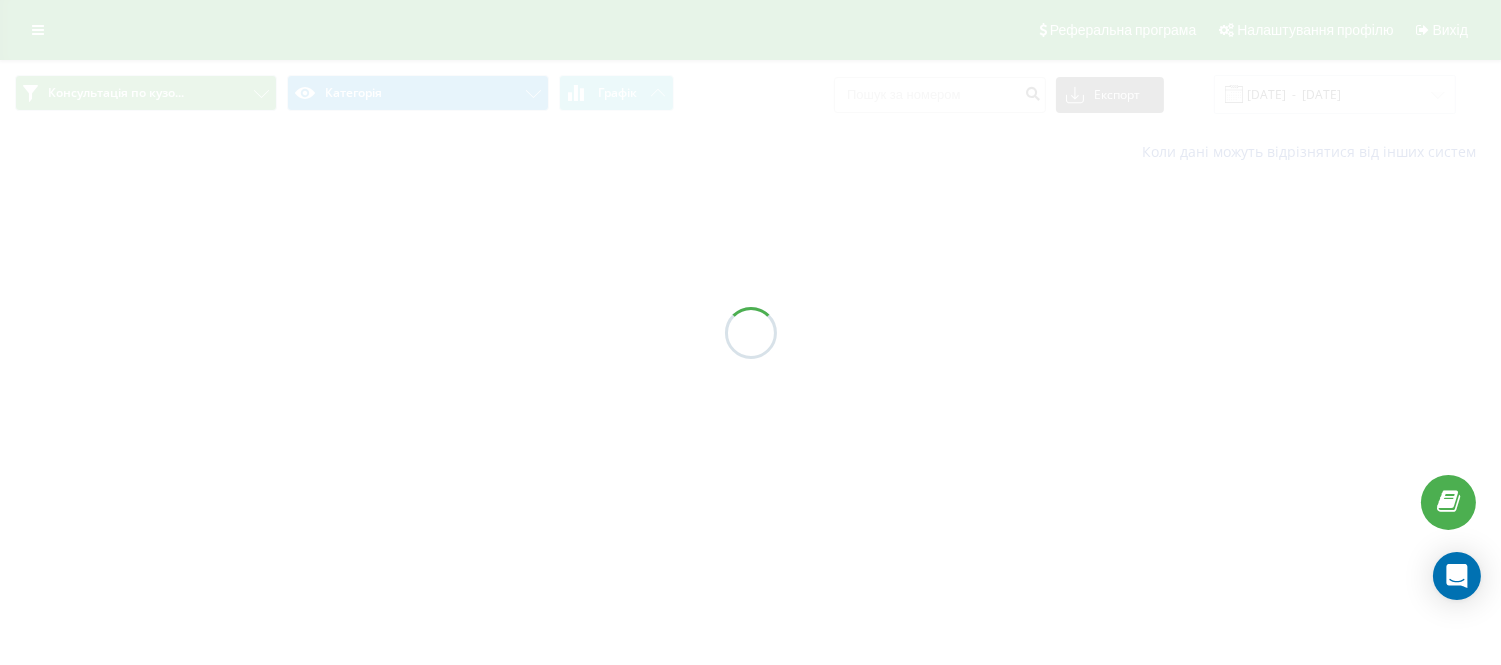 scroll, scrollTop: 0, scrollLeft: 0, axis: both 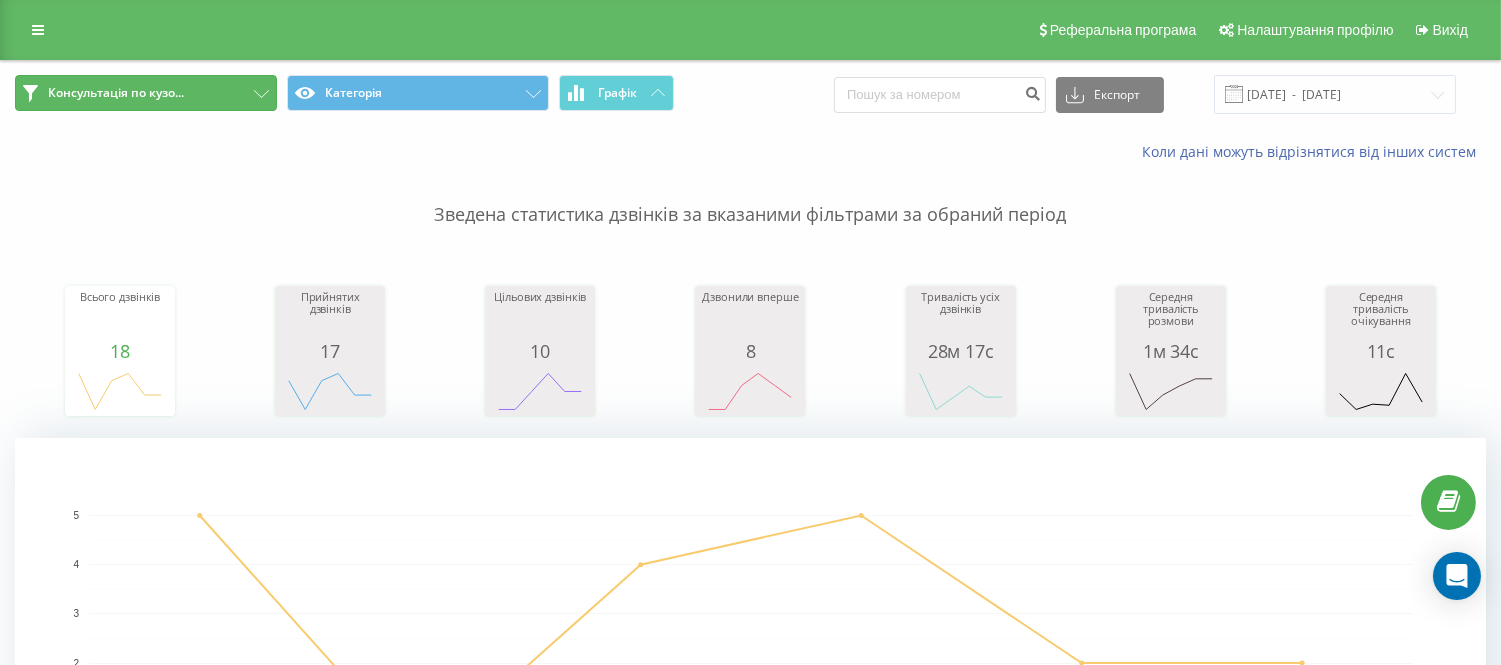 click on "Консультація по кузо..." at bounding box center (116, 93) 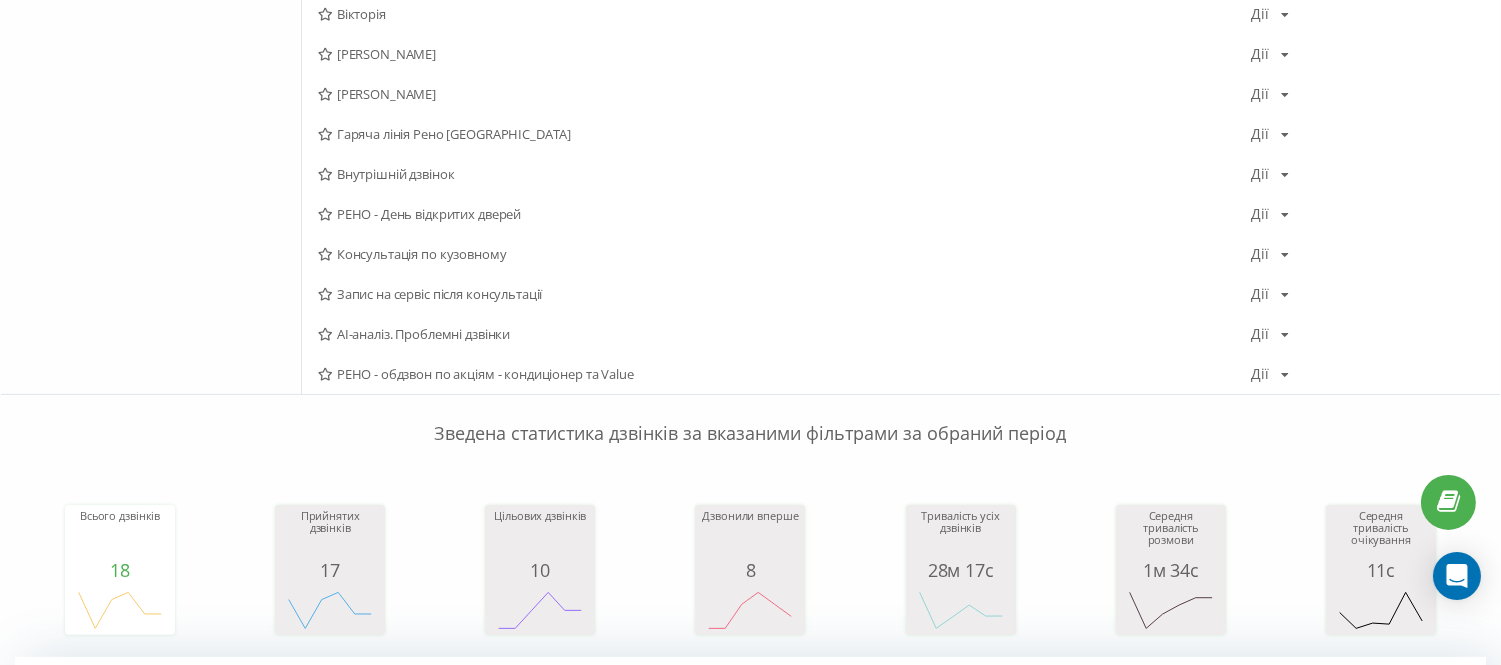 scroll, scrollTop: 1111, scrollLeft: 0, axis: vertical 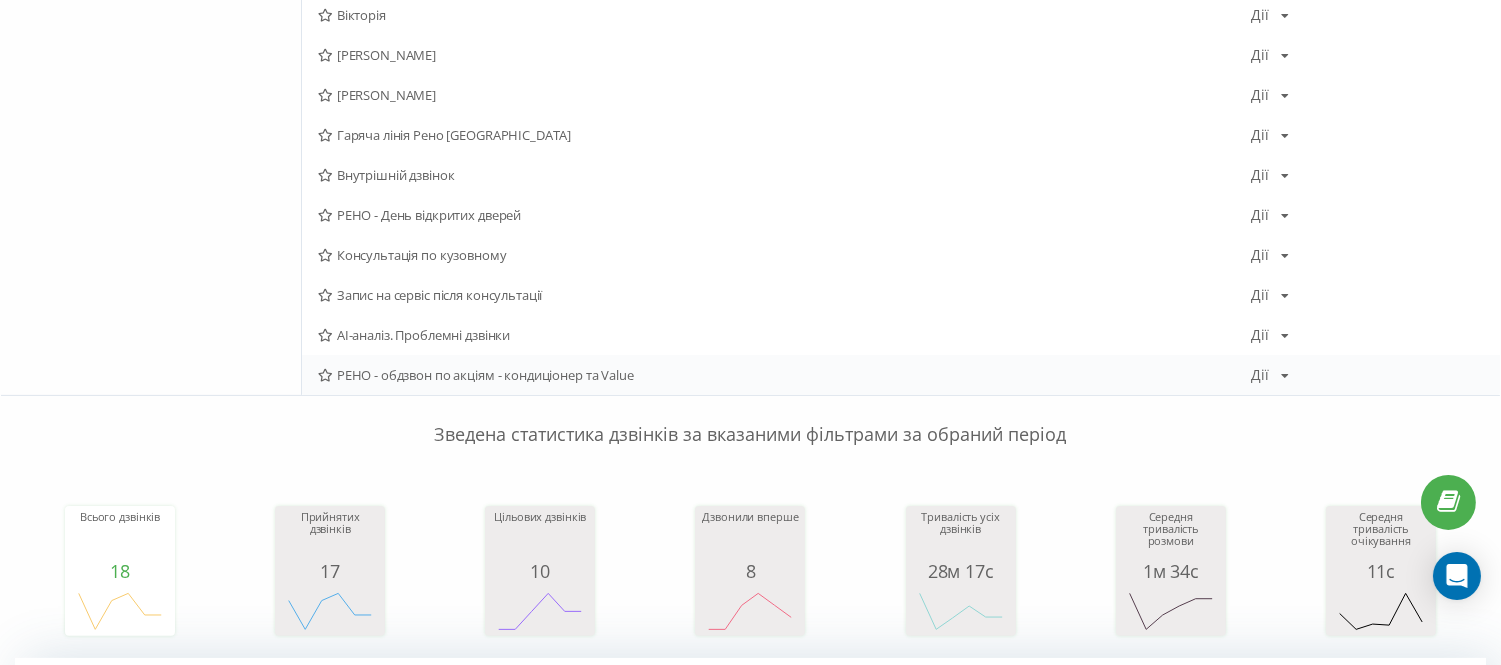 click on "РЕНО - обдзвон по акціям - кондиціонер та Value" at bounding box center [784, 375] 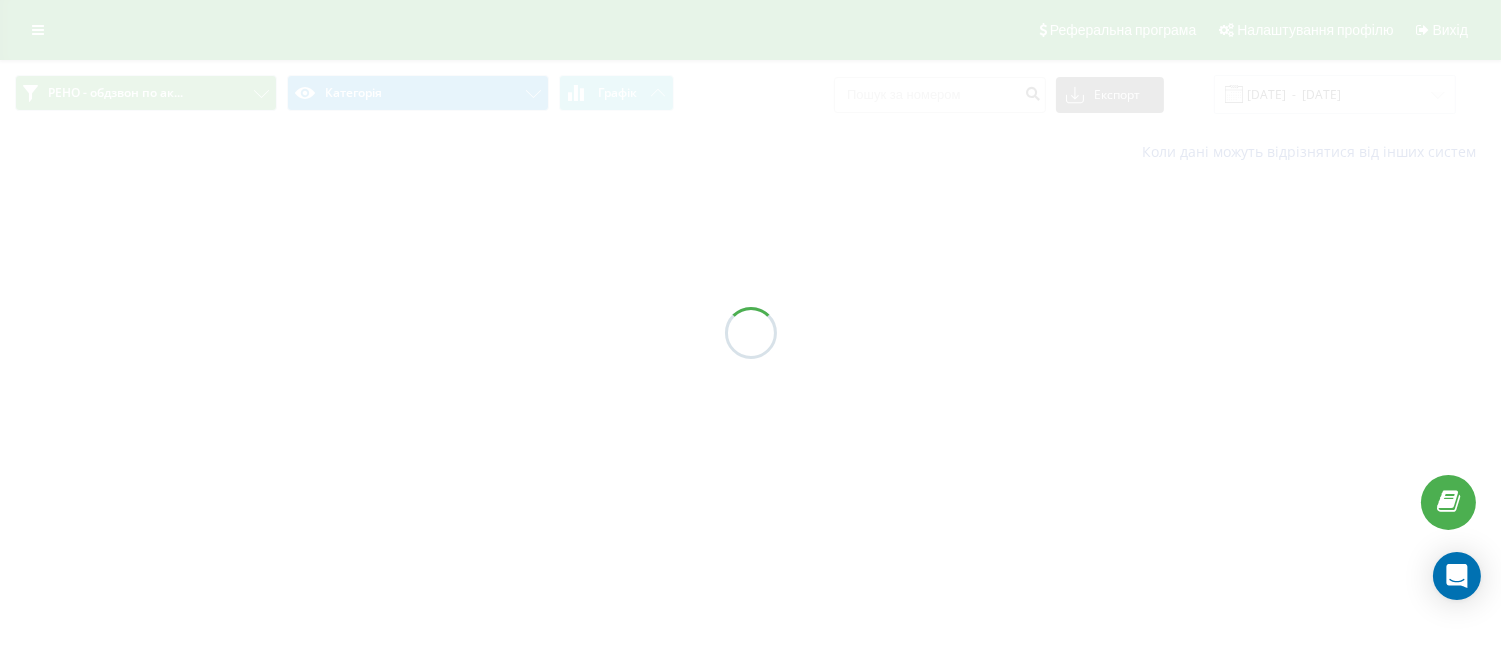 scroll, scrollTop: 0, scrollLeft: 0, axis: both 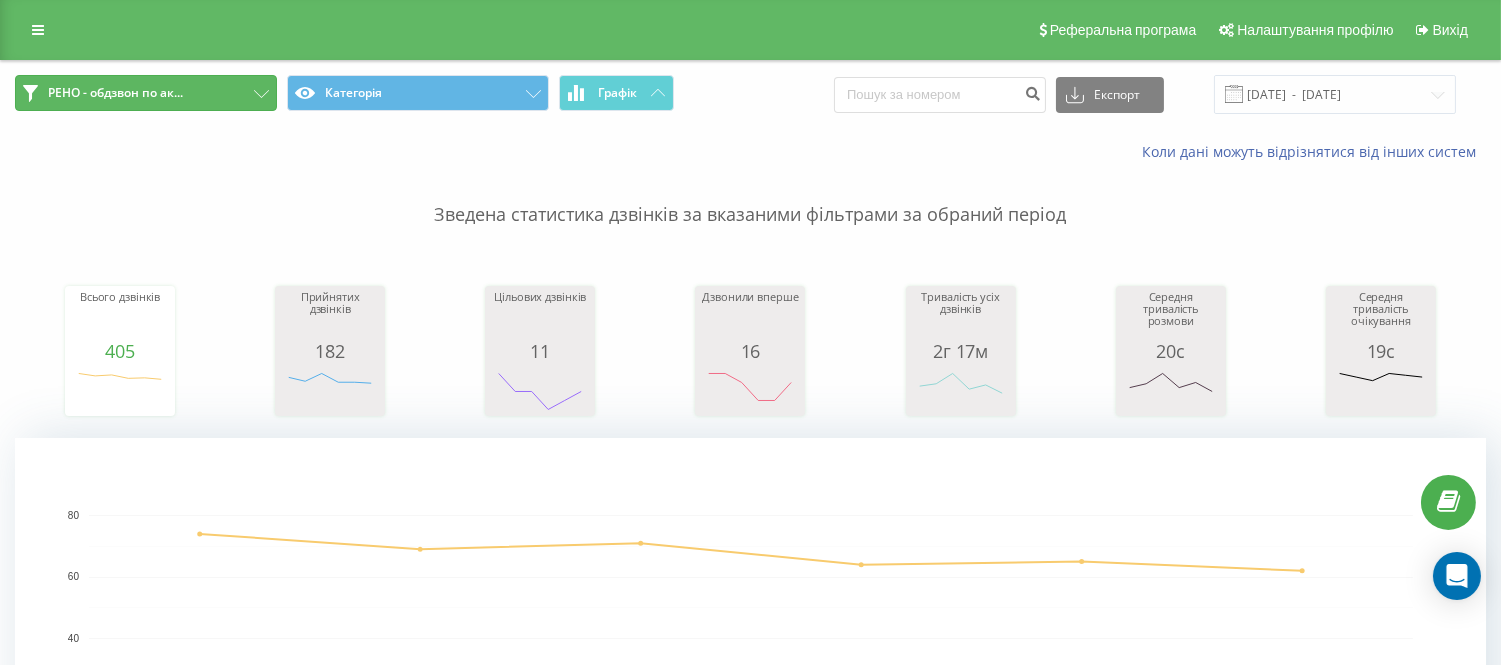 click on "РЕНО - обдзвон по ак..." at bounding box center (115, 93) 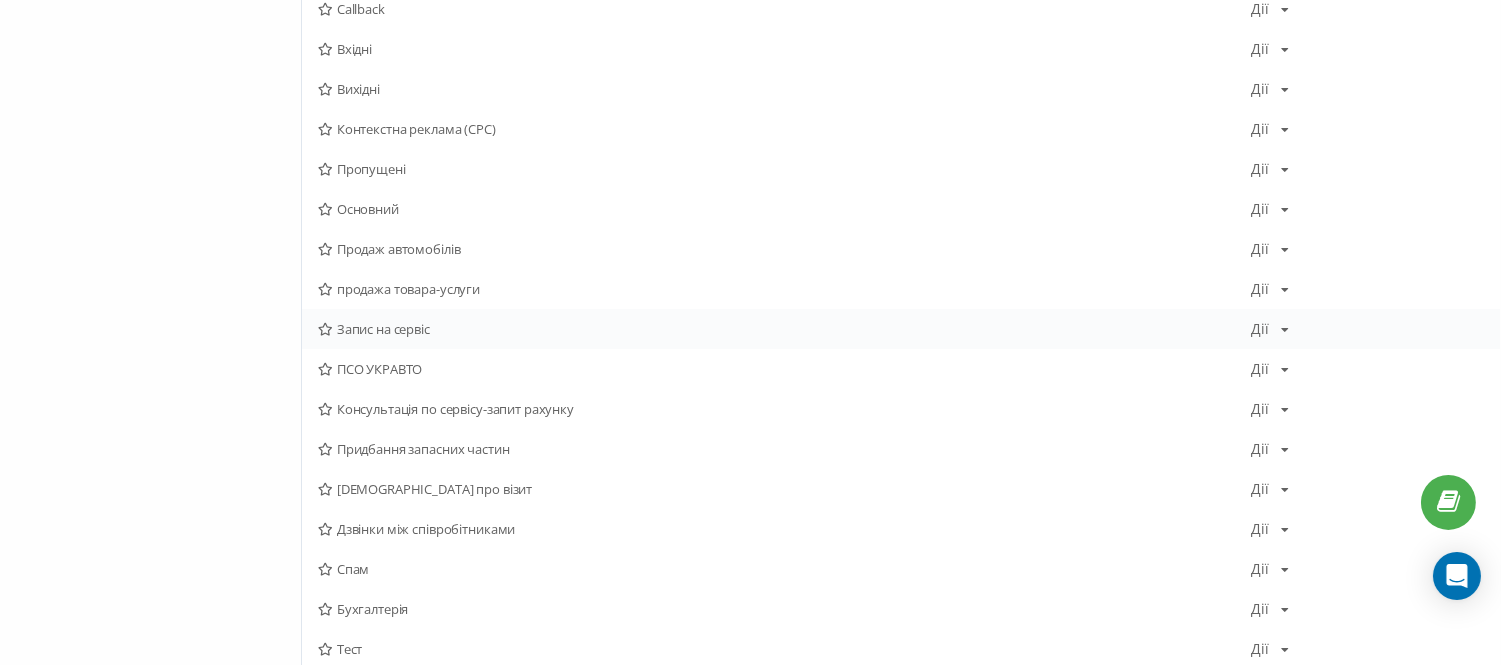 scroll, scrollTop: 333, scrollLeft: 0, axis: vertical 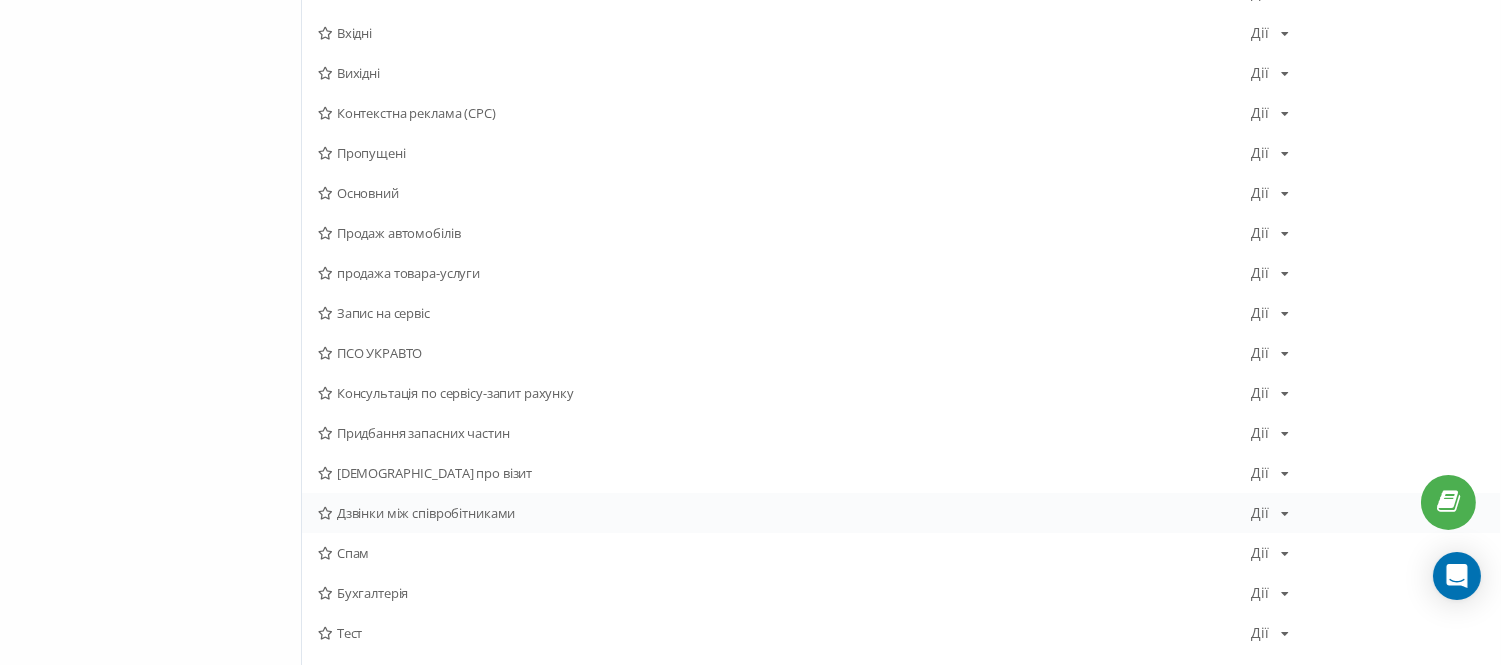 click on "Дзвінки між співробітниками" at bounding box center [784, 513] 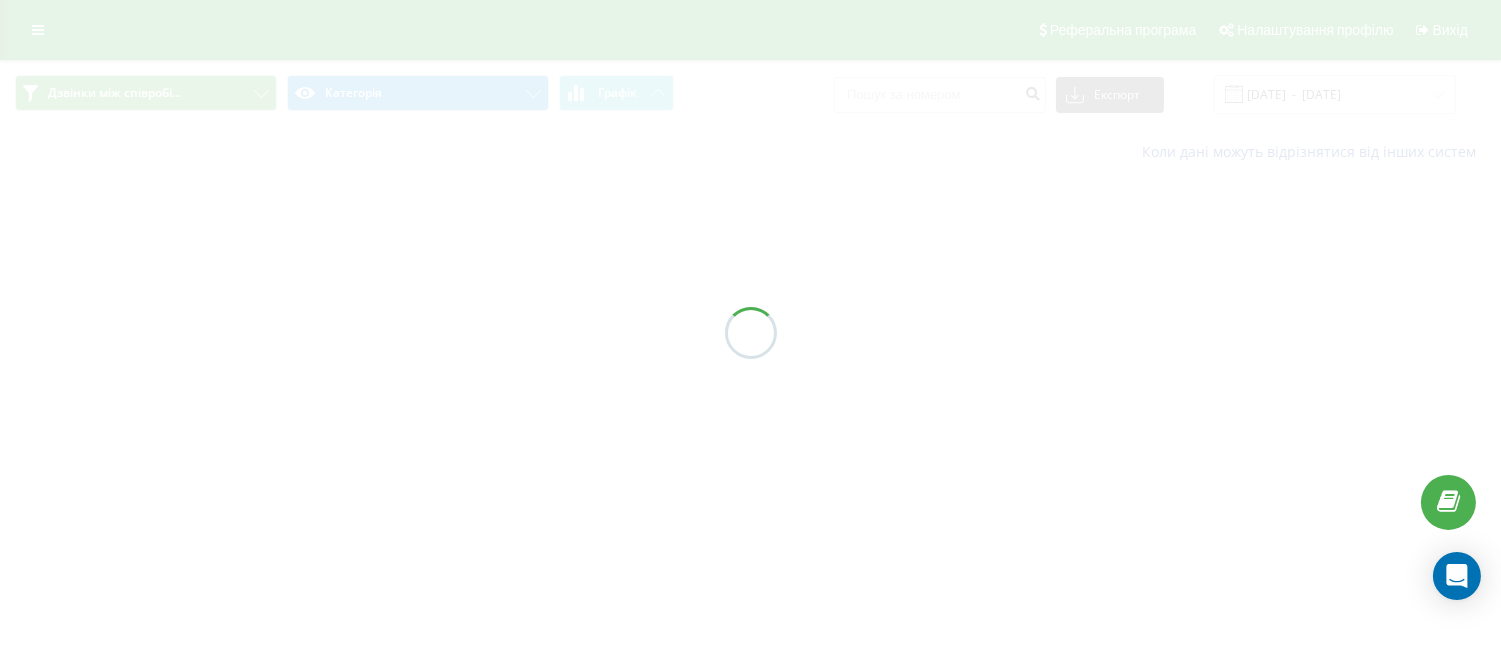 scroll, scrollTop: 0, scrollLeft: 0, axis: both 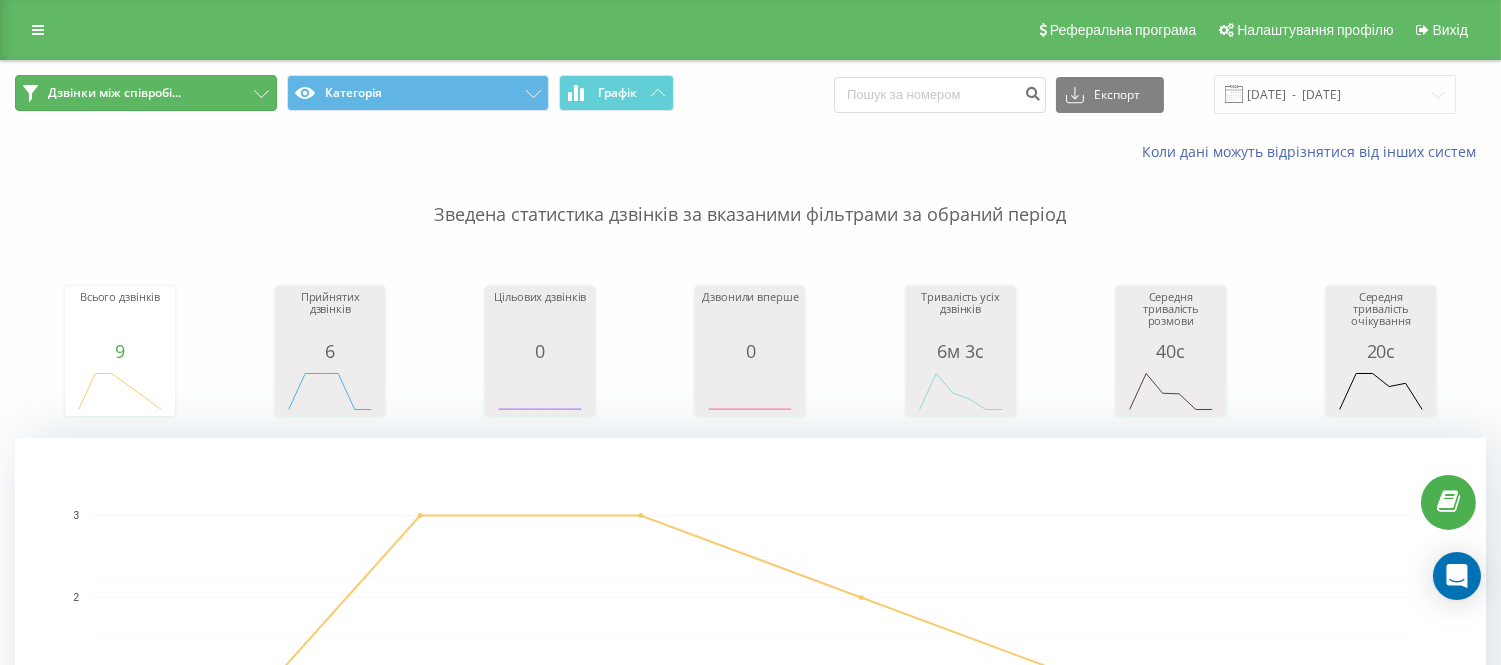 click on "Дзвінки між співробі..." at bounding box center (114, 93) 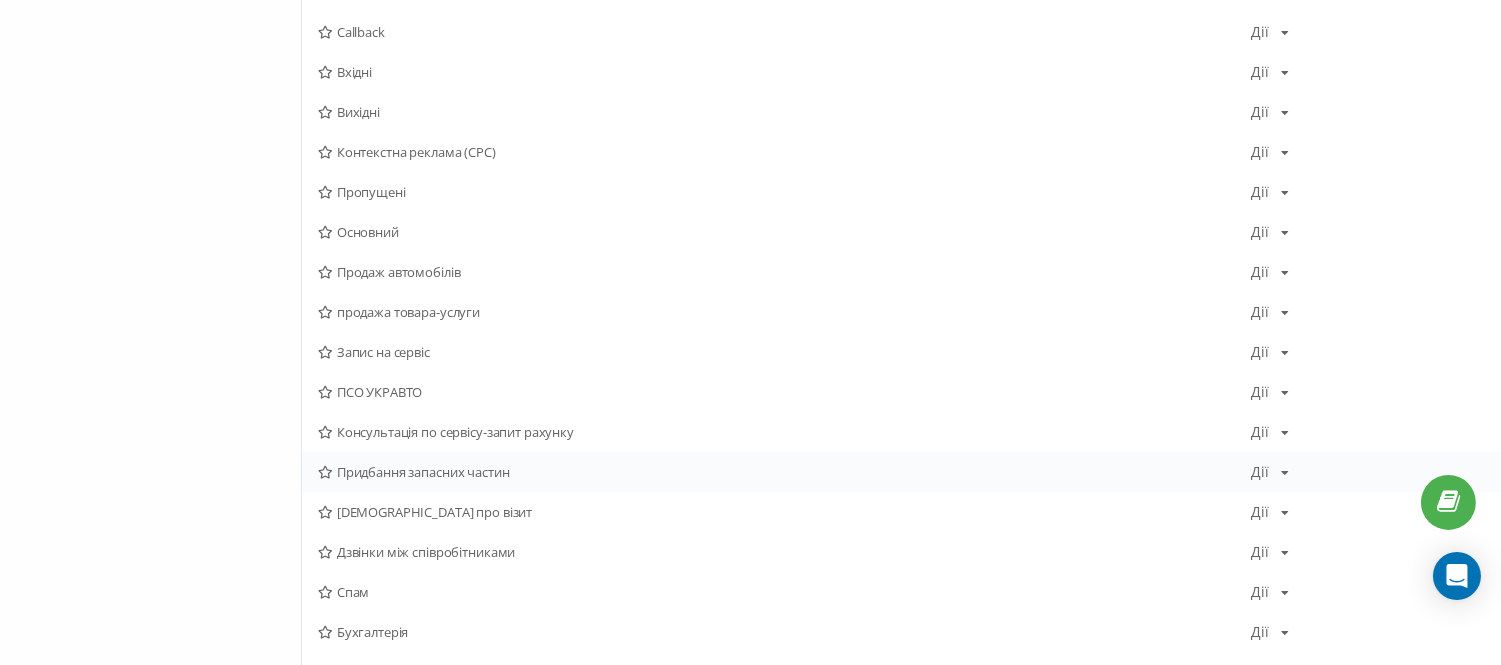 scroll, scrollTop: 333, scrollLeft: 0, axis: vertical 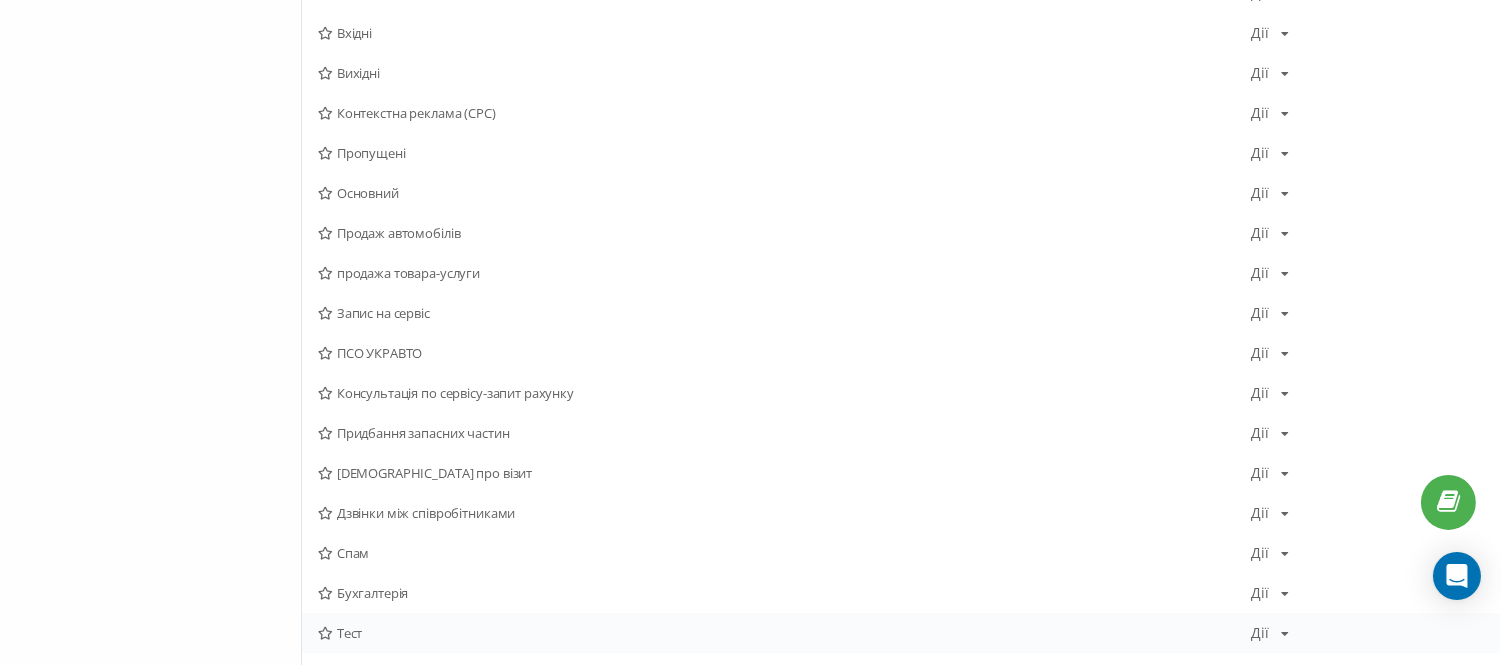 click on "Тест" at bounding box center (784, 633) 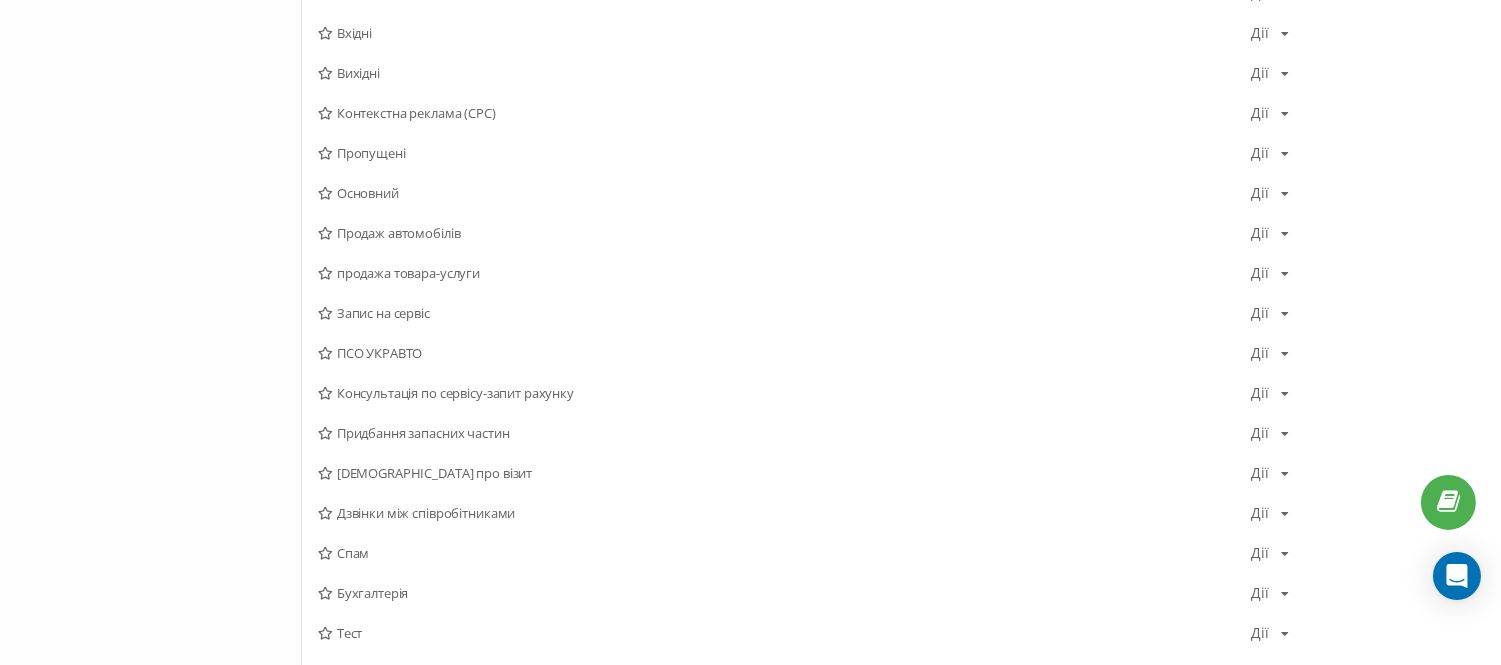 scroll, scrollTop: 0, scrollLeft: 0, axis: both 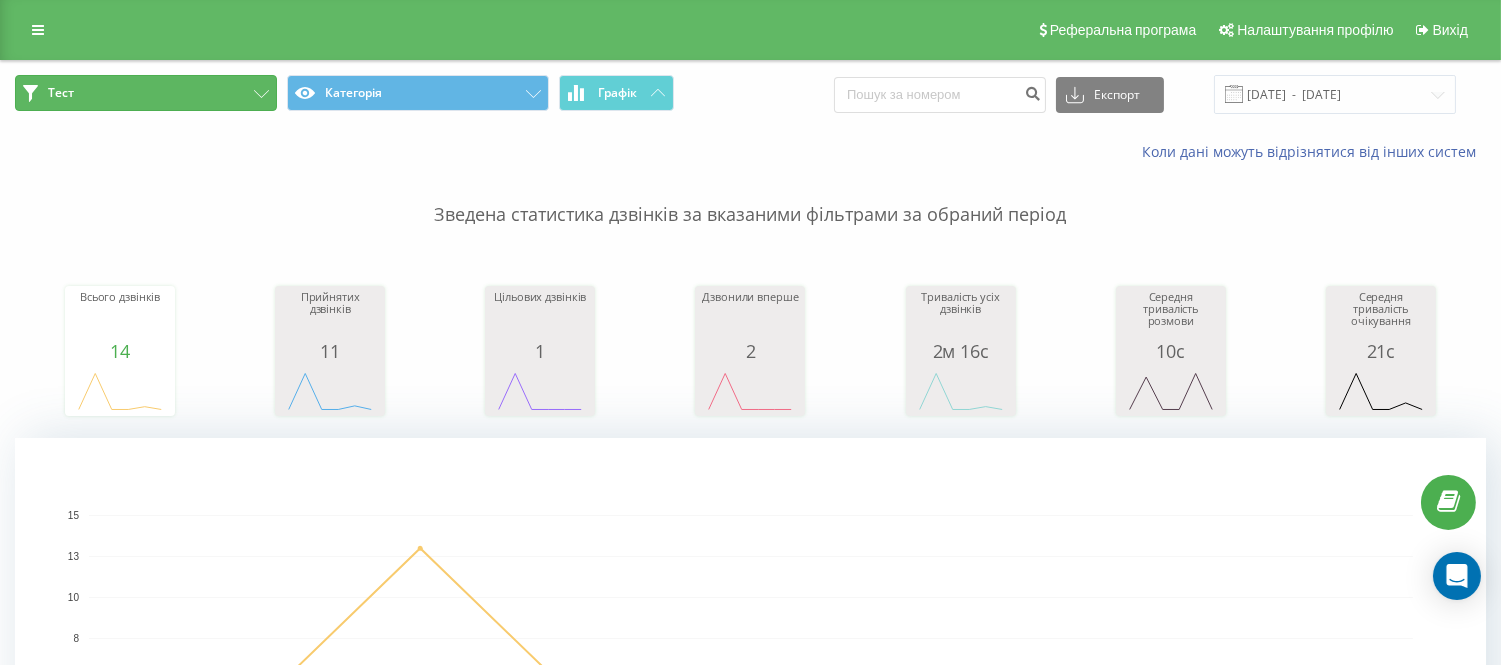 click on "Тест" at bounding box center (146, 93) 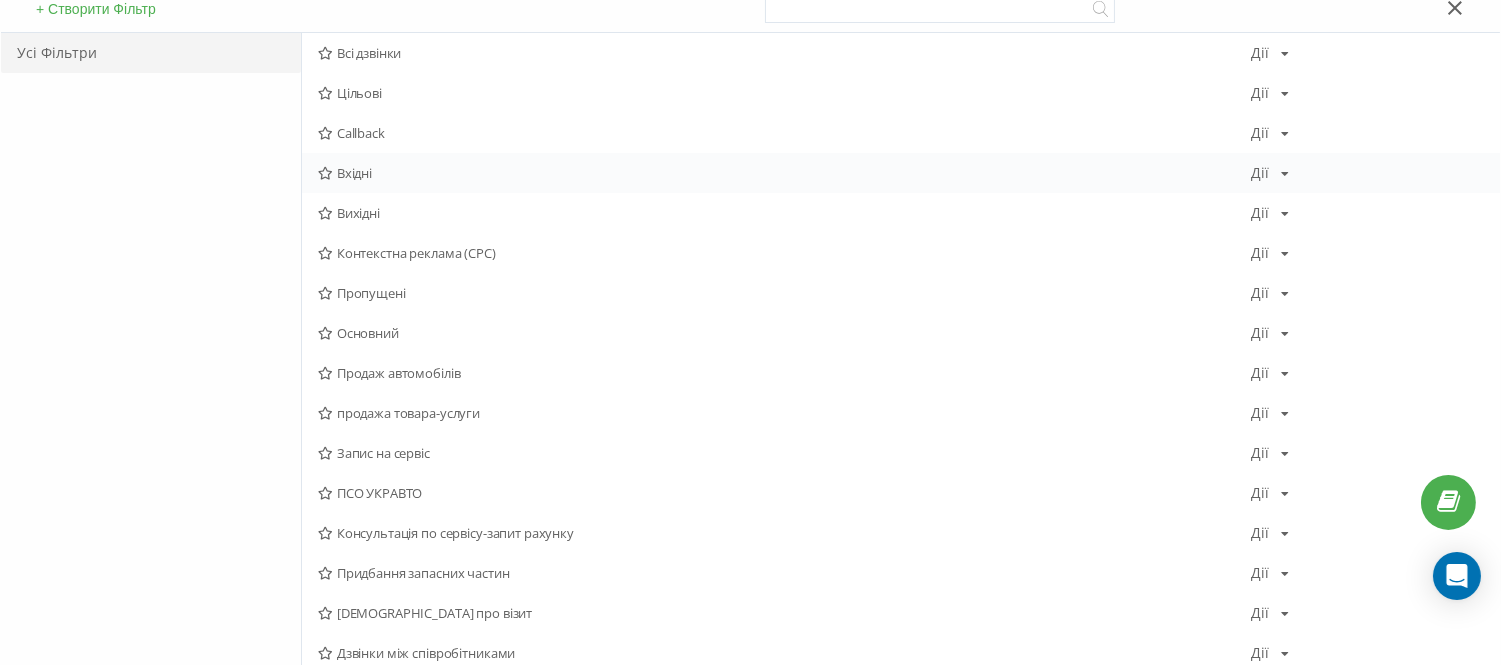 scroll, scrollTop: 444, scrollLeft: 0, axis: vertical 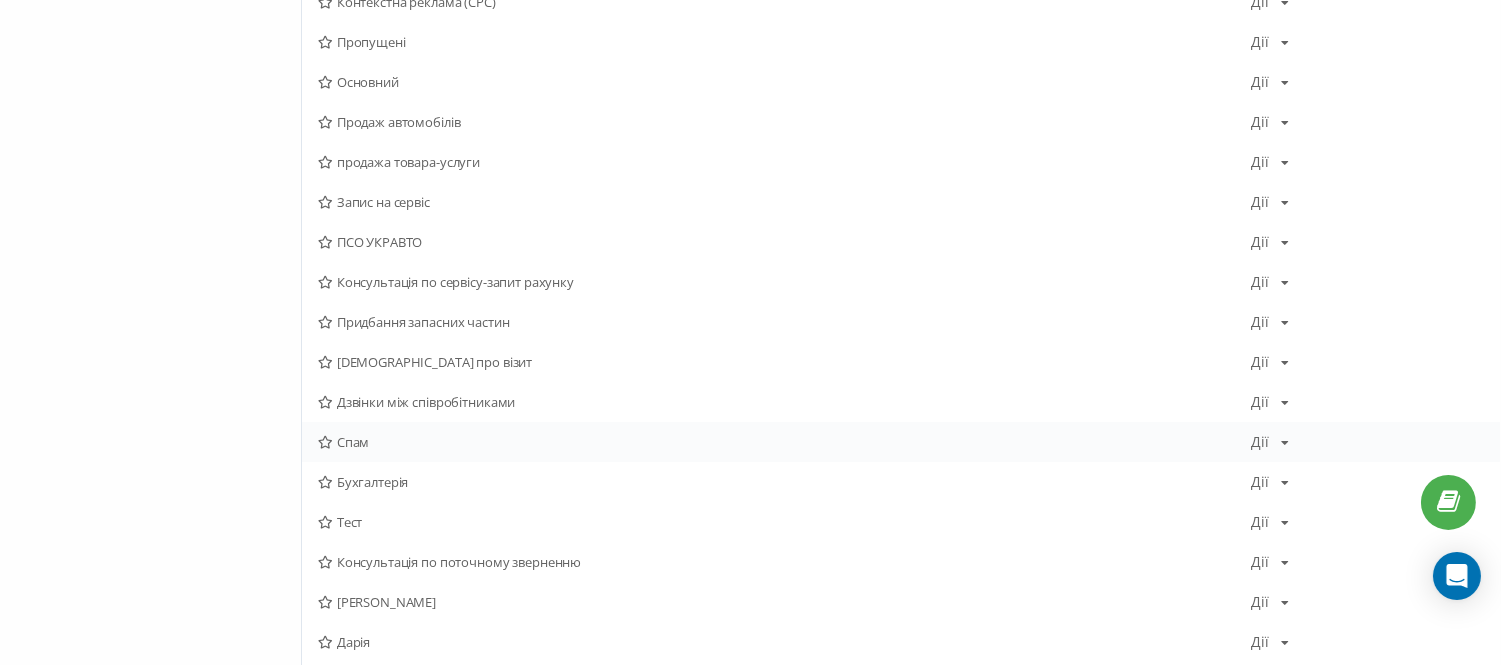 click on "Спам" at bounding box center (784, 442) 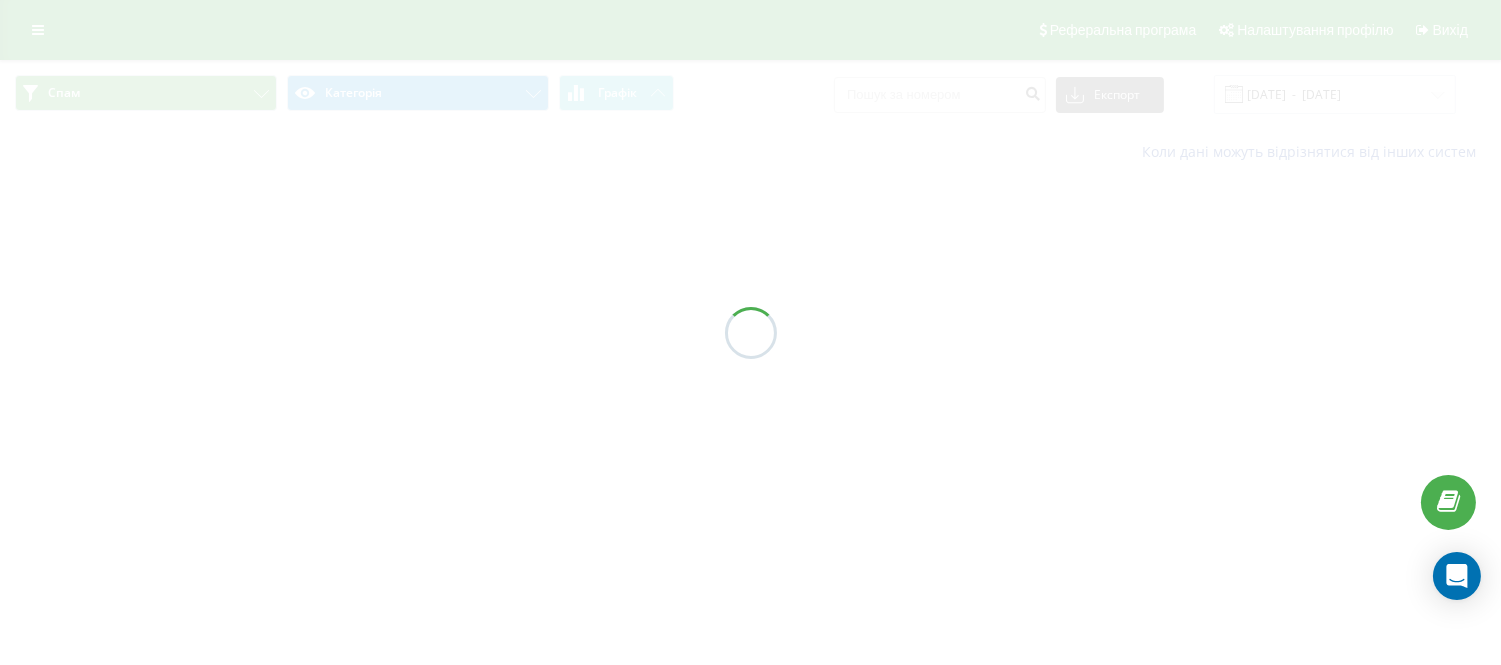scroll, scrollTop: 0, scrollLeft: 0, axis: both 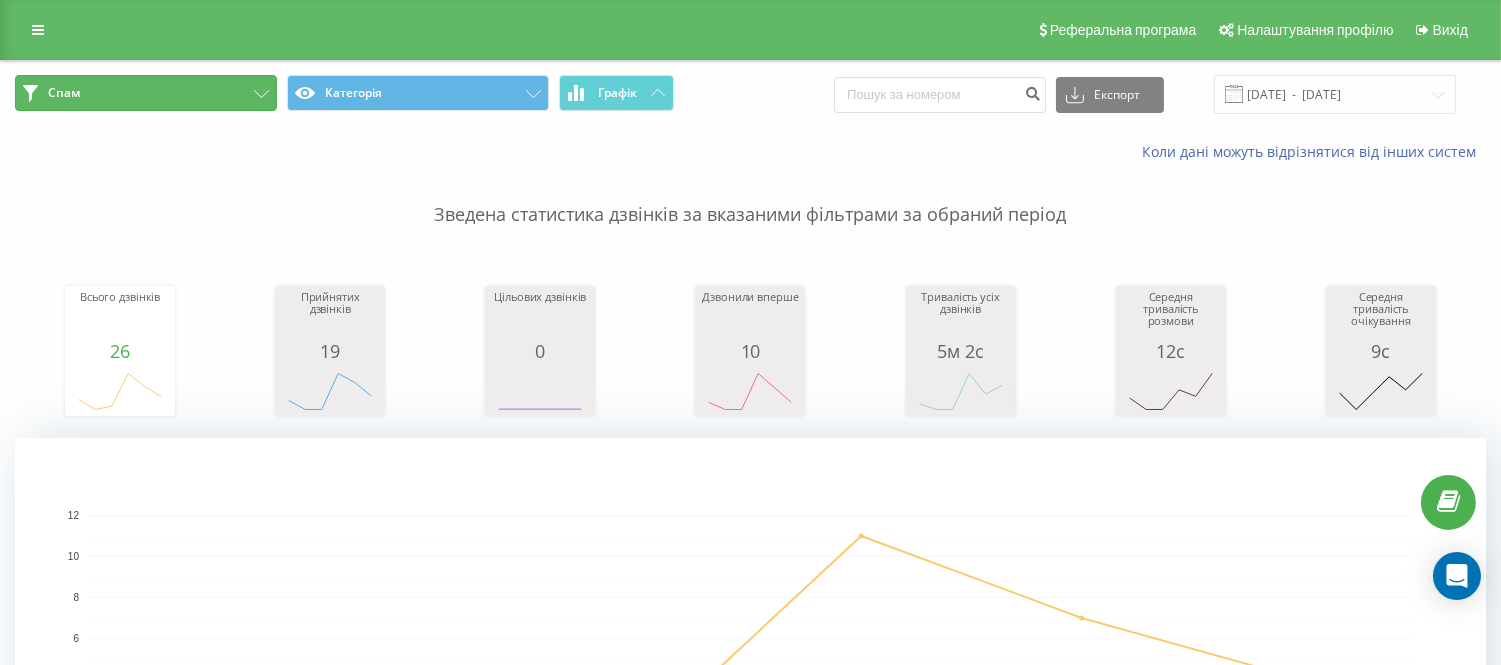 click on "Спам" at bounding box center [146, 93] 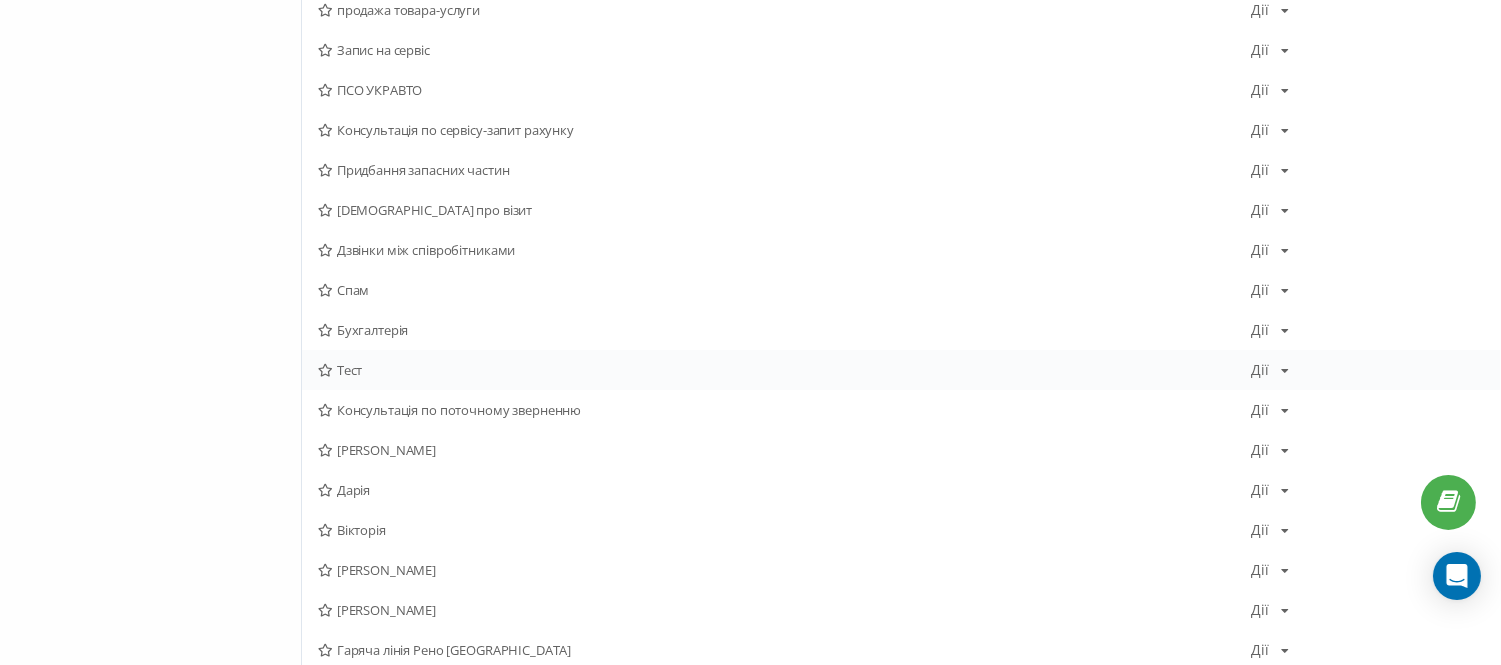scroll, scrollTop: 555, scrollLeft: 0, axis: vertical 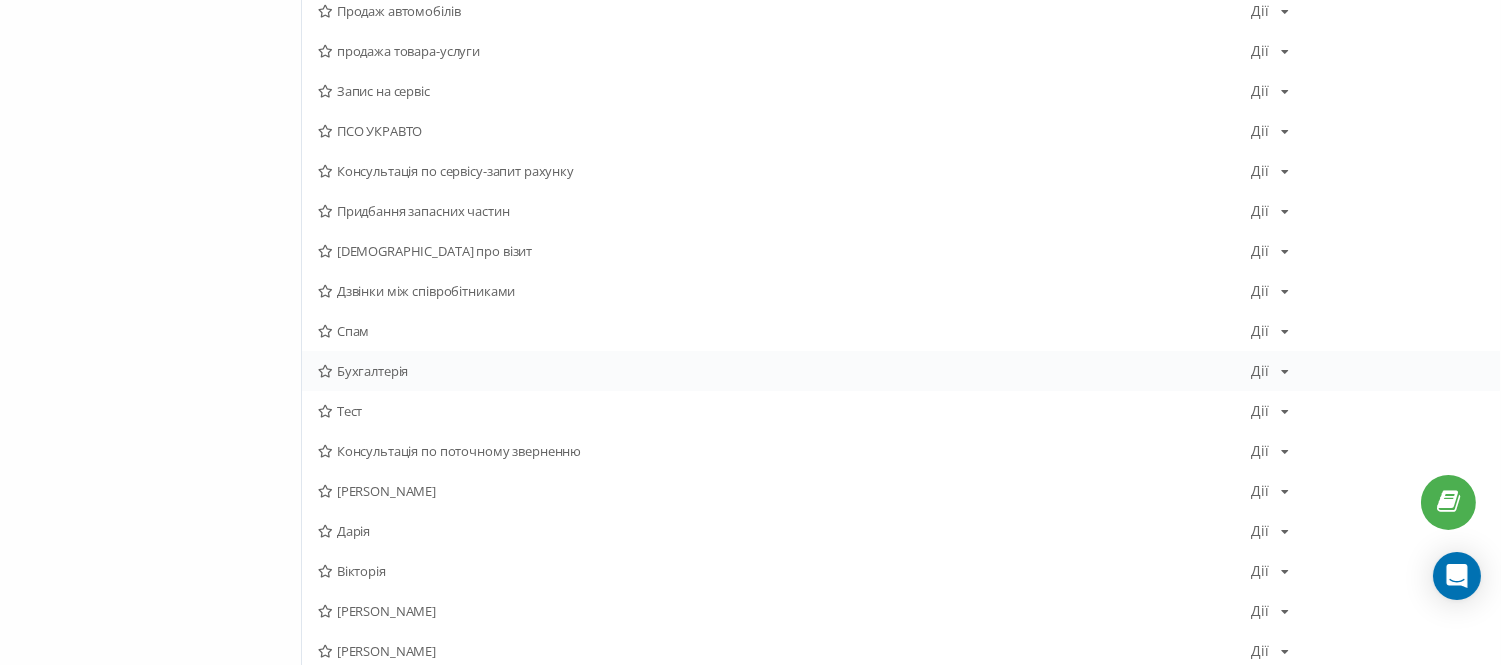 click on "Бухгалтерія" at bounding box center (784, 371) 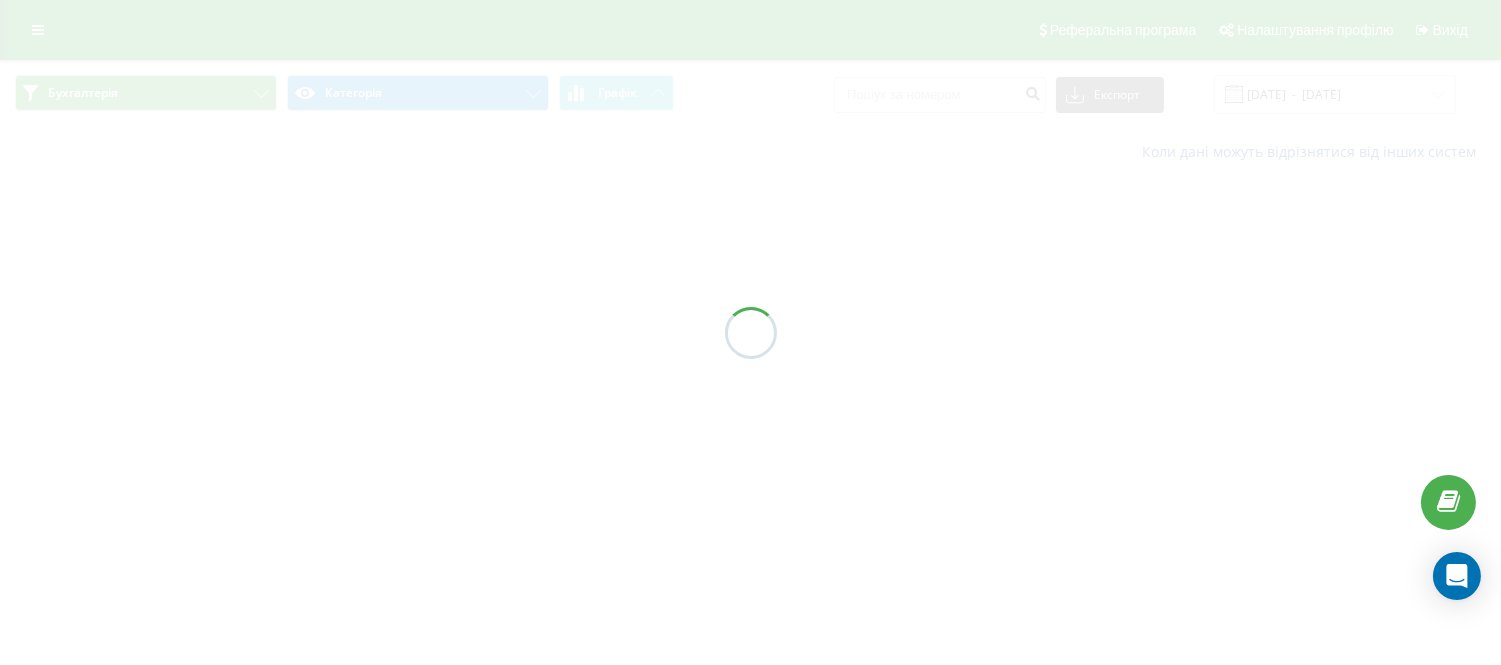 scroll, scrollTop: 0, scrollLeft: 0, axis: both 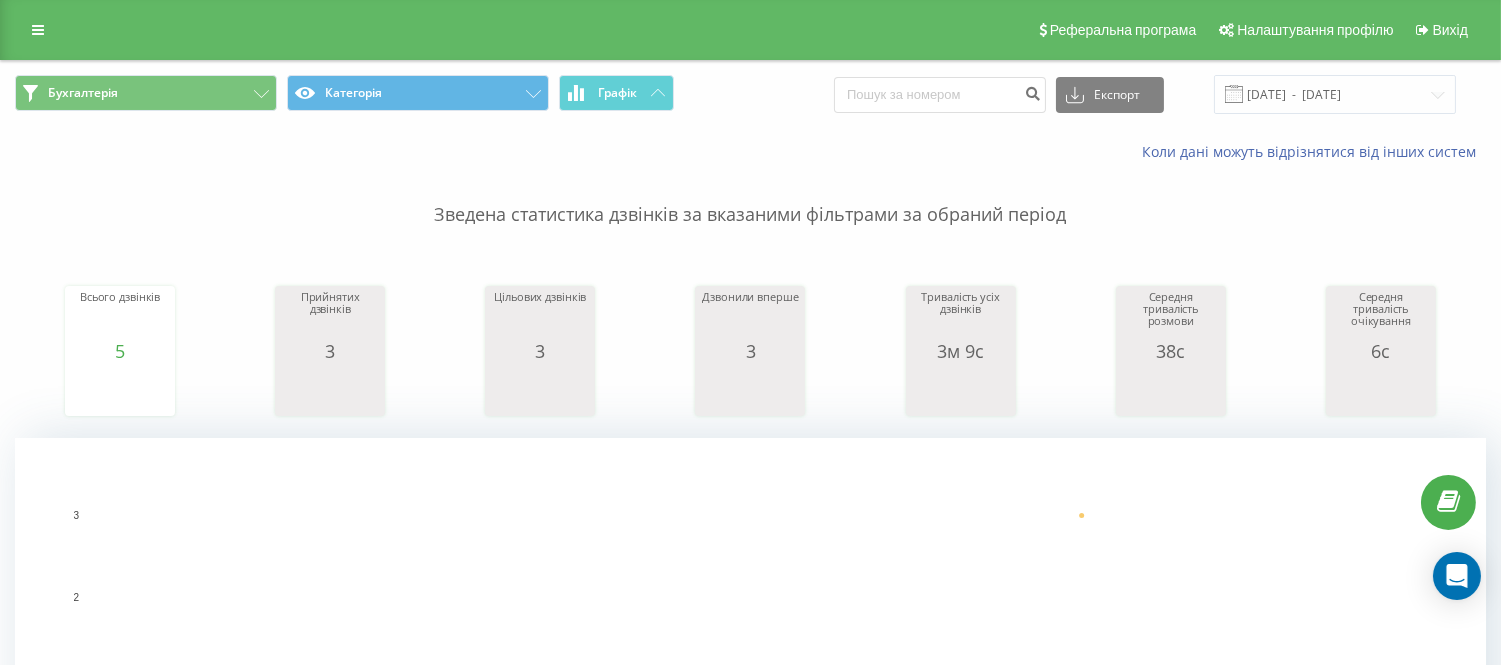 click on "Бухгалтерія [PERSON_NAME] Експорт .csv .xls .xlsx [DATE]  -  [DATE]" at bounding box center [750, 94] 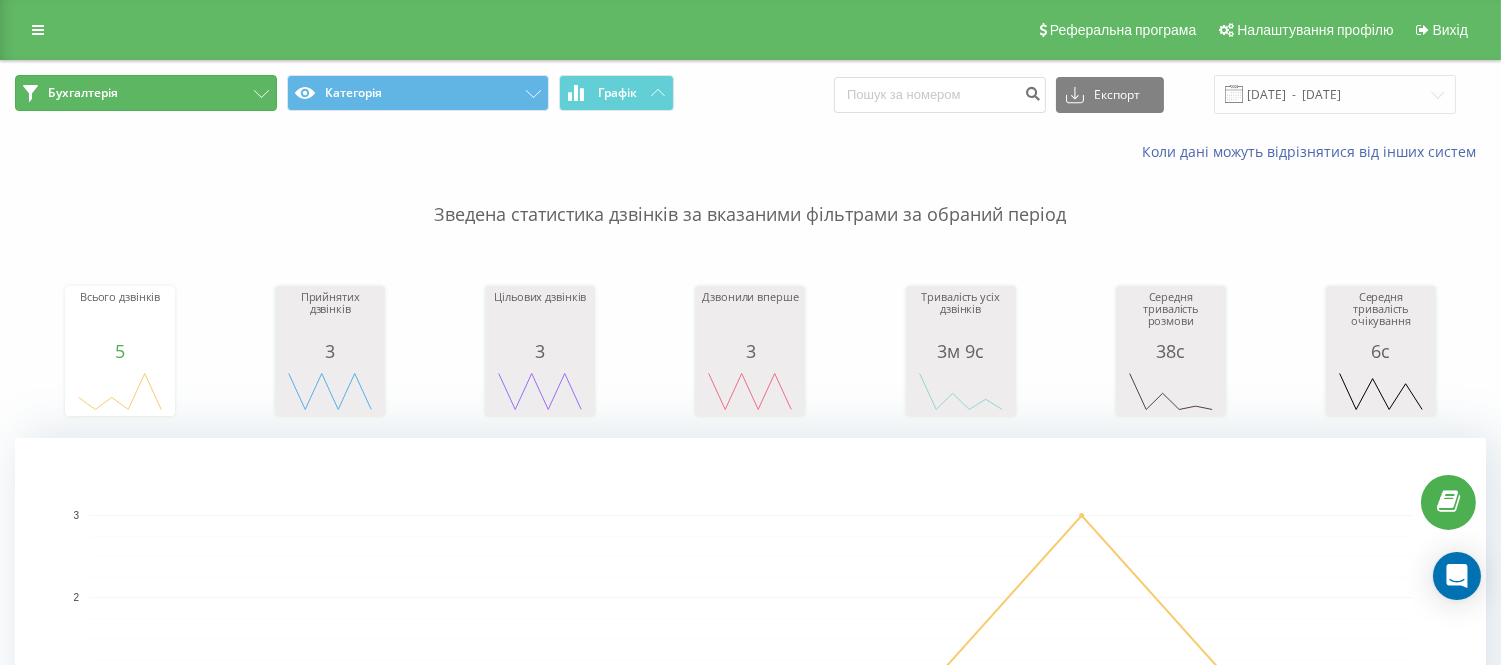 click on "Бухгалтерія" at bounding box center [146, 93] 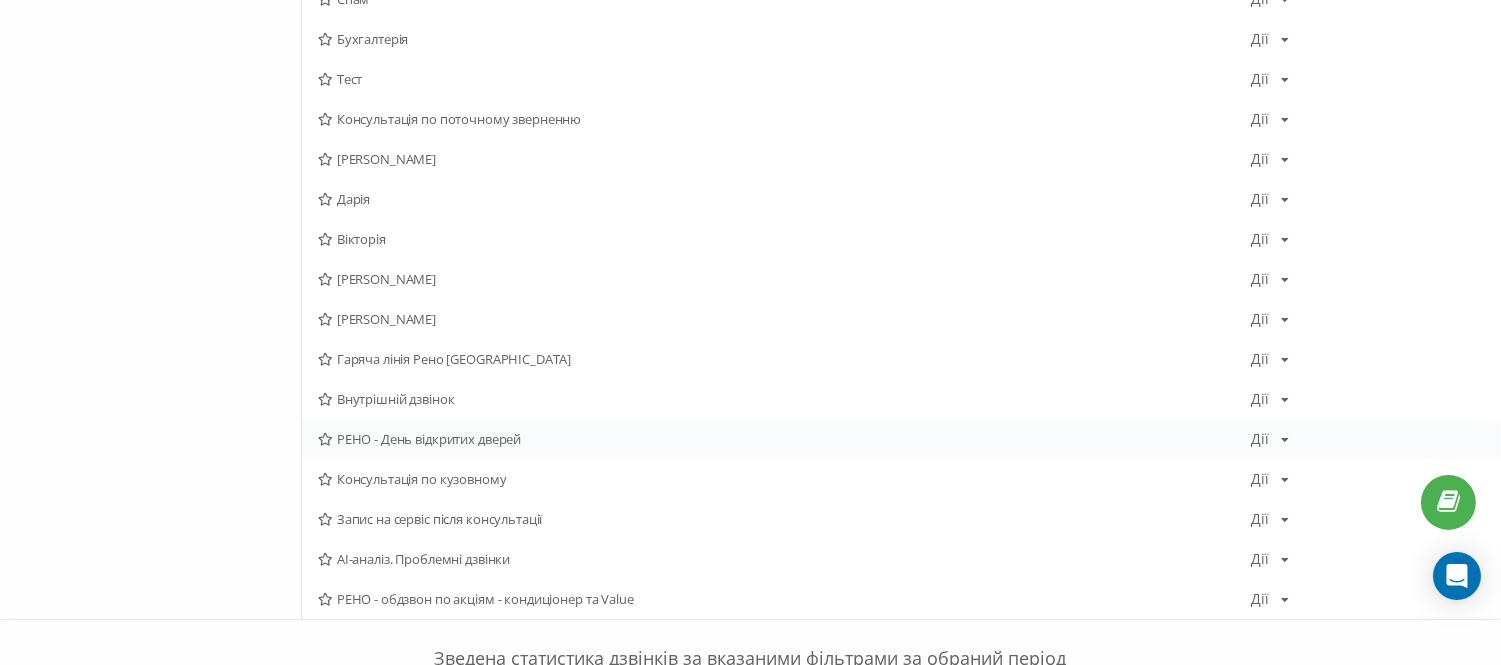 scroll, scrollTop: 888, scrollLeft: 0, axis: vertical 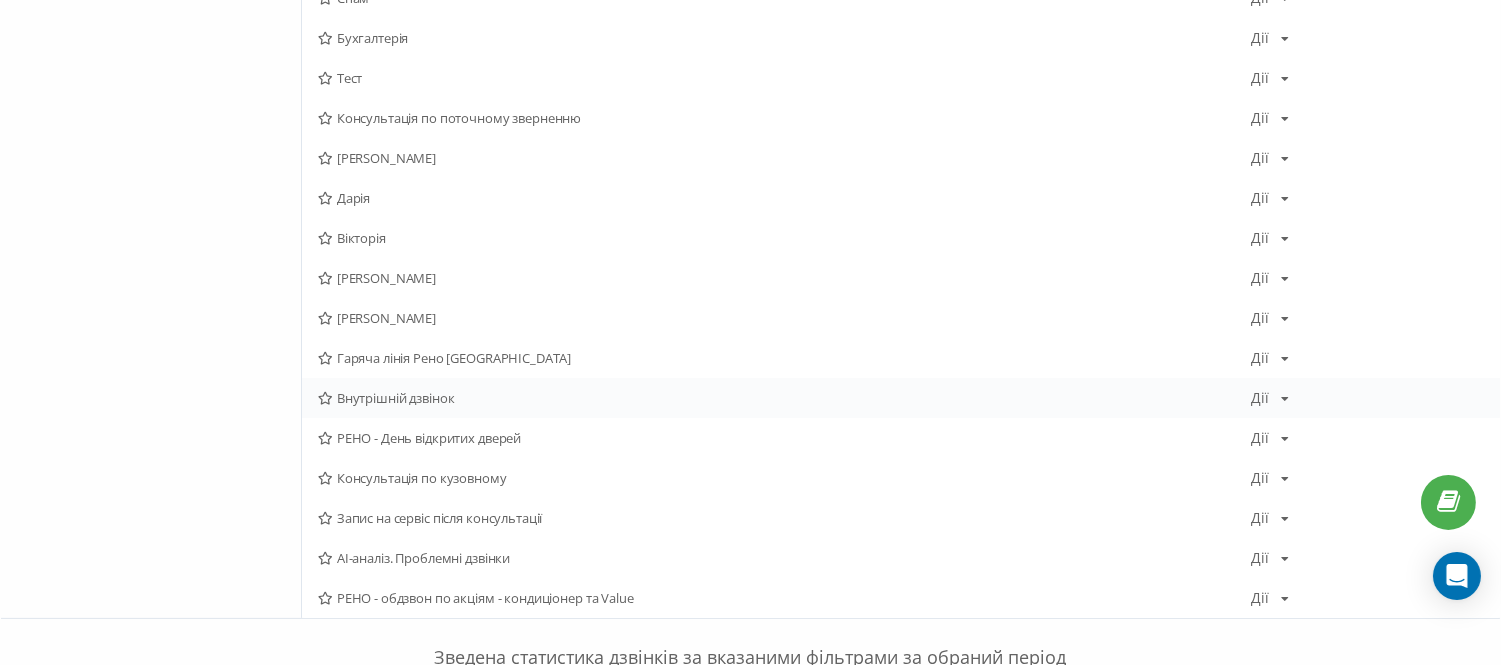 click on "Внутрішній дзвінок Дії Редагувати Копіювати Видалити За замовчуванням Поділитися" at bounding box center (901, 398) 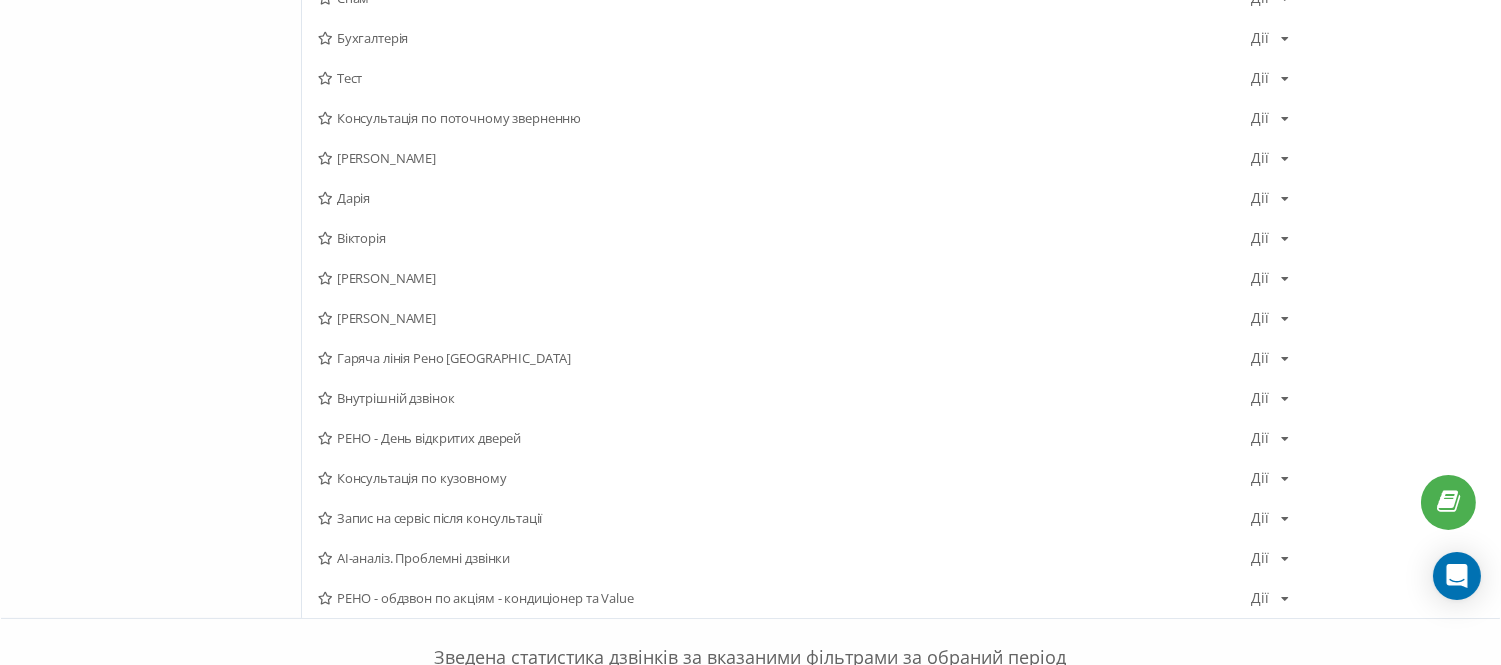 scroll, scrollTop: 0, scrollLeft: 0, axis: both 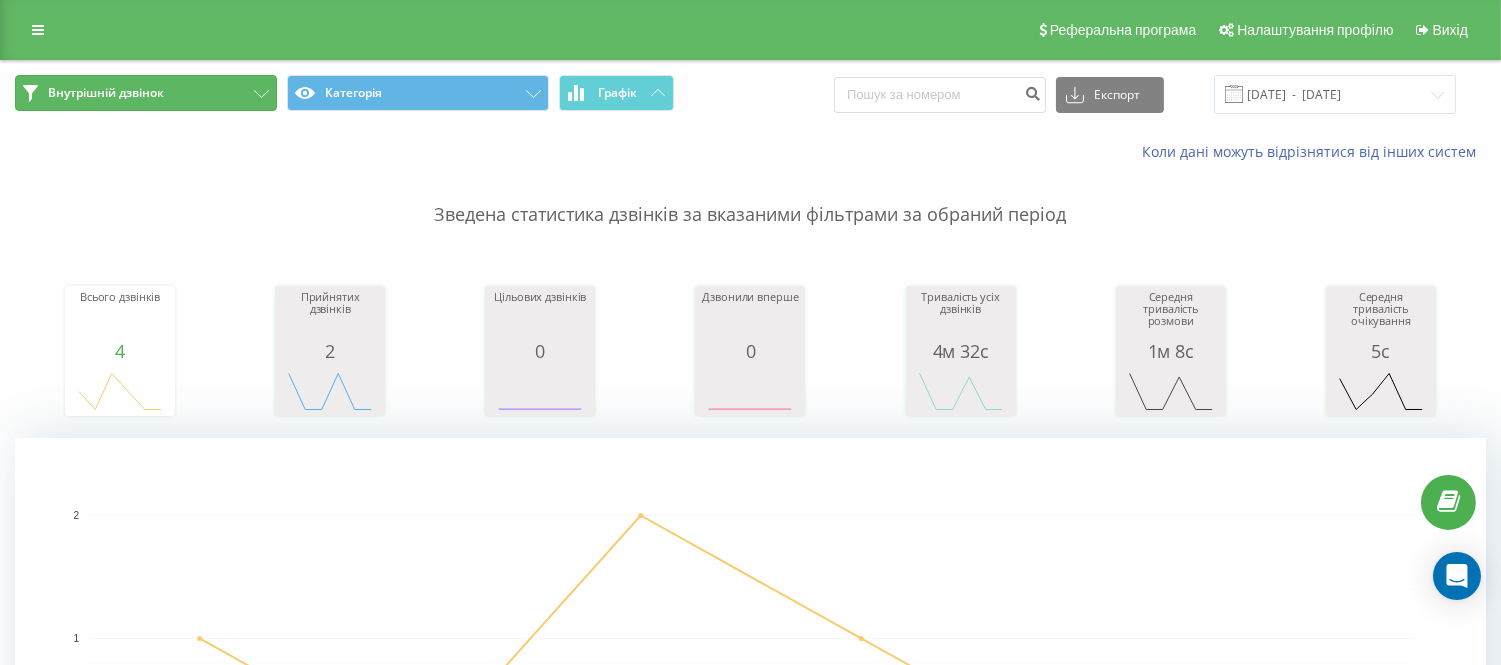 click on "Внутрішній дзвінок" at bounding box center [146, 93] 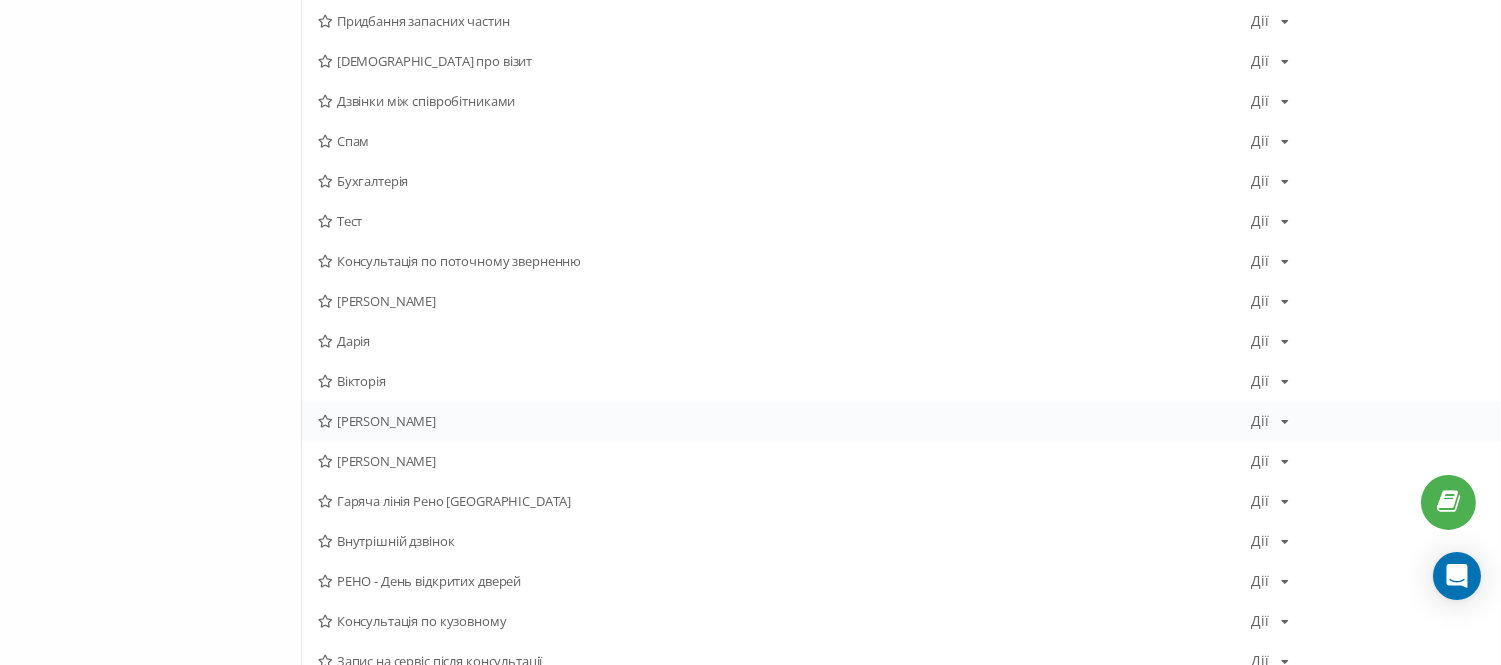 scroll, scrollTop: 777, scrollLeft: 0, axis: vertical 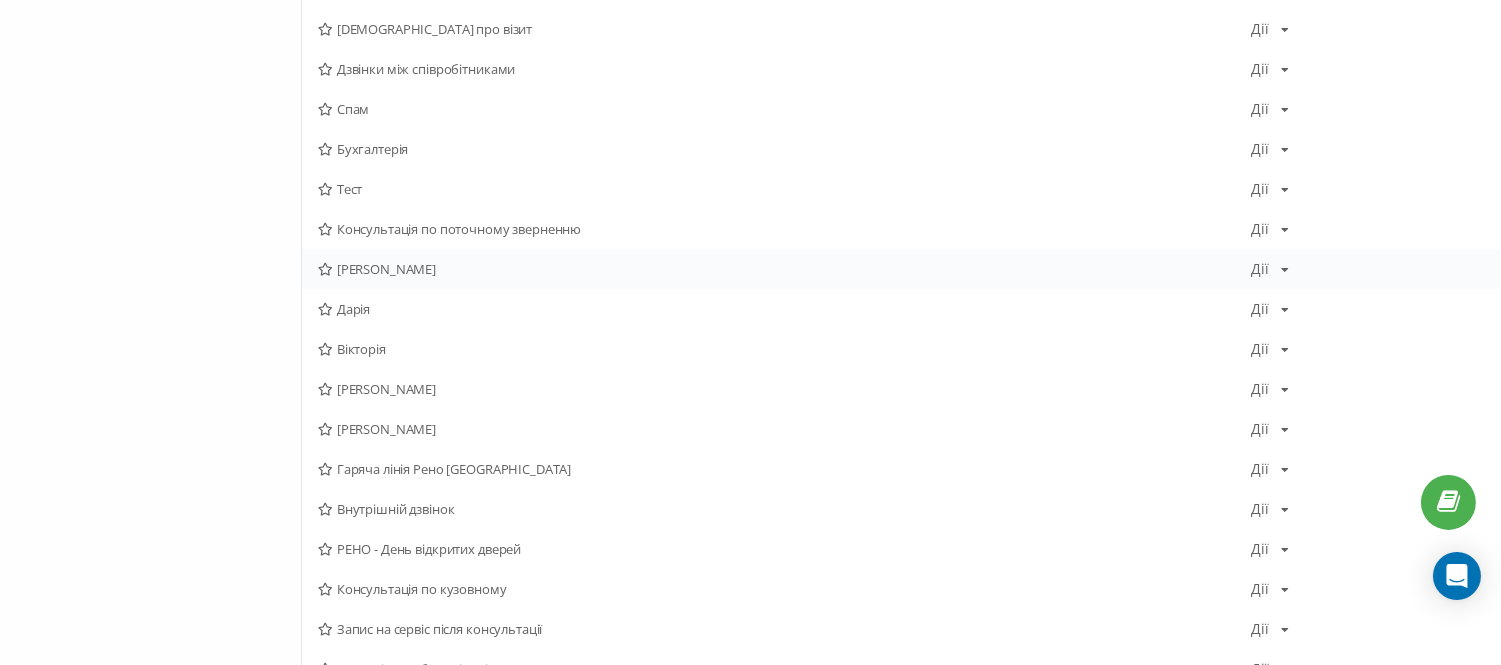 click on "[PERSON_NAME] Копіювати Видалити За замовчуванням Поділитися" at bounding box center (901, 269) 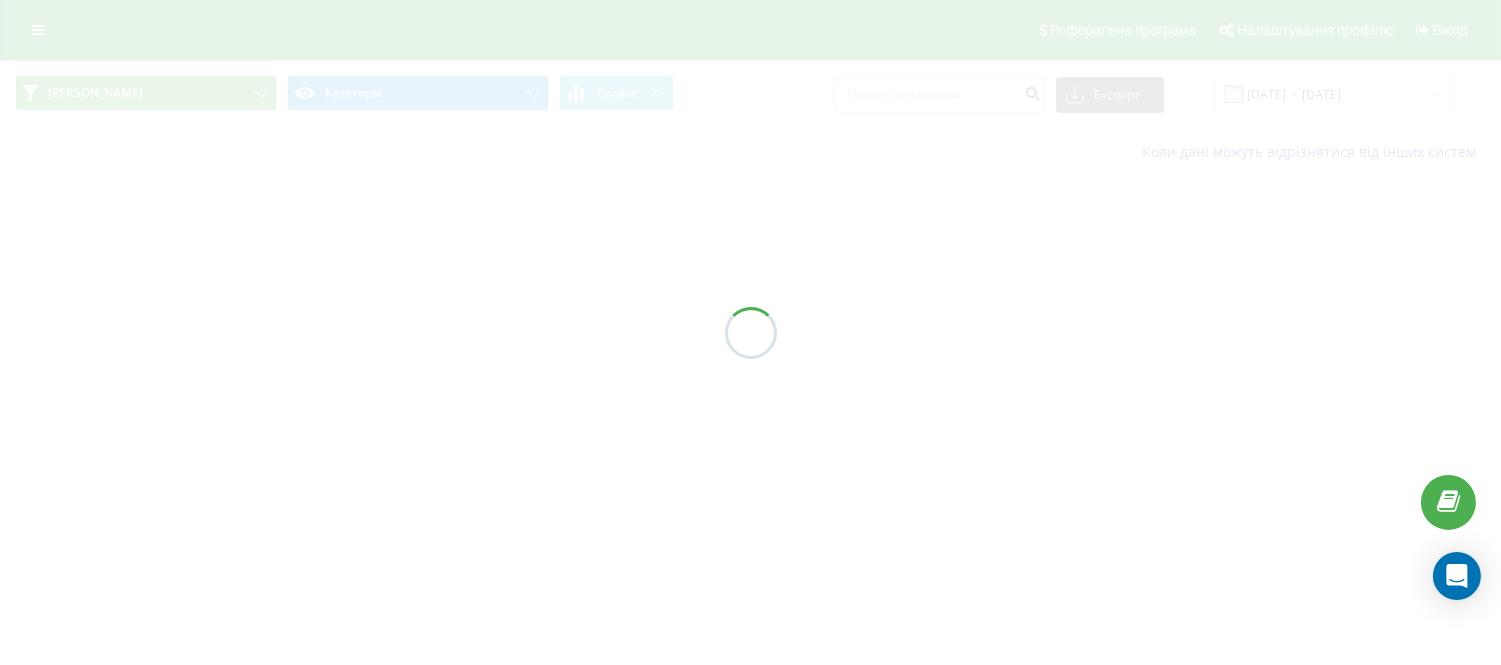 scroll, scrollTop: 0, scrollLeft: 0, axis: both 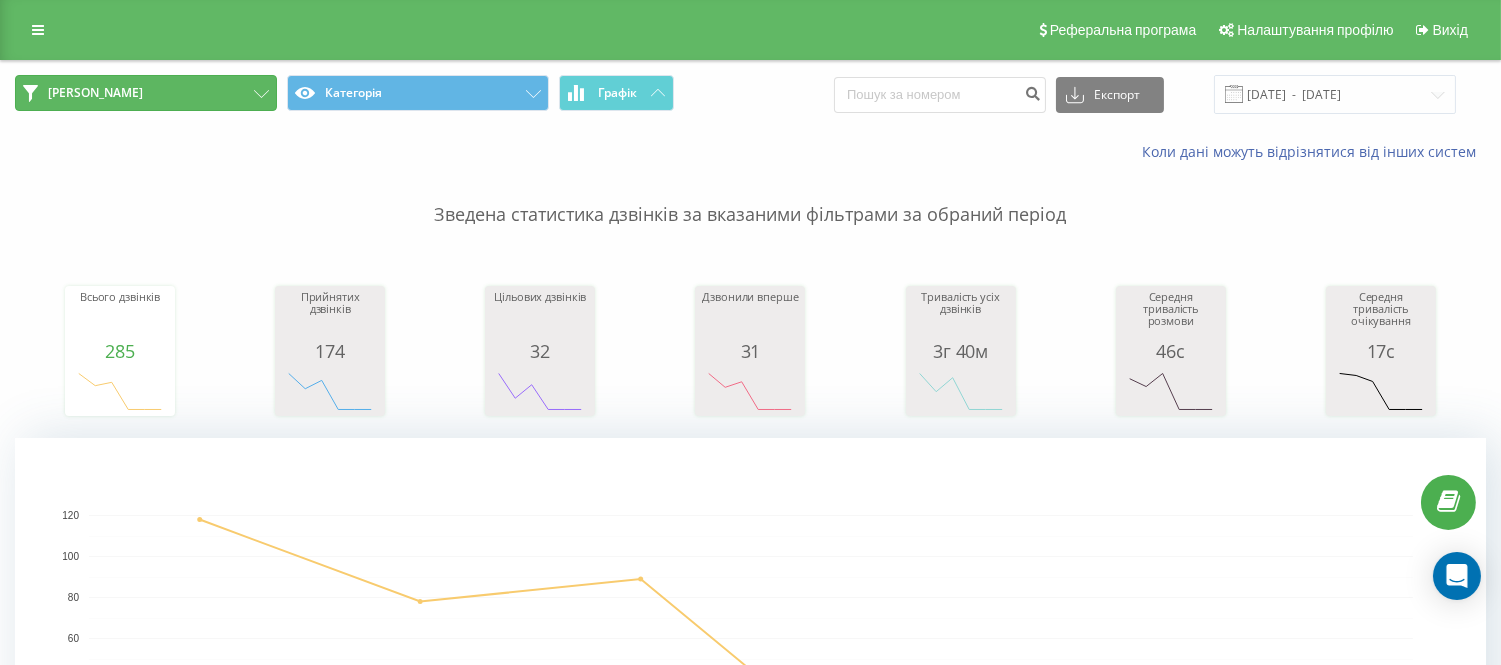 click on "[PERSON_NAME]" at bounding box center [146, 93] 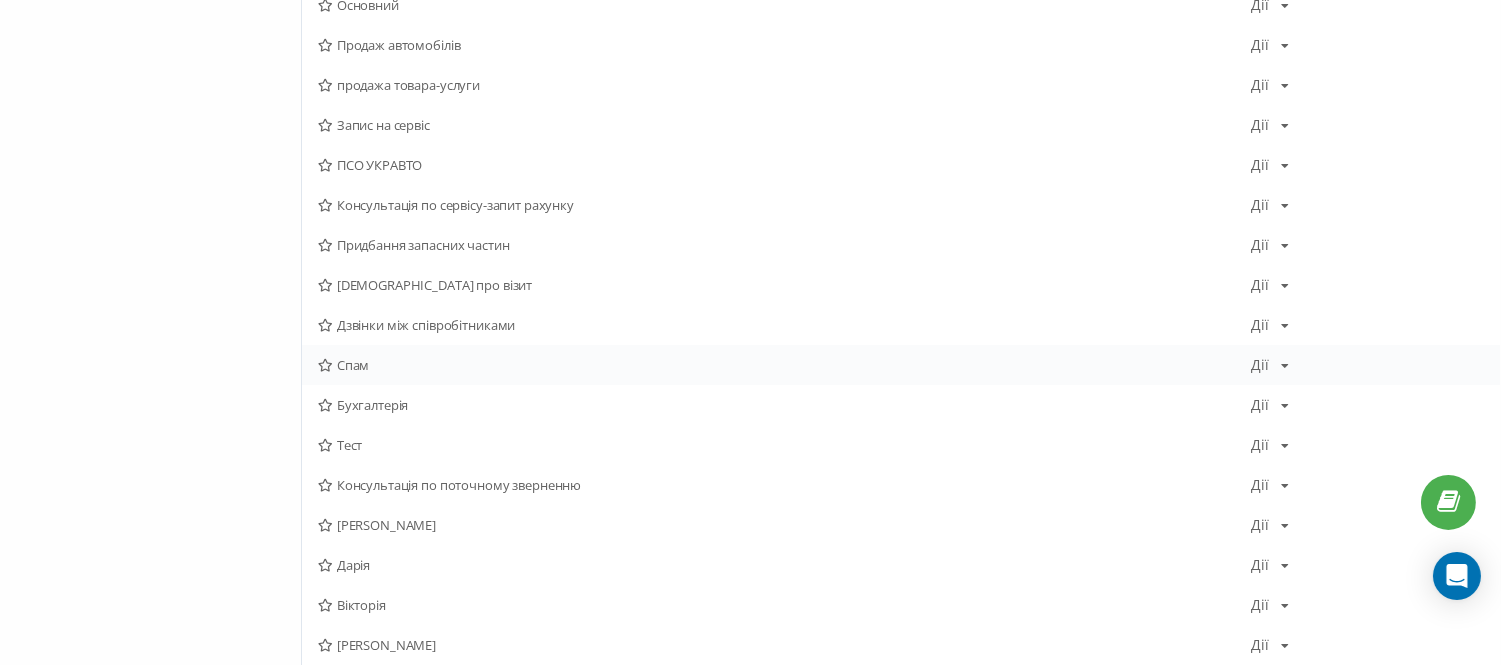 scroll, scrollTop: 666, scrollLeft: 0, axis: vertical 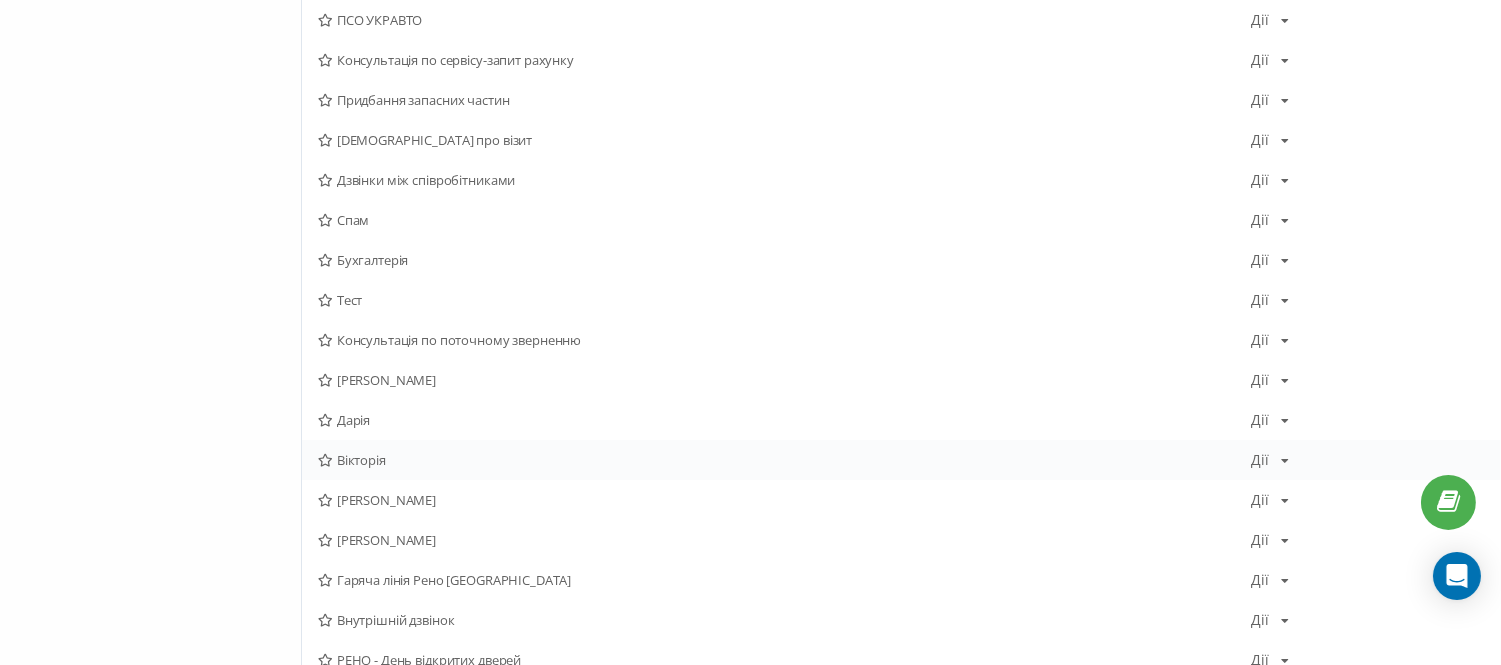 click on "Вікторія" at bounding box center [784, 460] 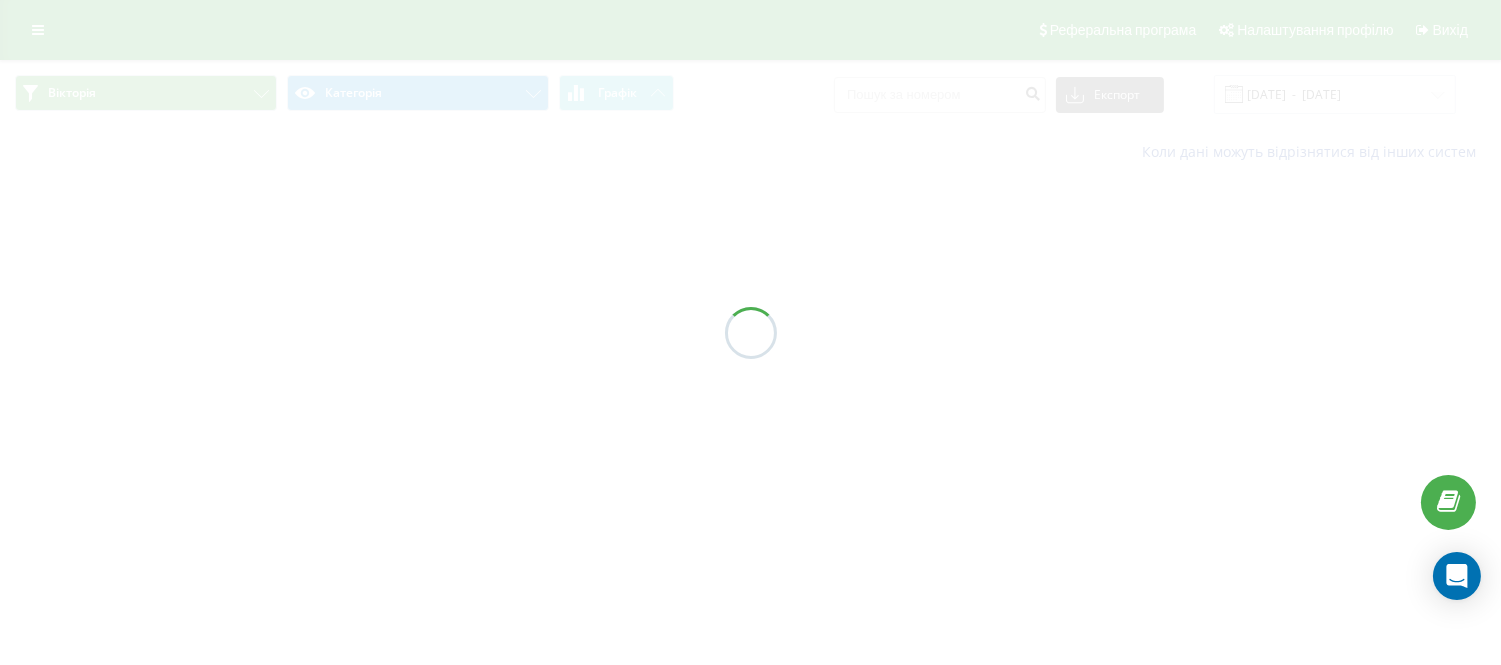 scroll, scrollTop: 0, scrollLeft: 0, axis: both 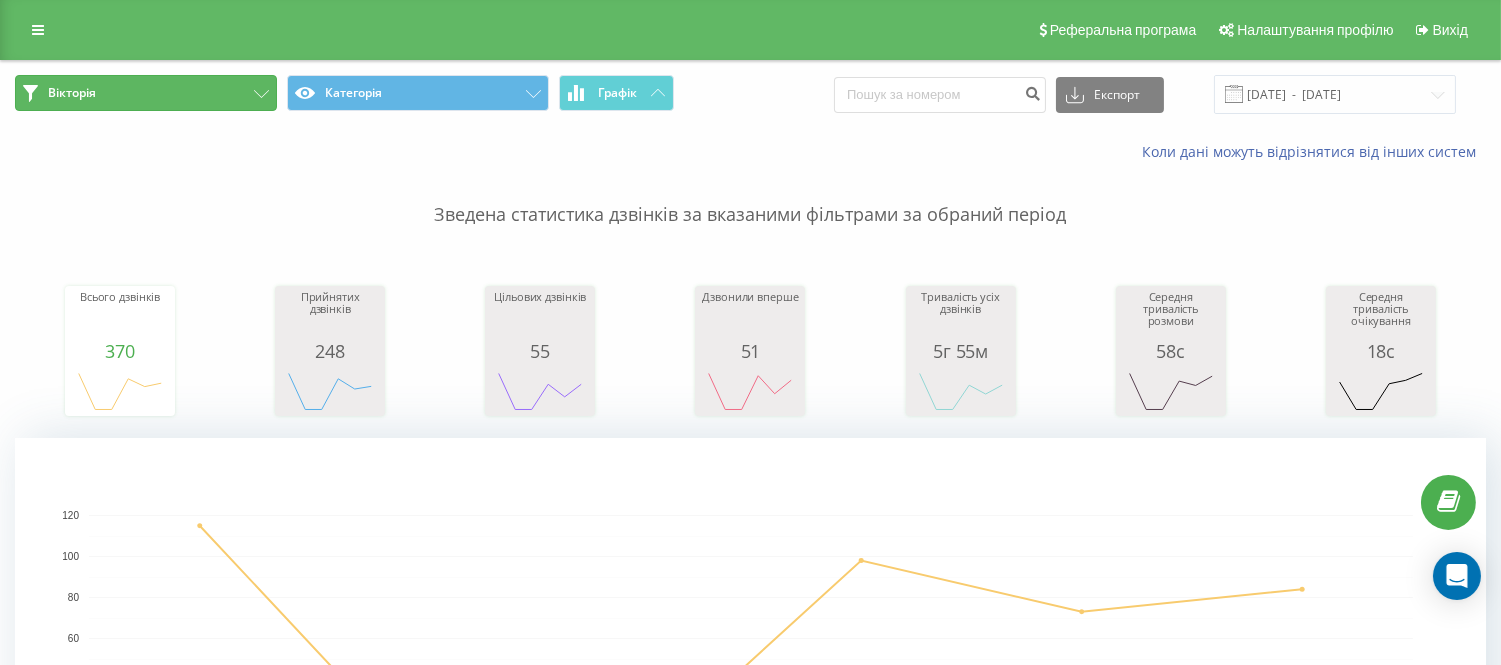 click on "Вікторія" at bounding box center [146, 93] 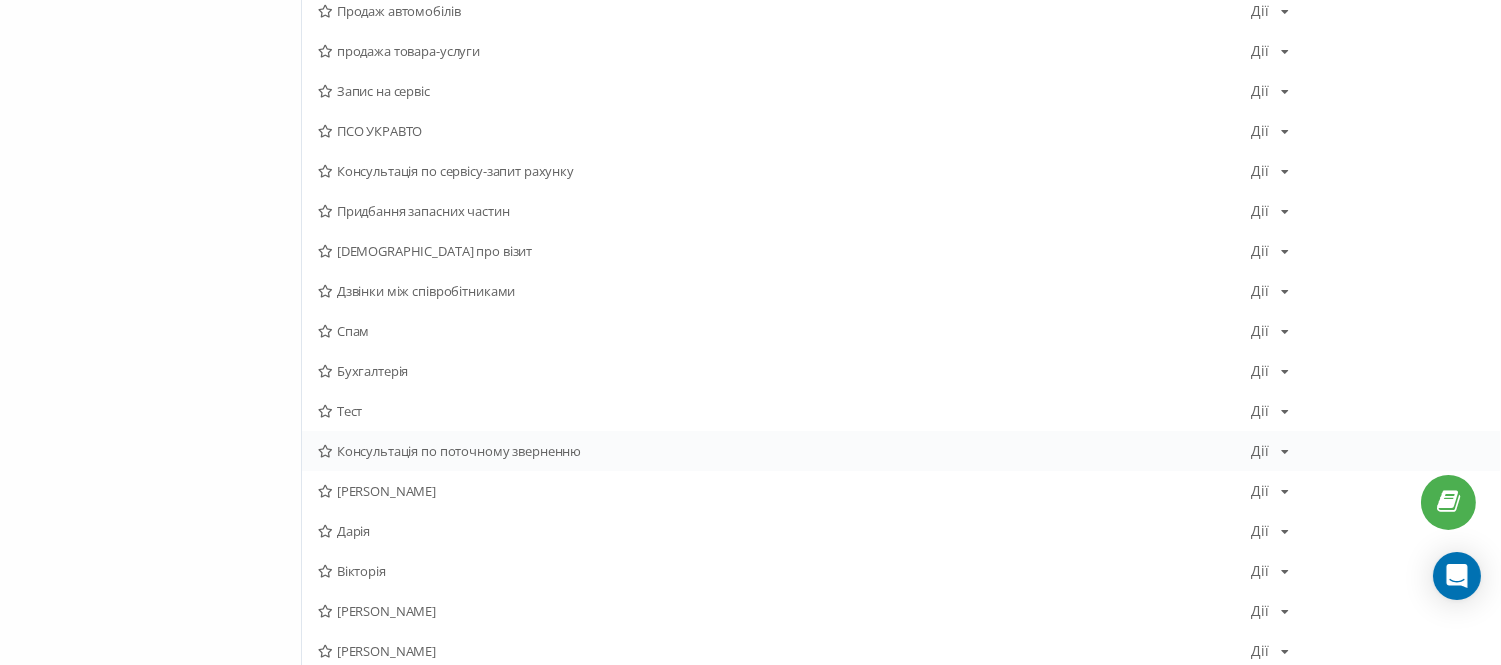 scroll, scrollTop: 666, scrollLeft: 0, axis: vertical 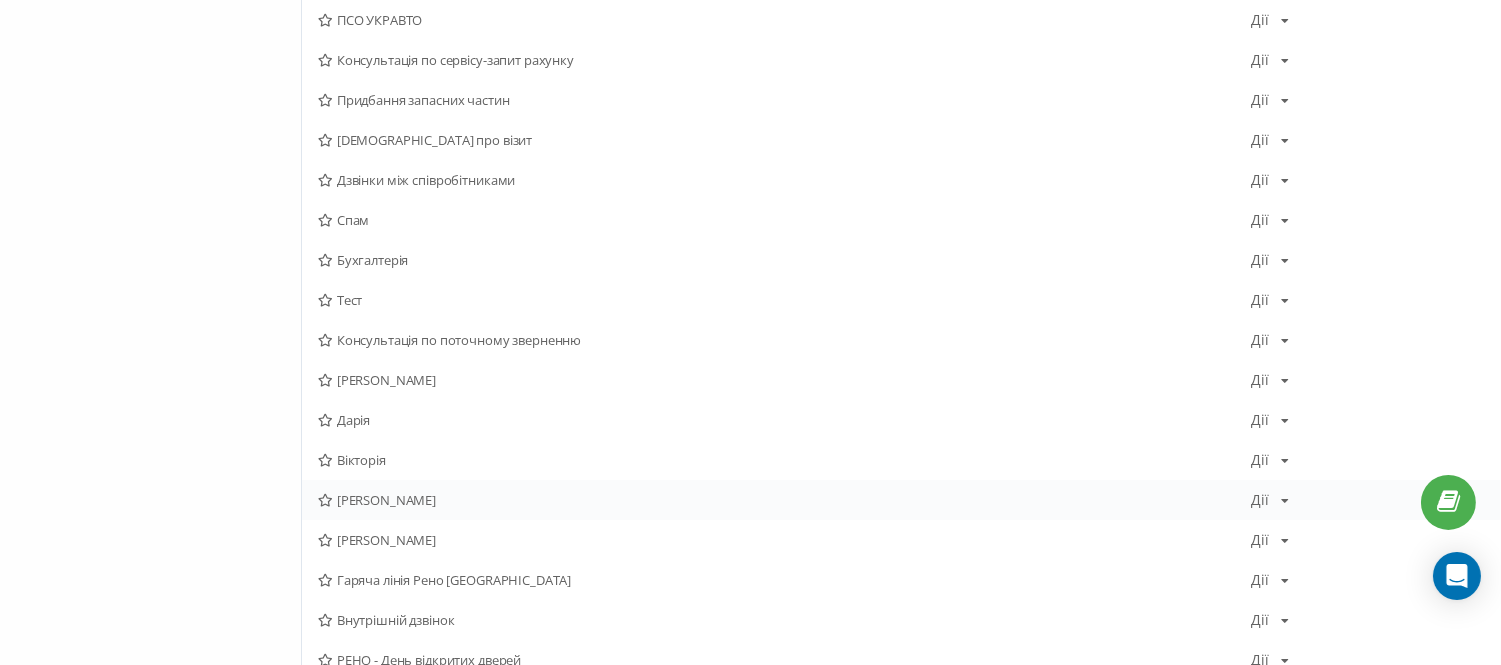 click on "[PERSON_NAME]" at bounding box center [784, 500] 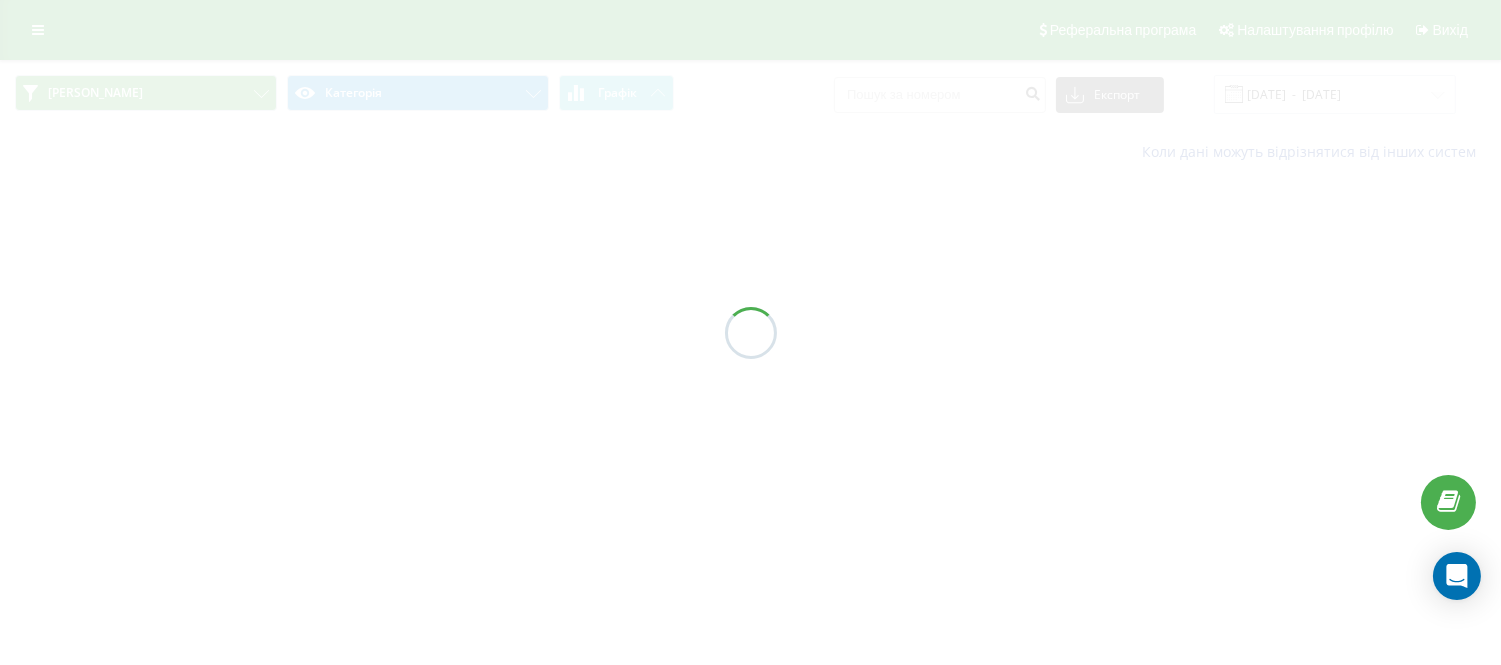 scroll, scrollTop: 0, scrollLeft: 0, axis: both 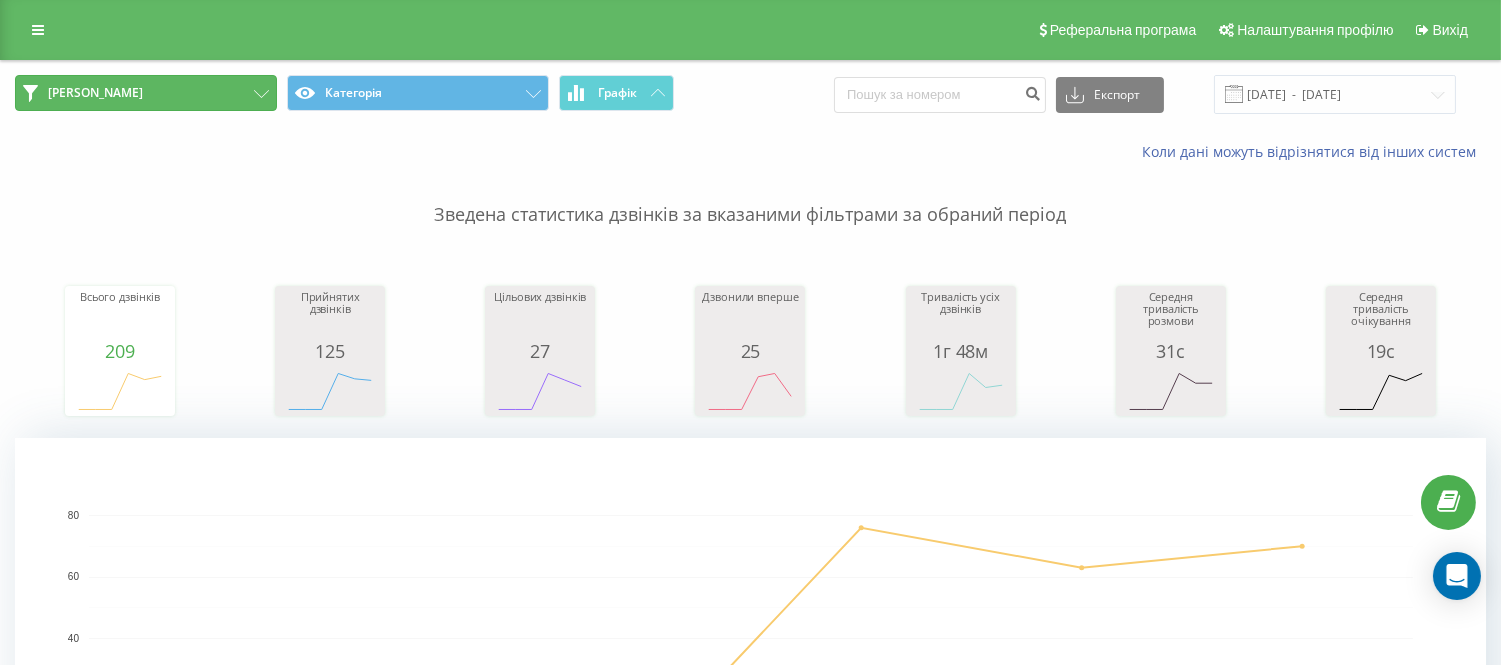 click on "[PERSON_NAME]" at bounding box center (146, 93) 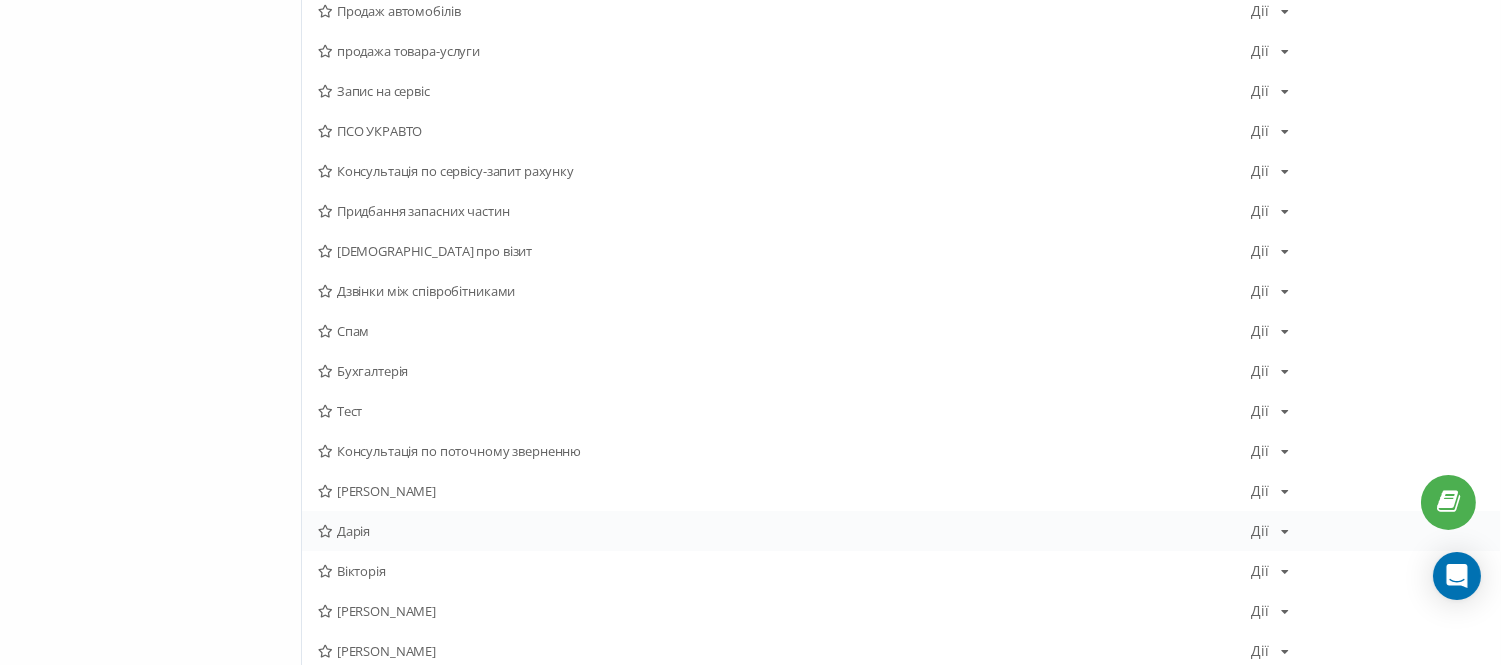 scroll, scrollTop: 666, scrollLeft: 0, axis: vertical 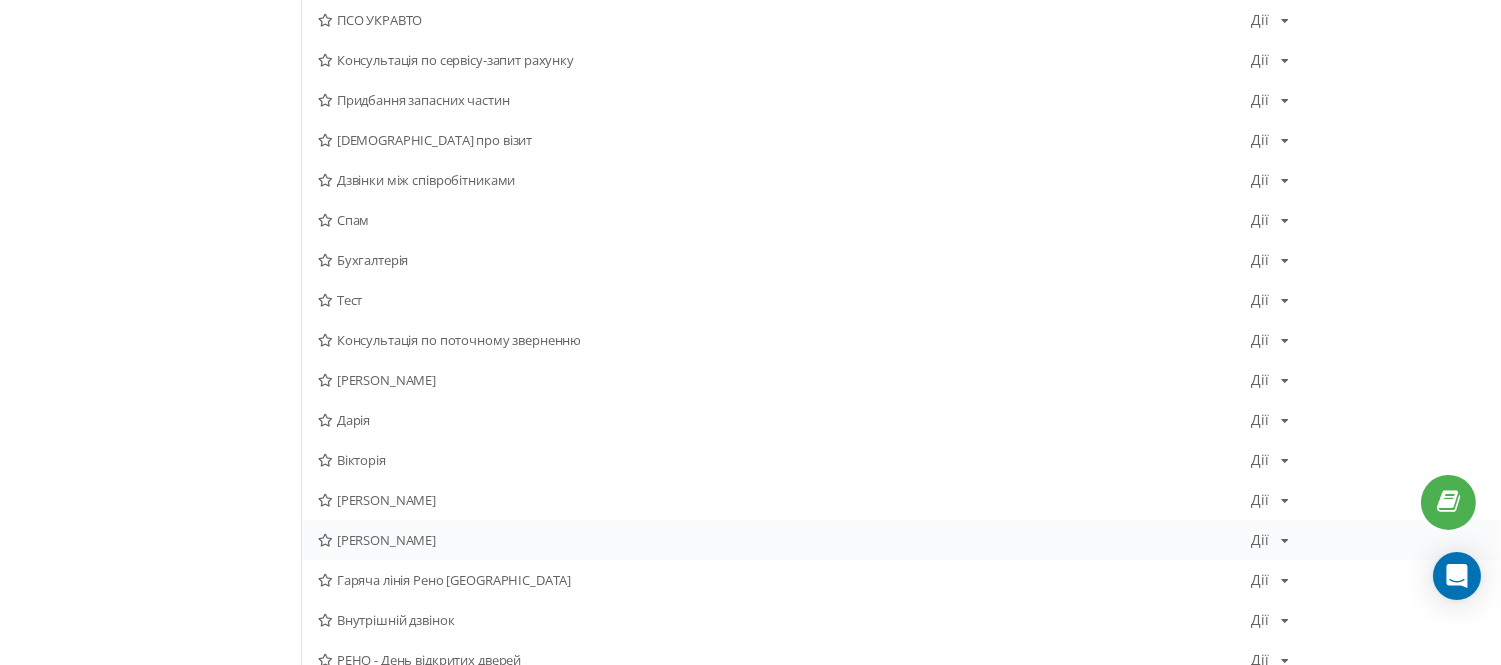 click on "[PERSON_NAME]" at bounding box center [784, 540] 